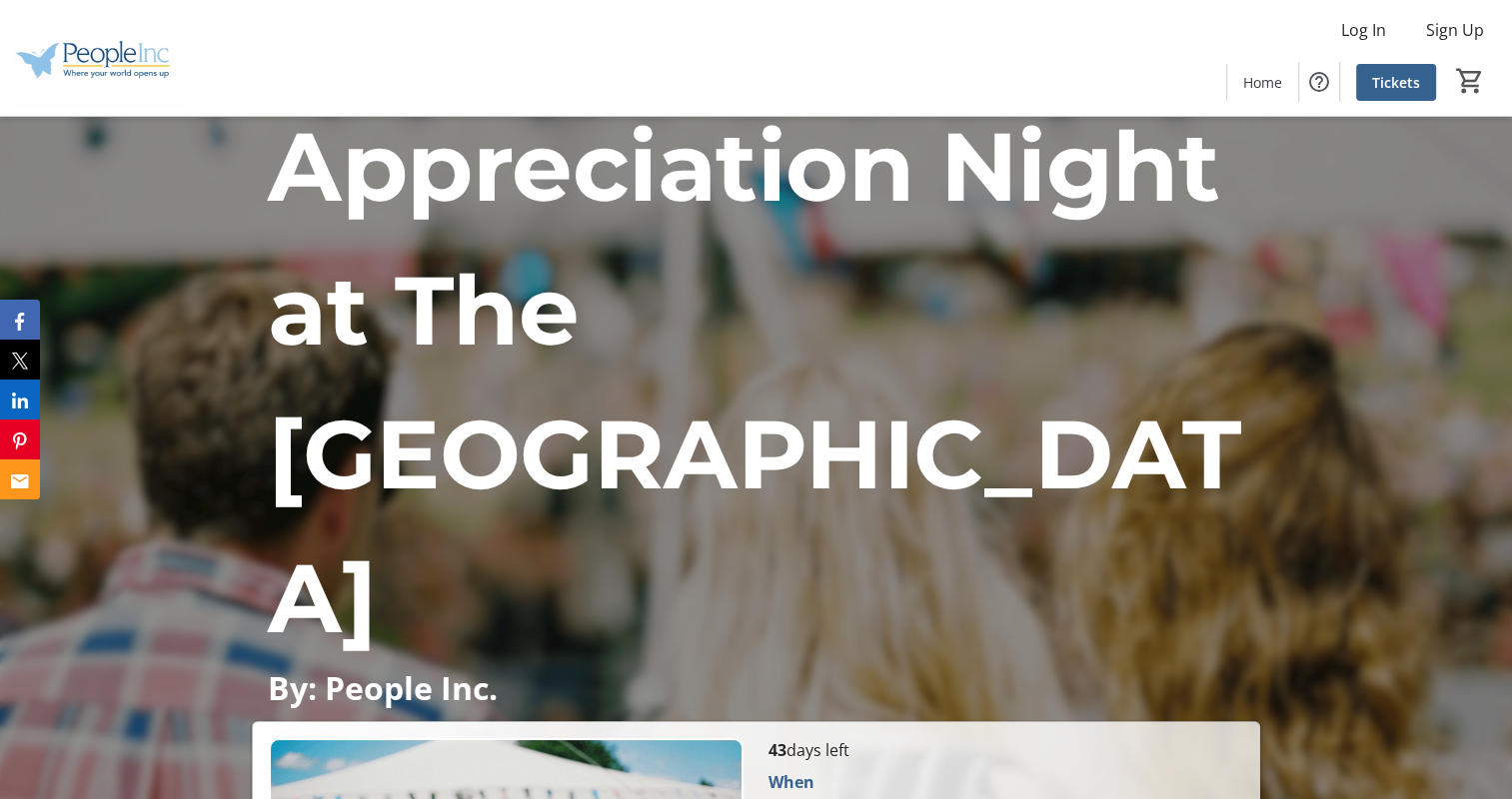 scroll, scrollTop: 200, scrollLeft: 0, axis: vertical 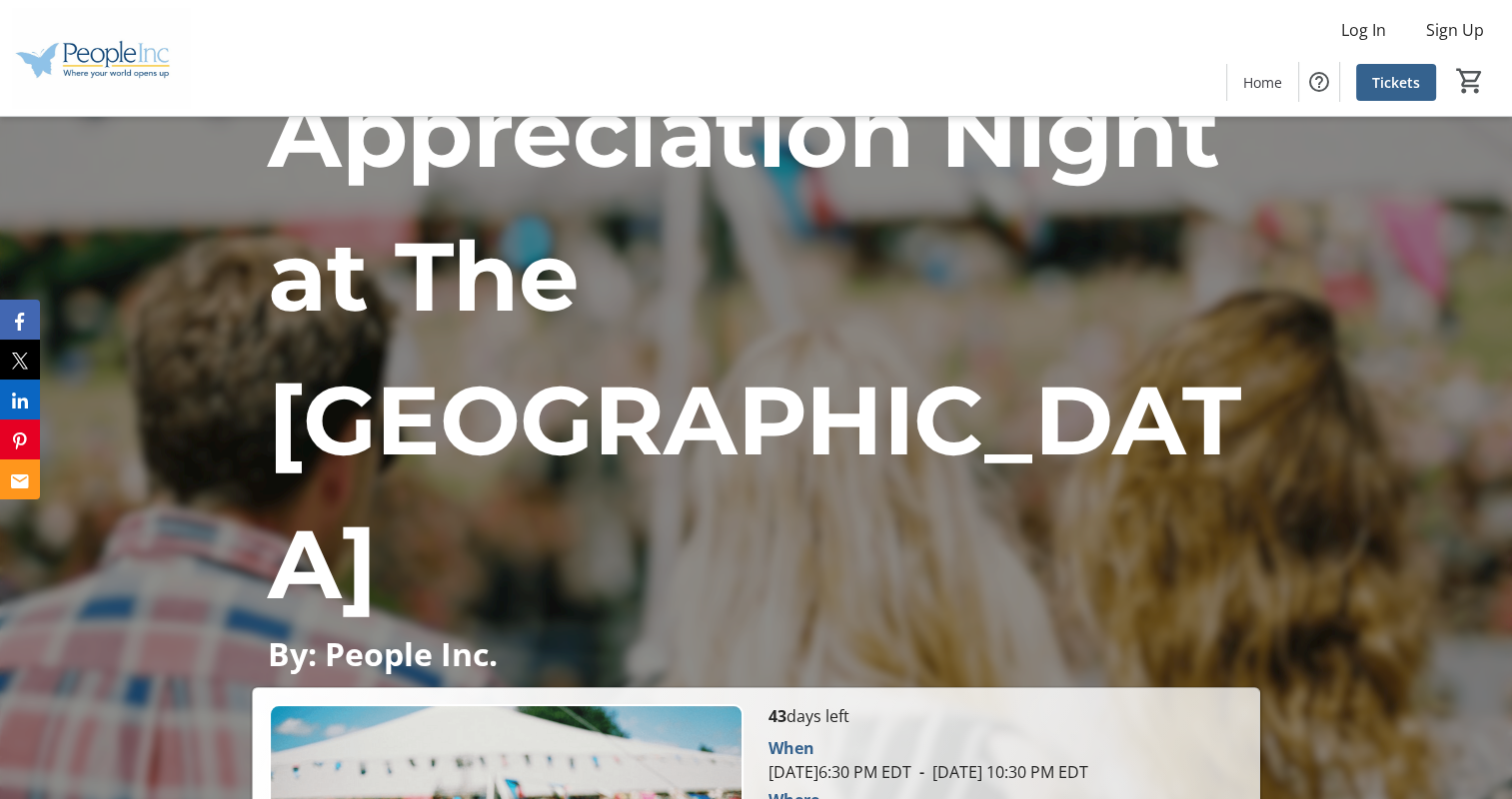 click at bounding box center (1004, 892) 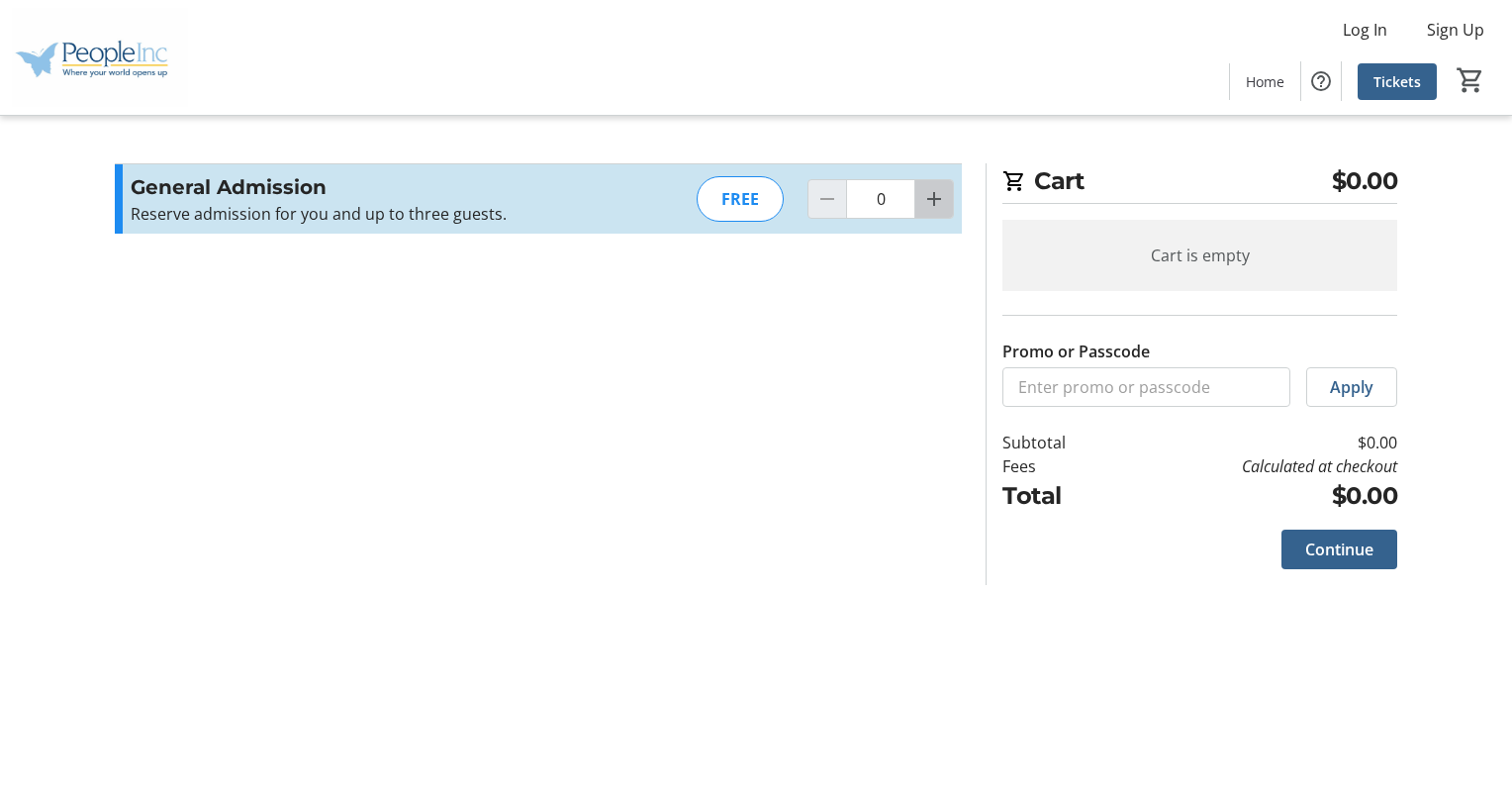 click 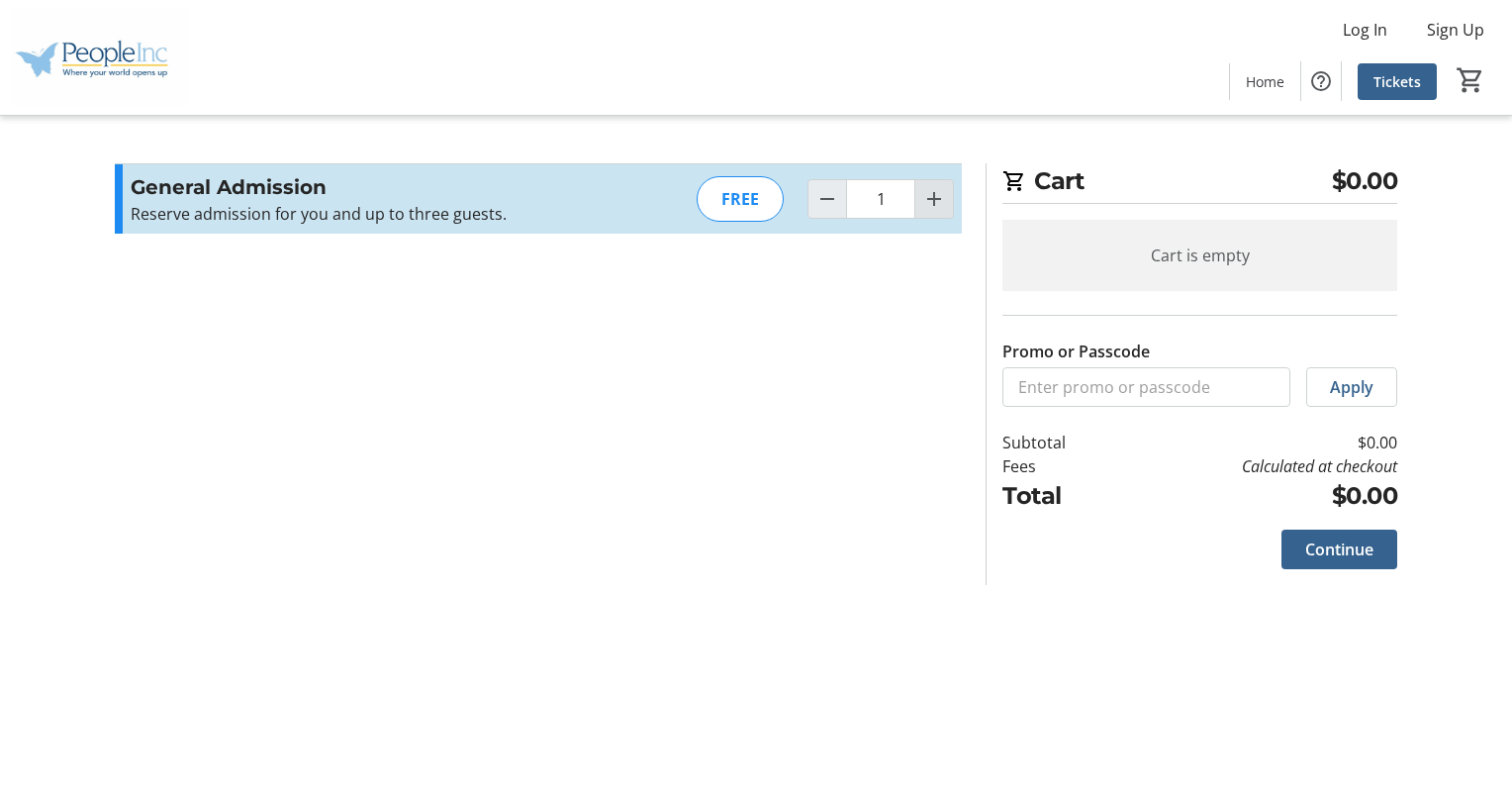 click 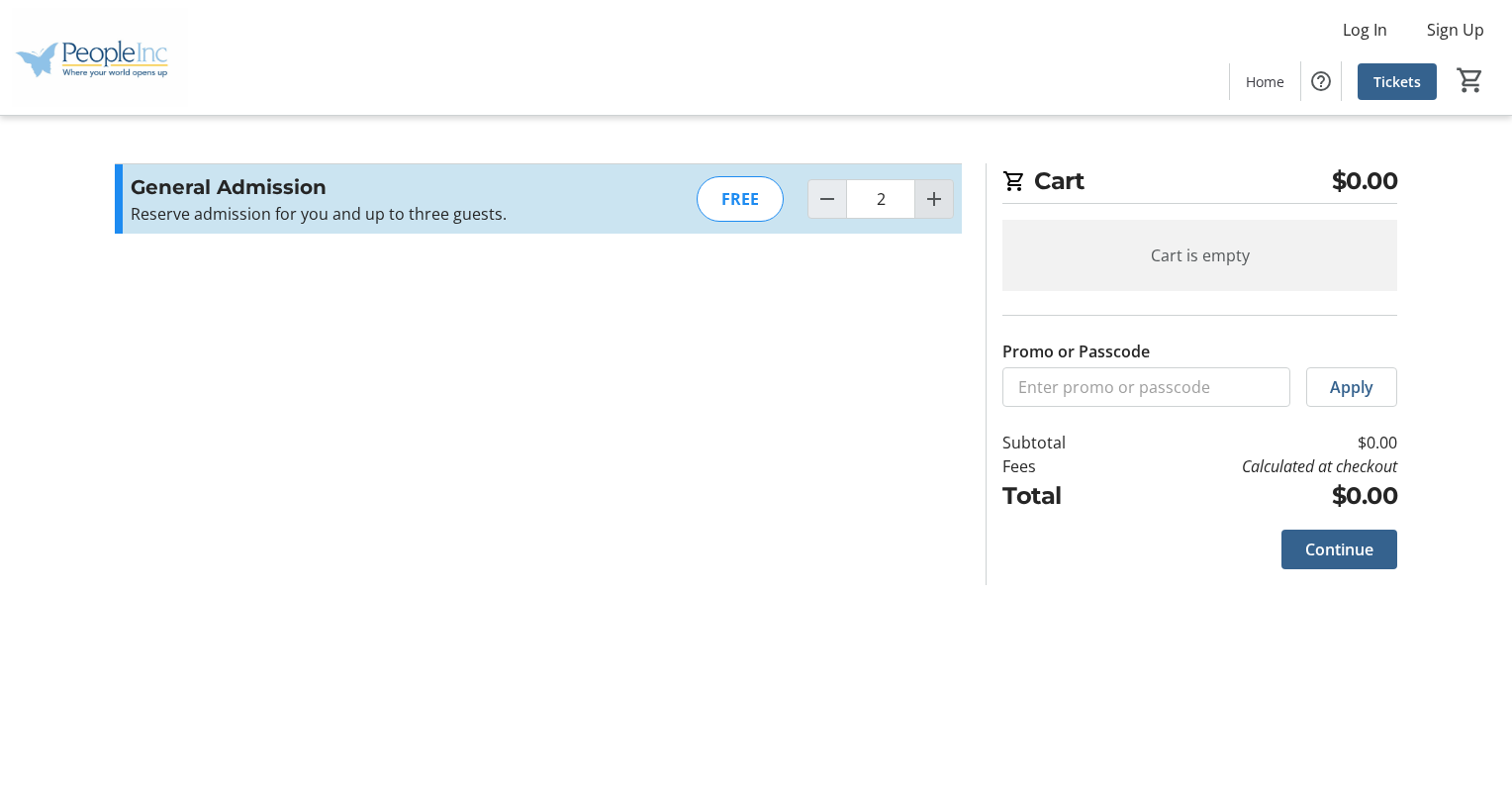 click 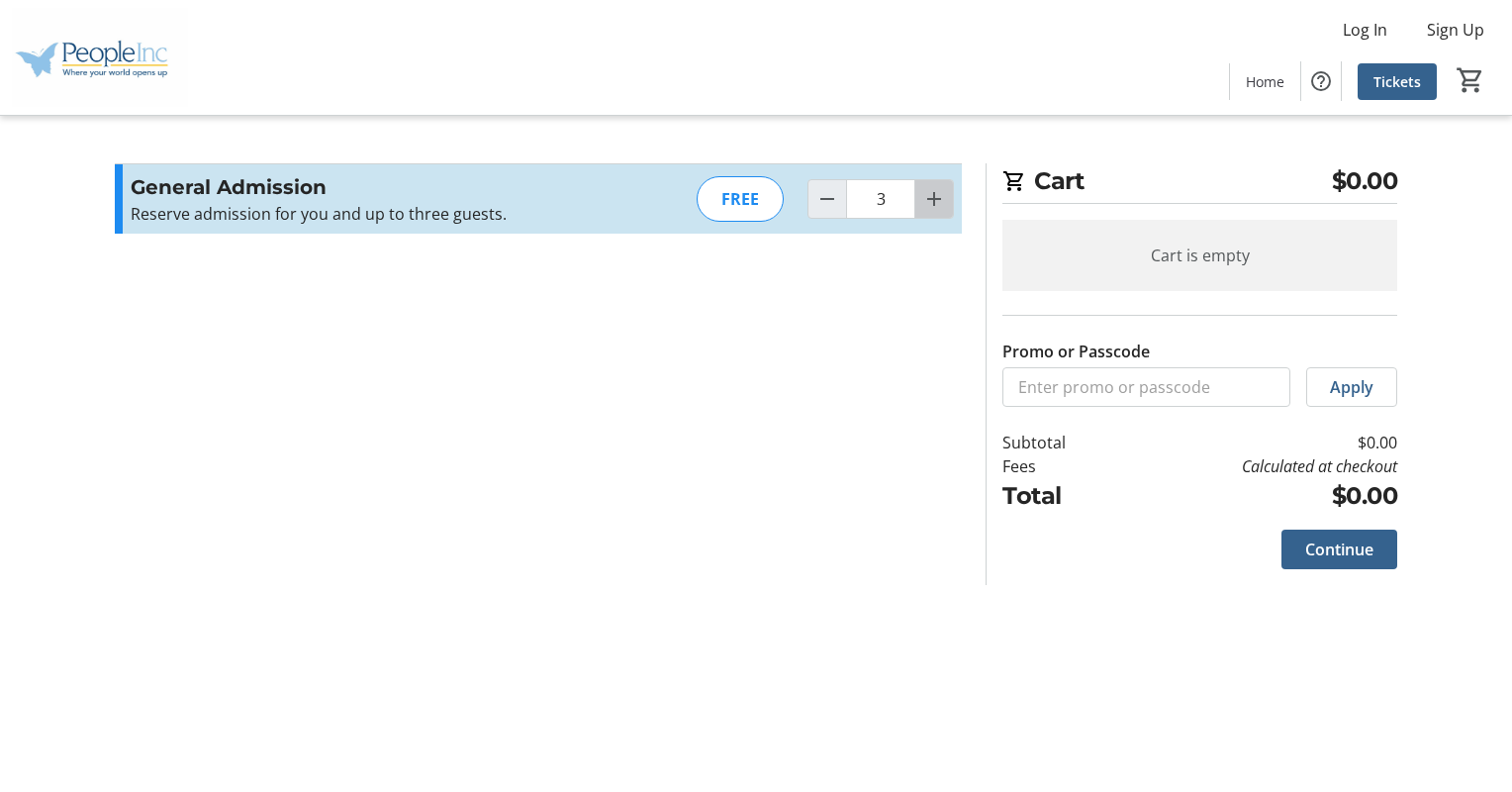 click 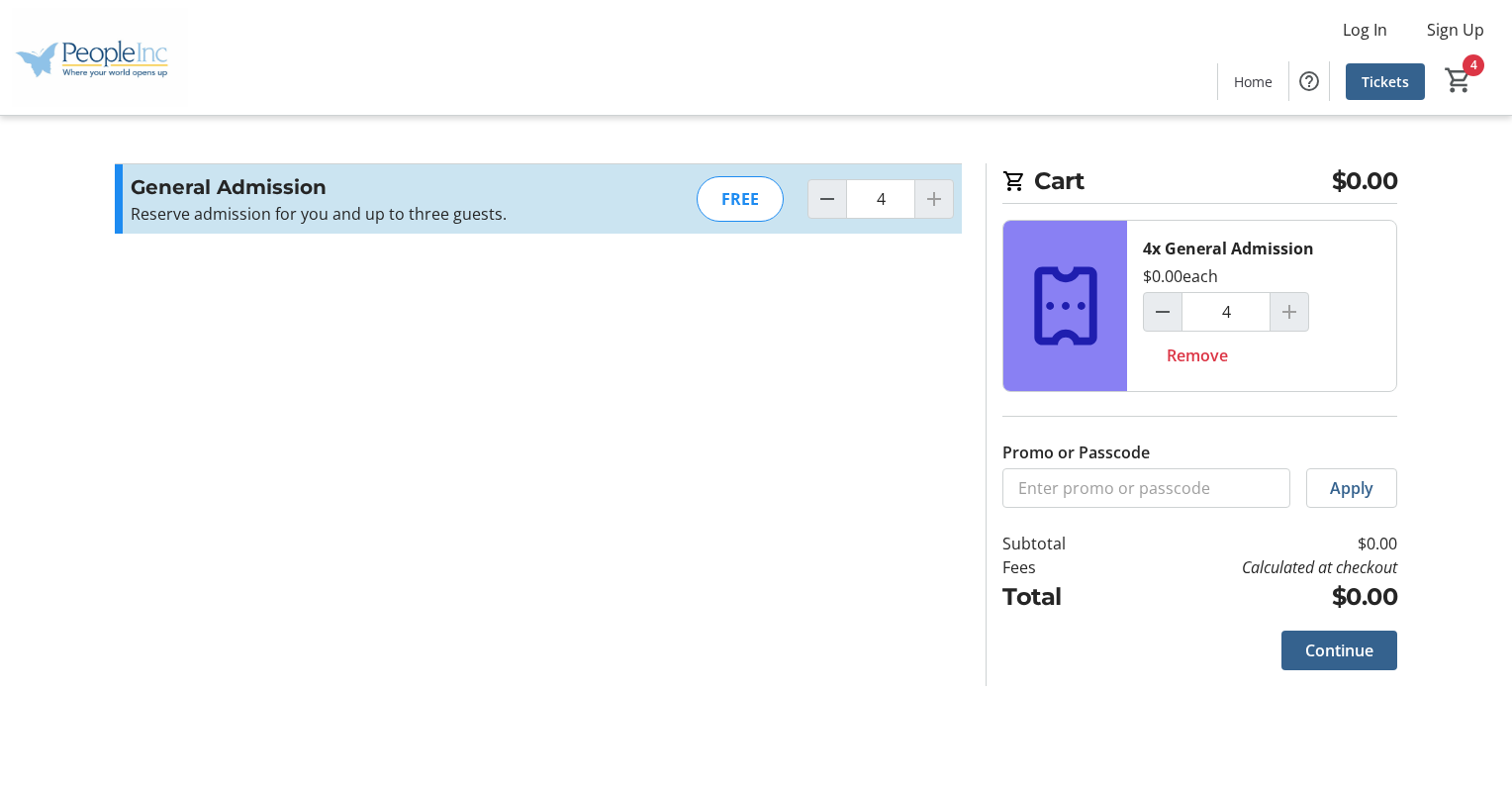 click 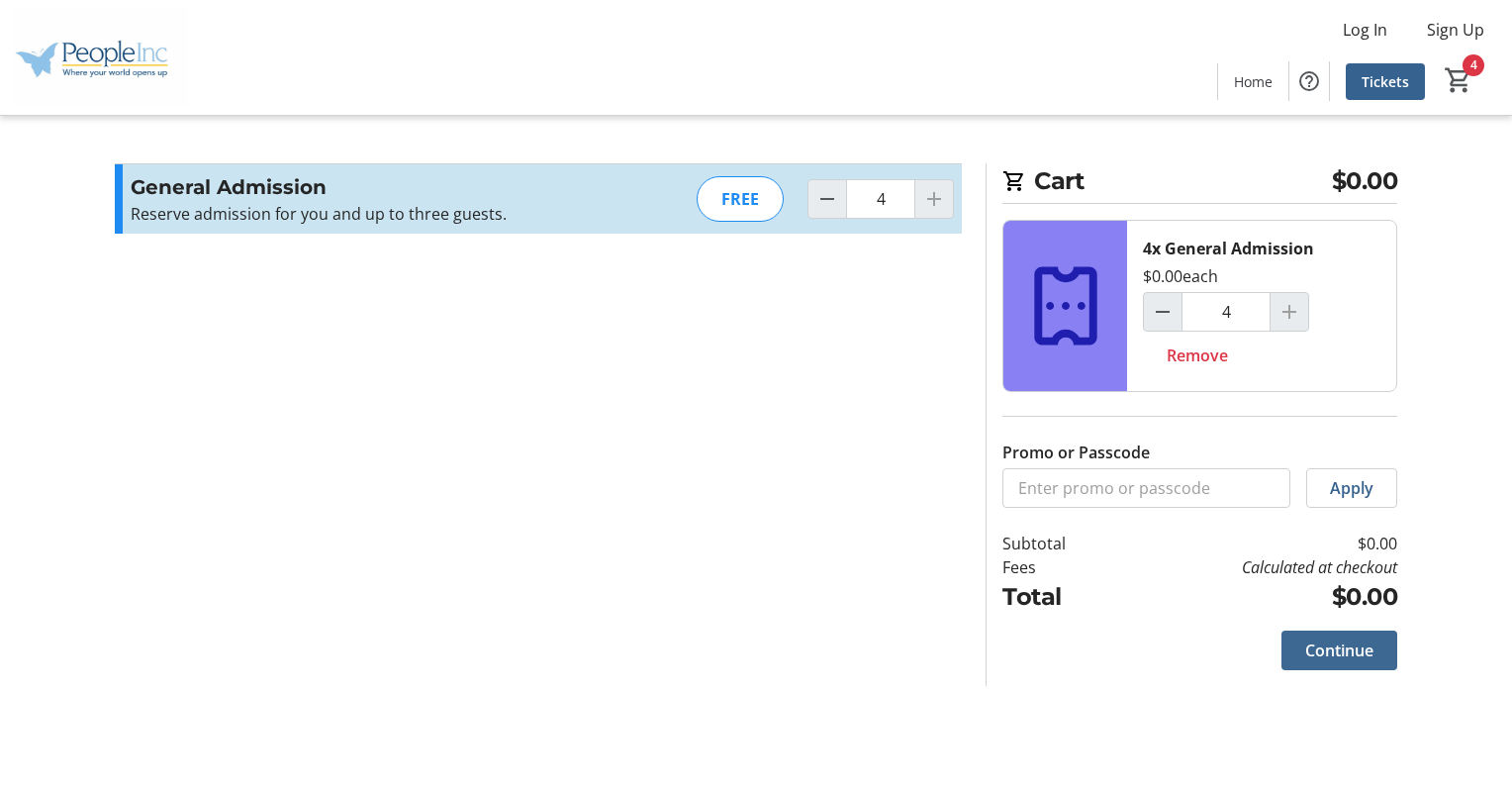 click on "Continue" 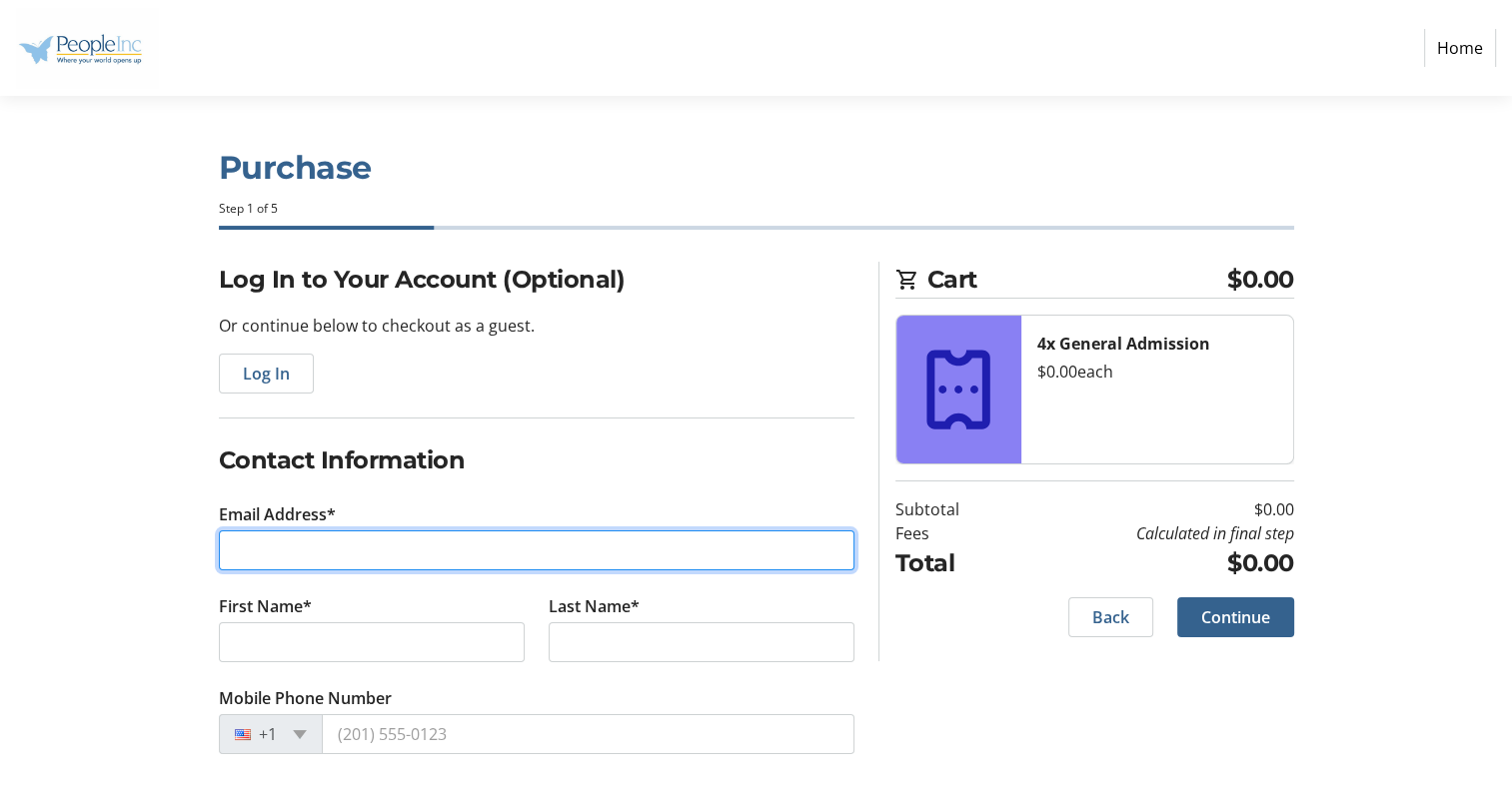 click on "Email Address*" at bounding box center (537, 550) 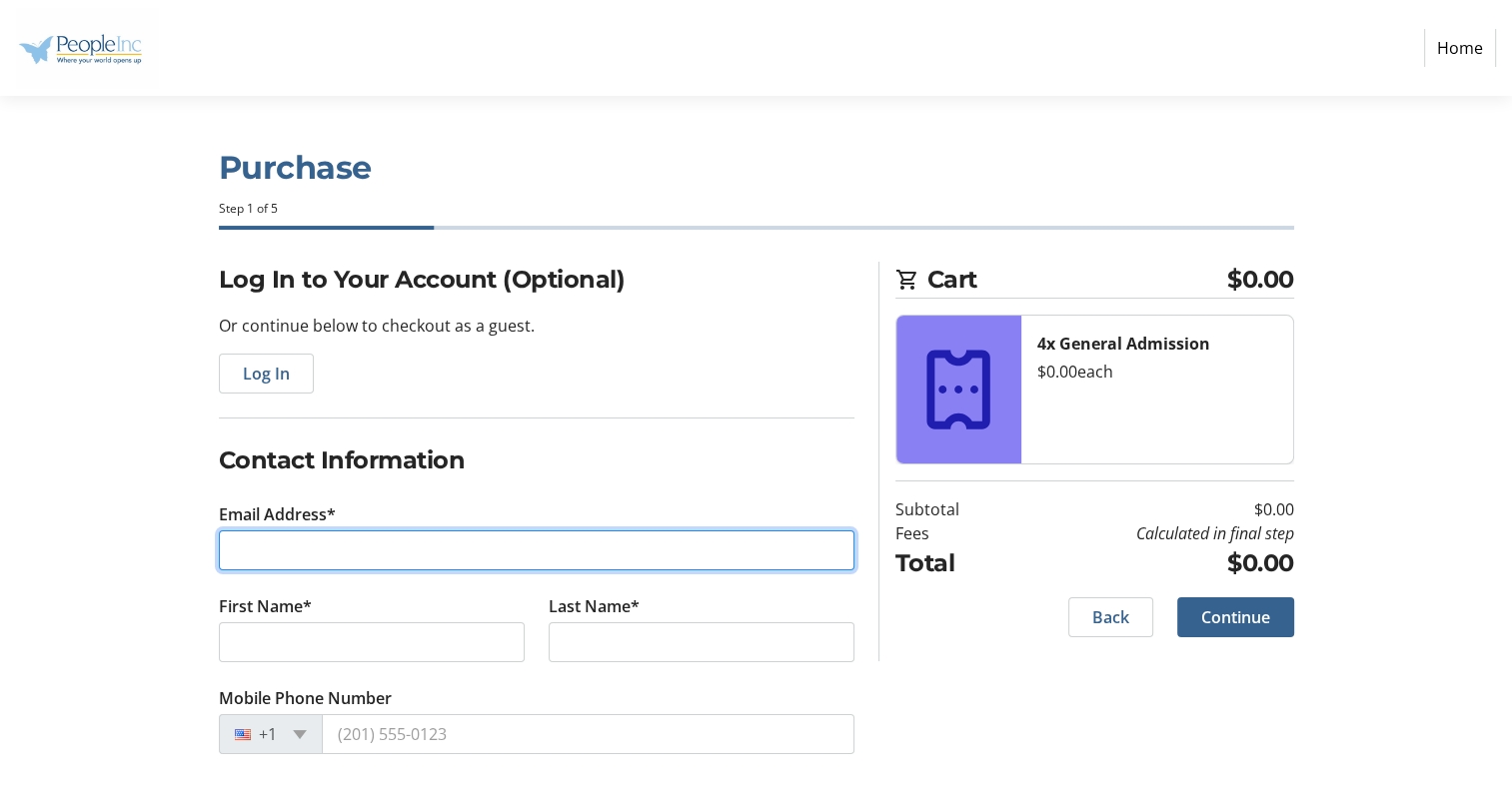 type on "[PERSON_NAME][EMAIL_ADDRESS][PERSON_NAME][DOMAIN_NAME]" 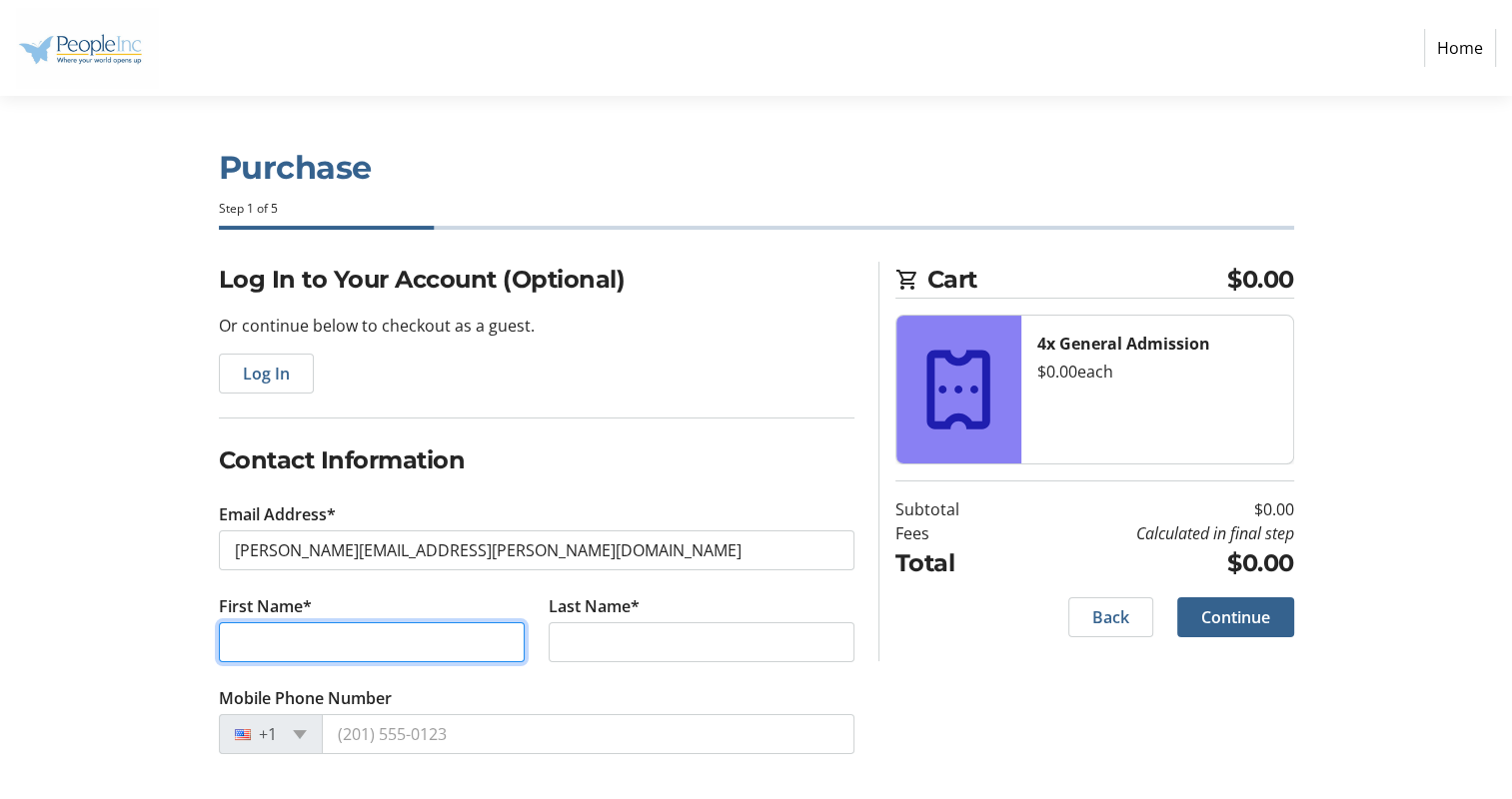 click on "First Name*" at bounding box center (372, 642) 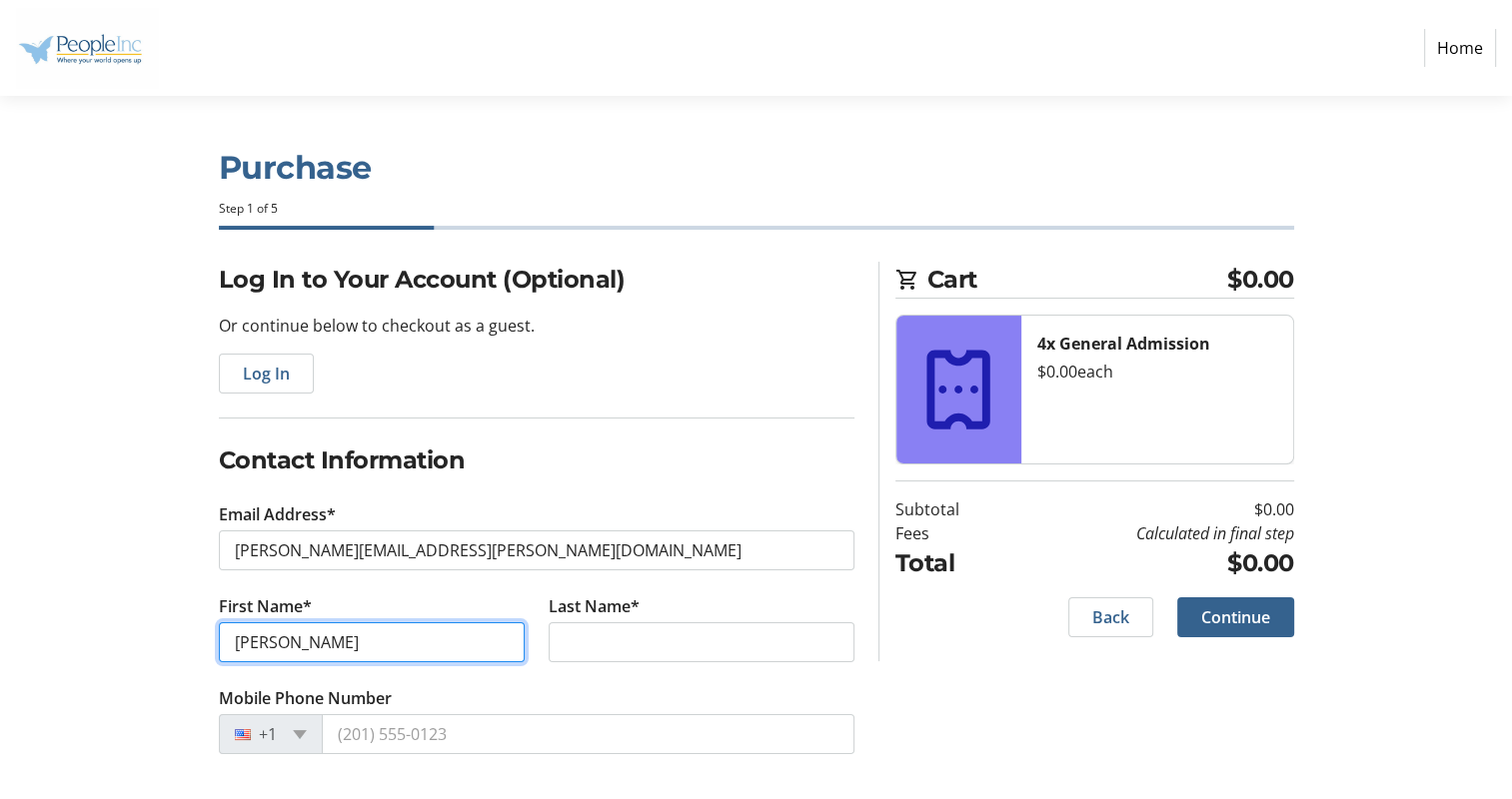 type on "[PERSON_NAME]" 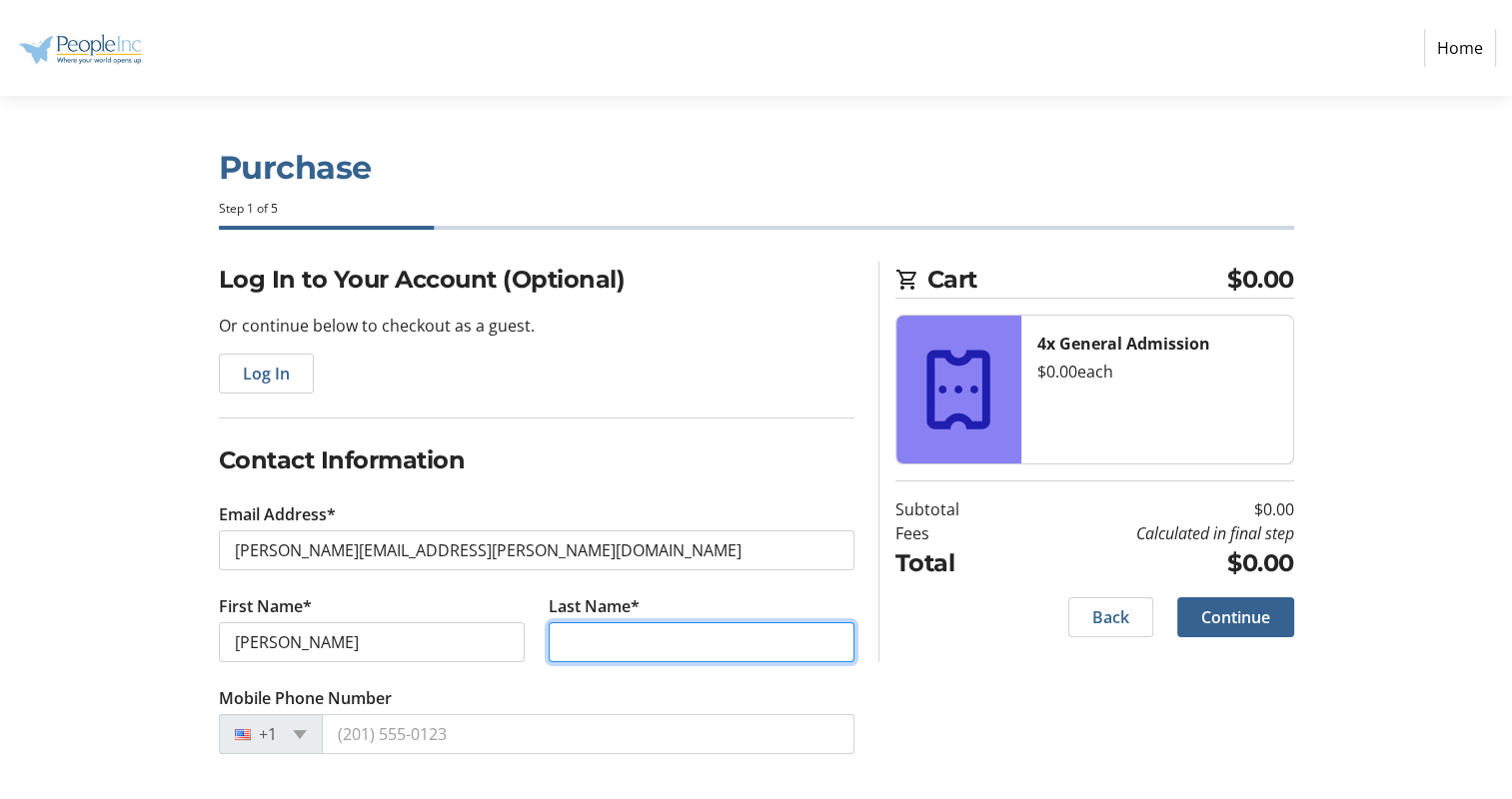 click on "Last Name*" at bounding box center (702, 642) 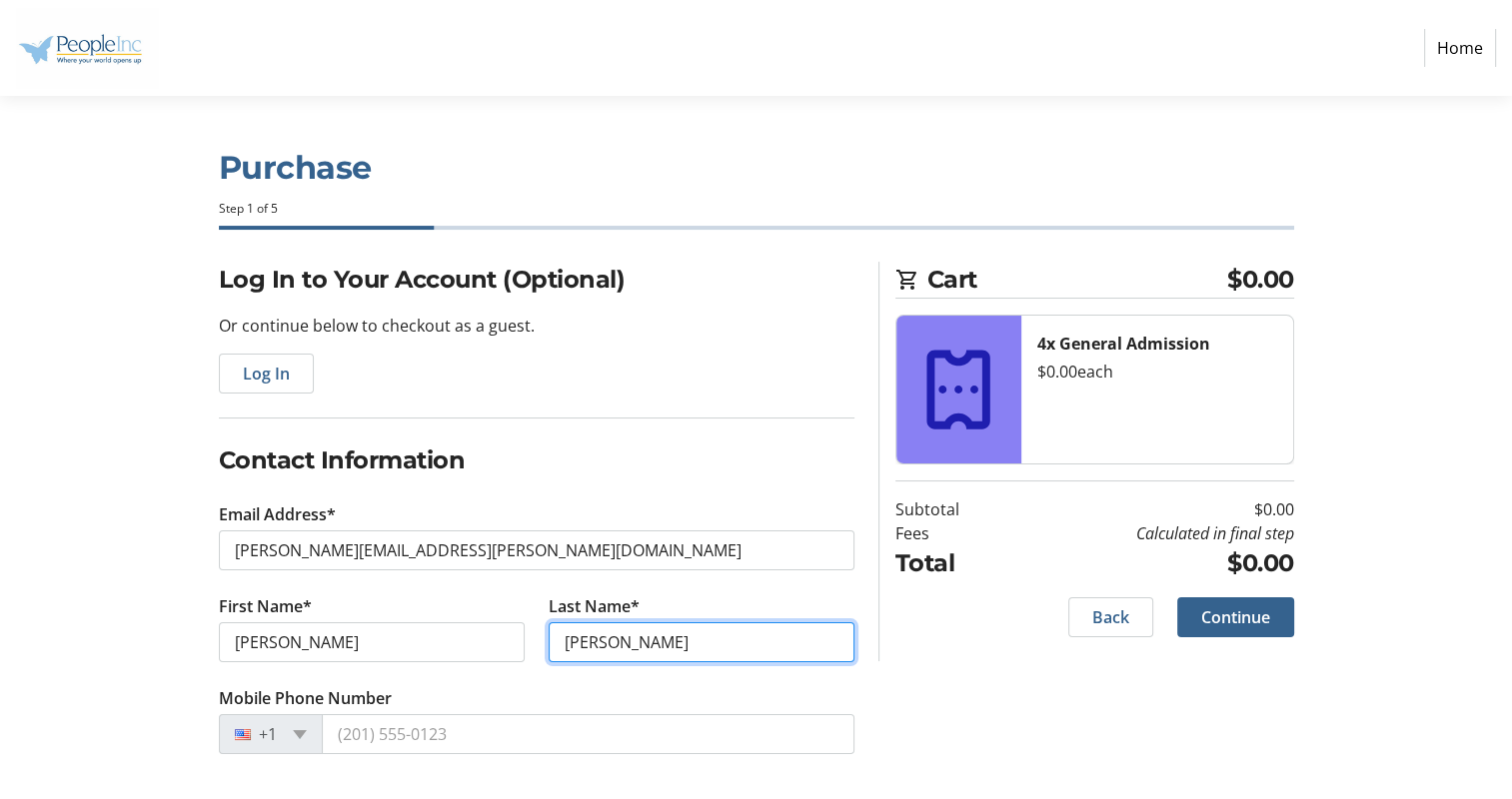 type on "[PERSON_NAME]" 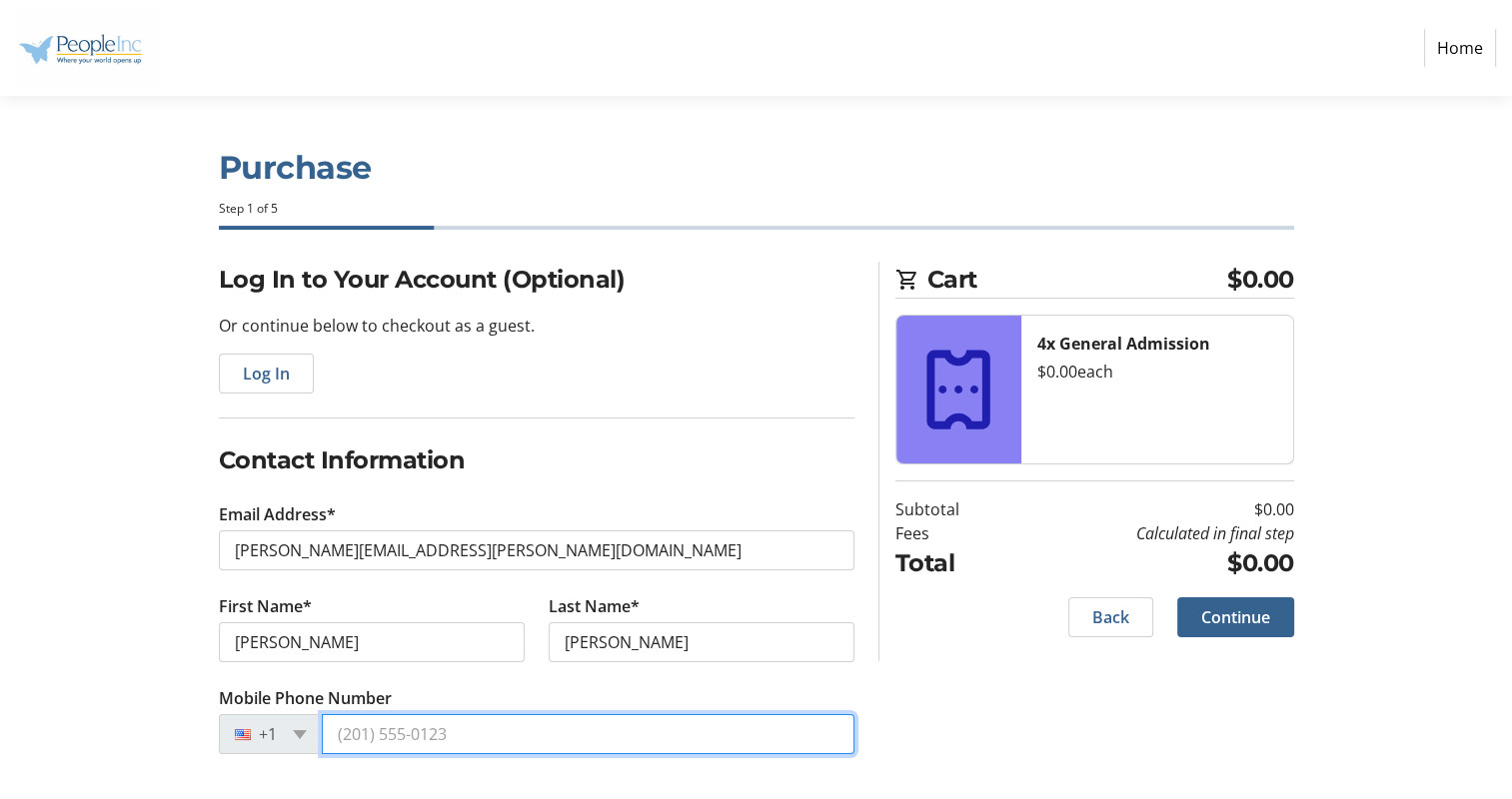 click on "Mobile Phone Number" at bounding box center (588, 734) 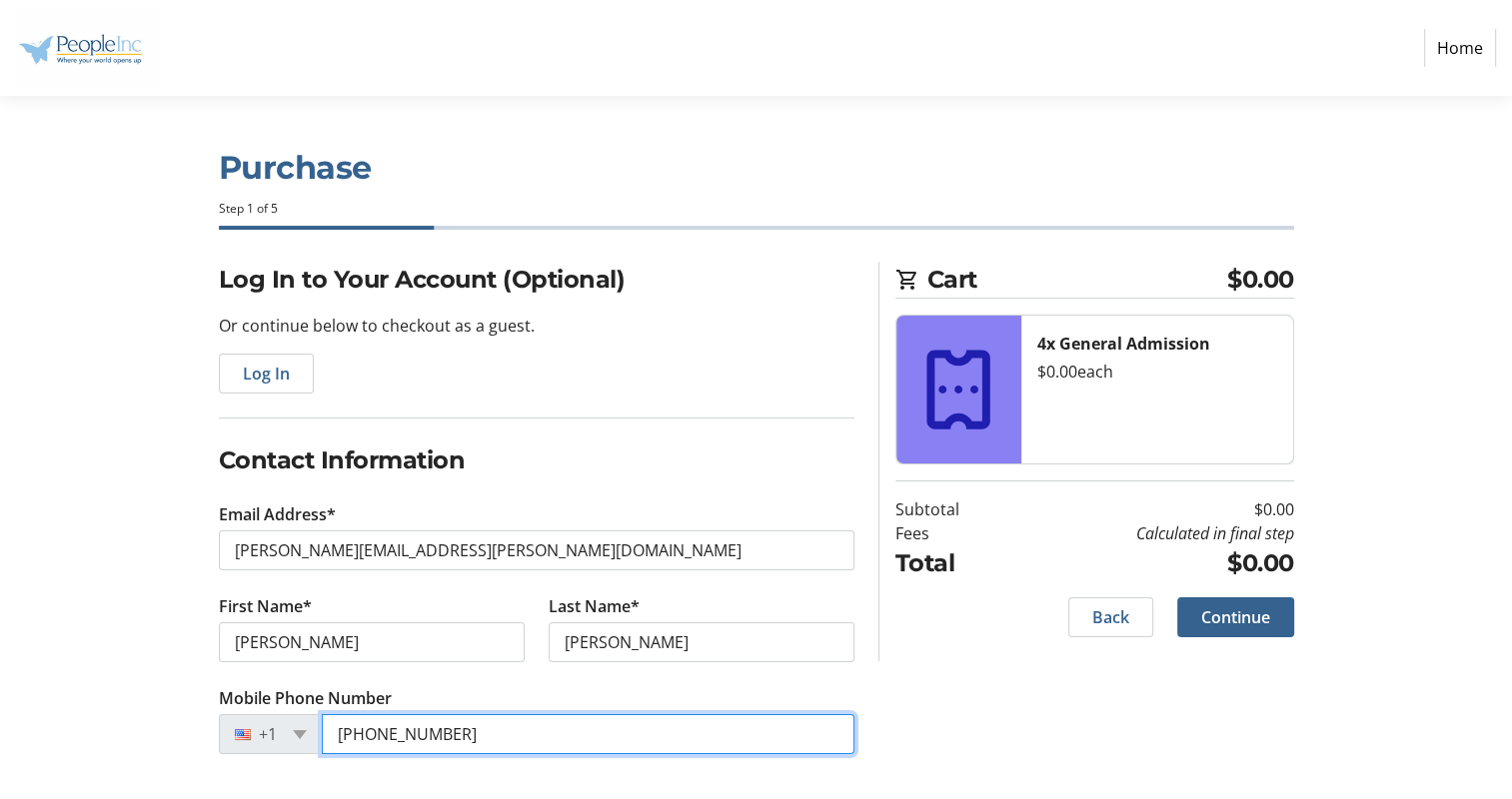 type on "[PHONE_NUMBER]" 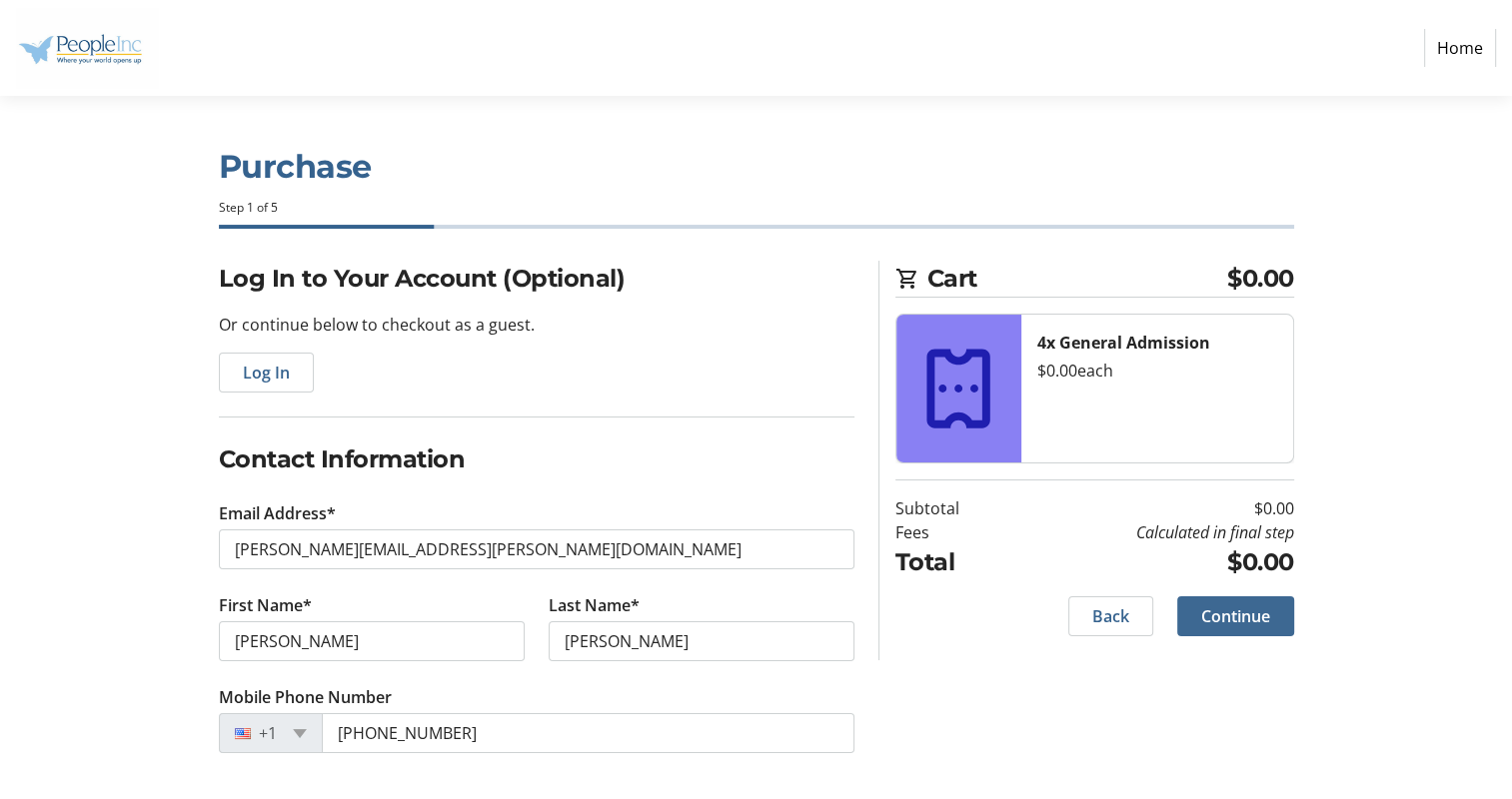 click on "Continue" 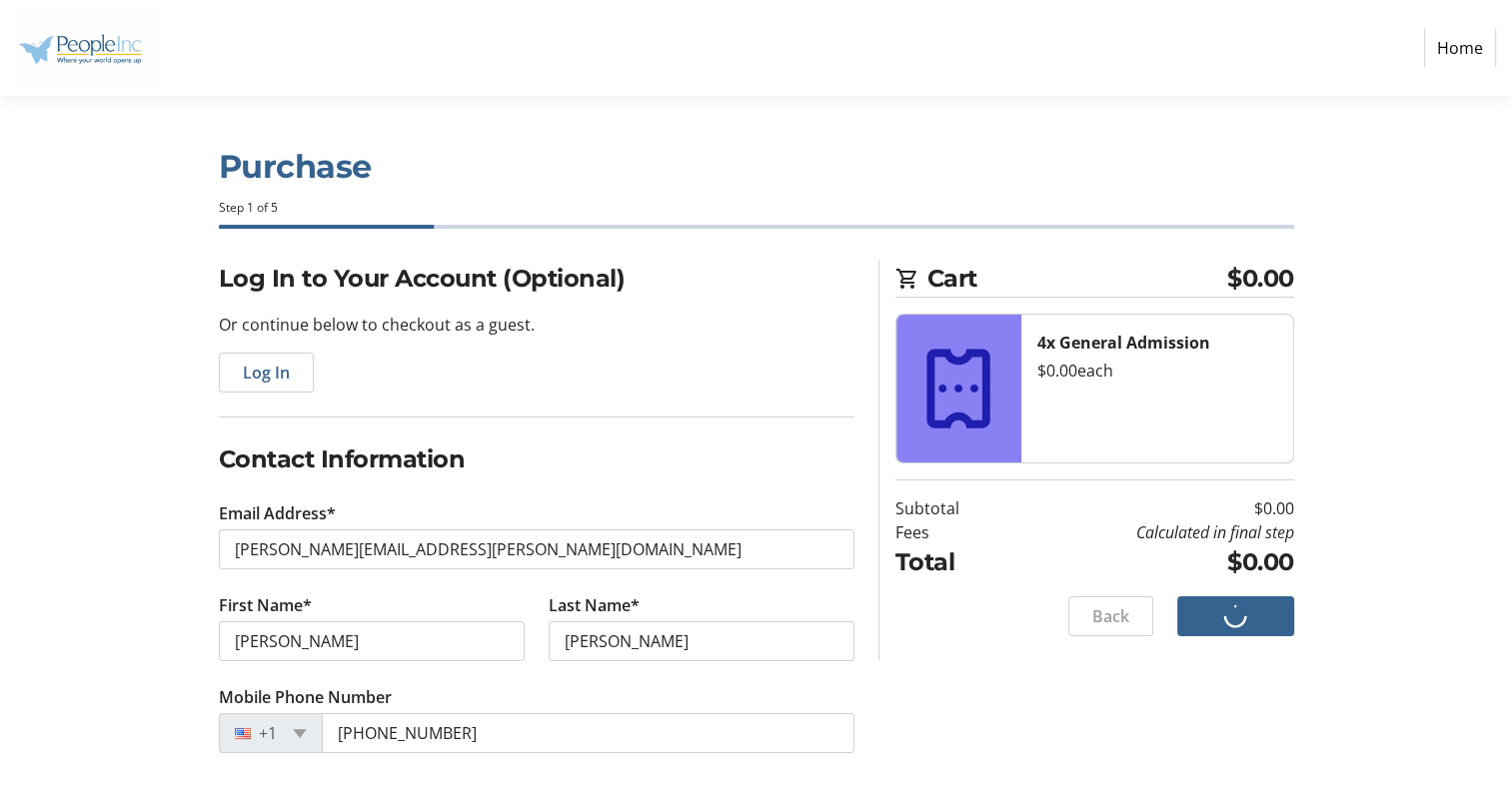 scroll, scrollTop: 0, scrollLeft: 0, axis: both 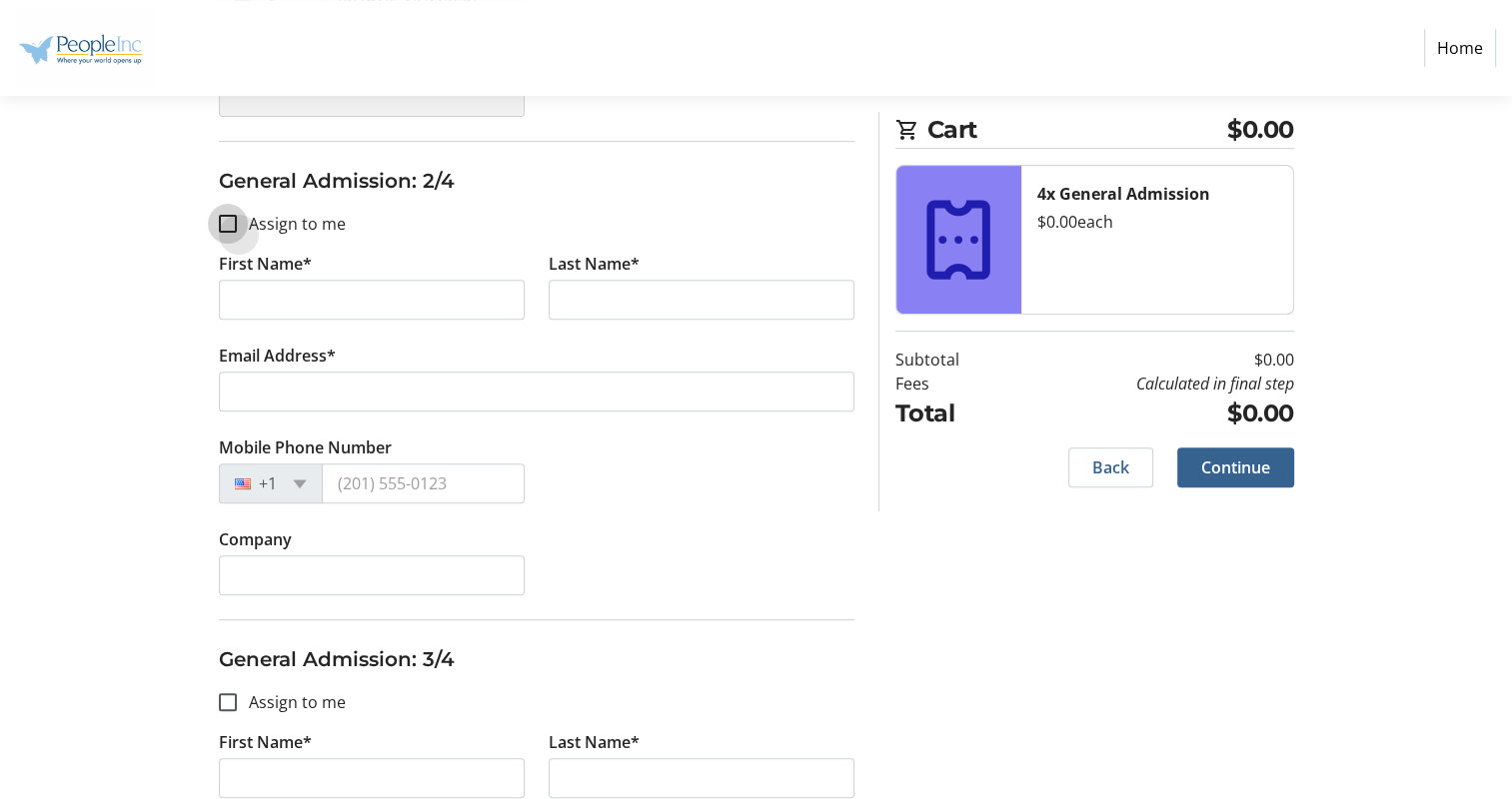 click on "Assign to me" at bounding box center [228, 224] 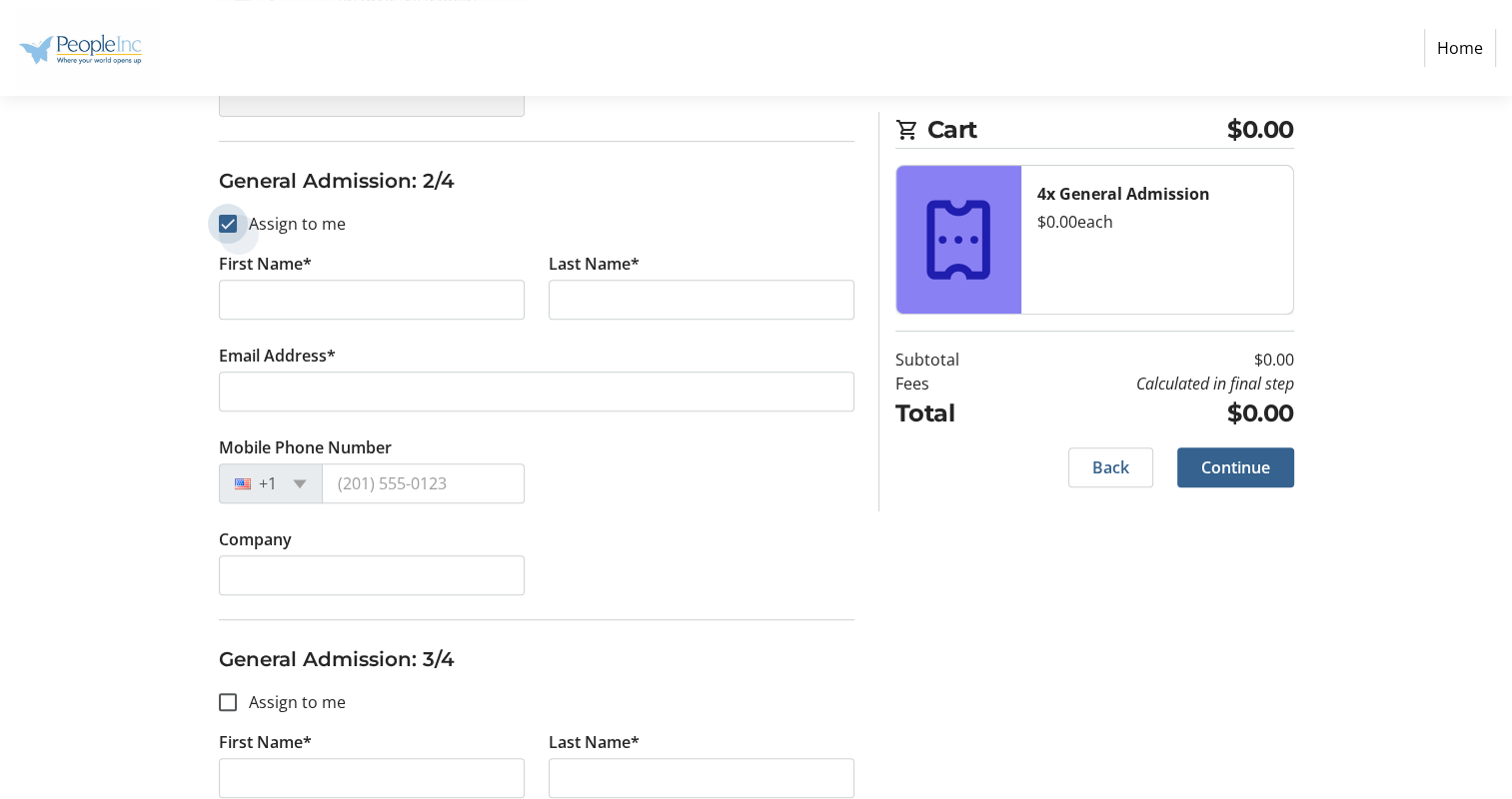 checkbox on "true" 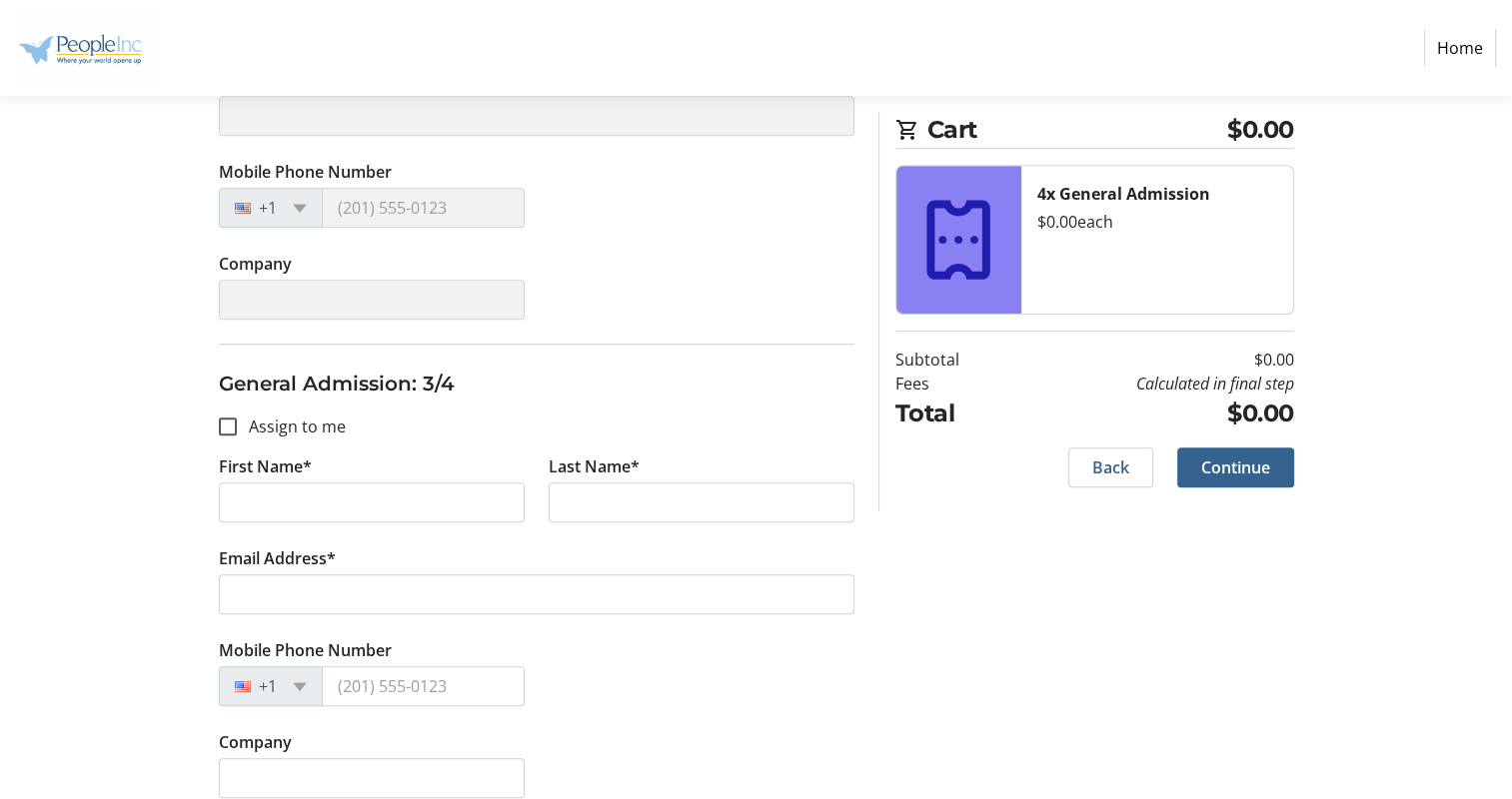 scroll, scrollTop: 999, scrollLeft: 0, axis: vertical 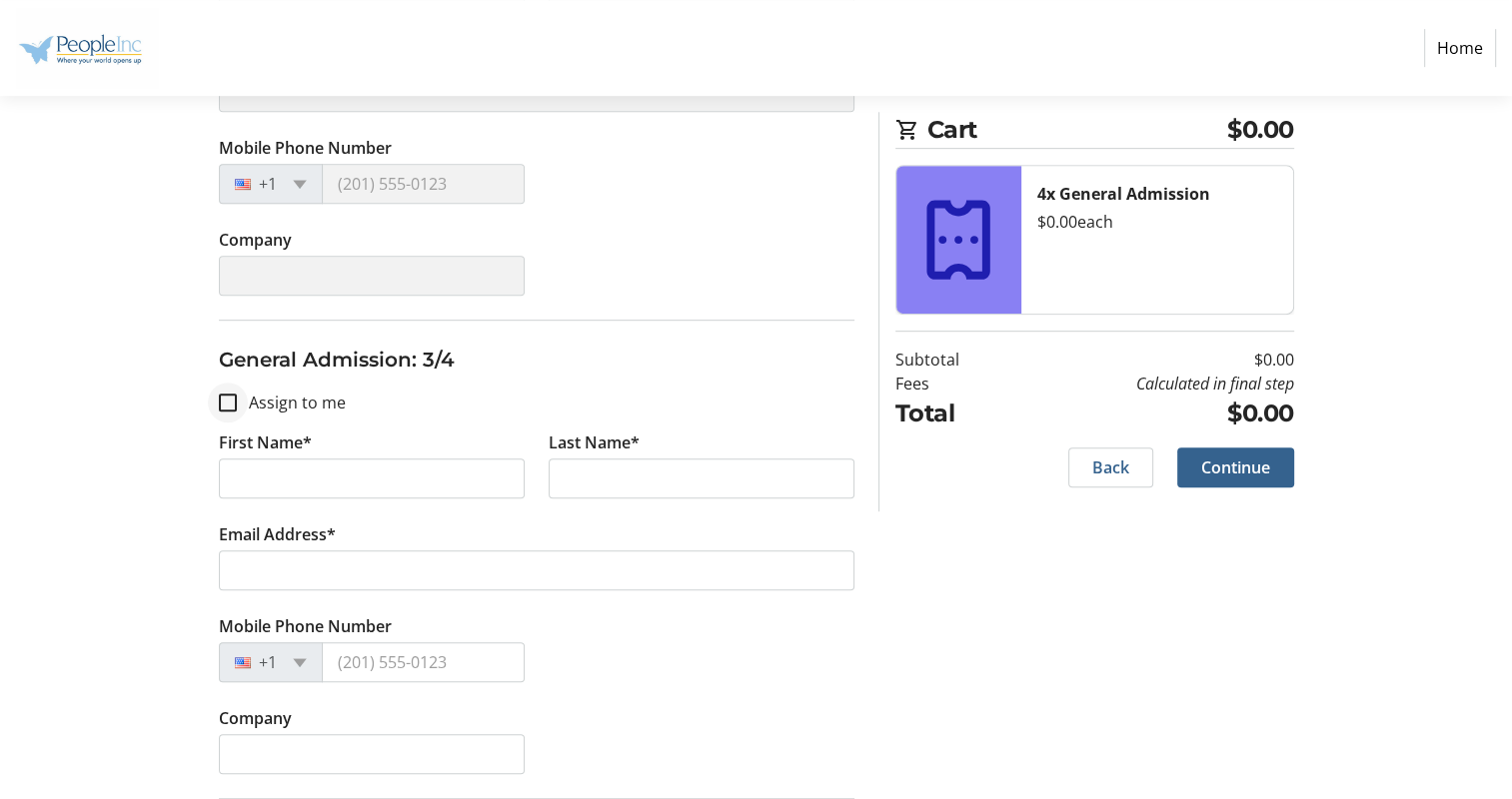 type on "[PERSON_NAME]" 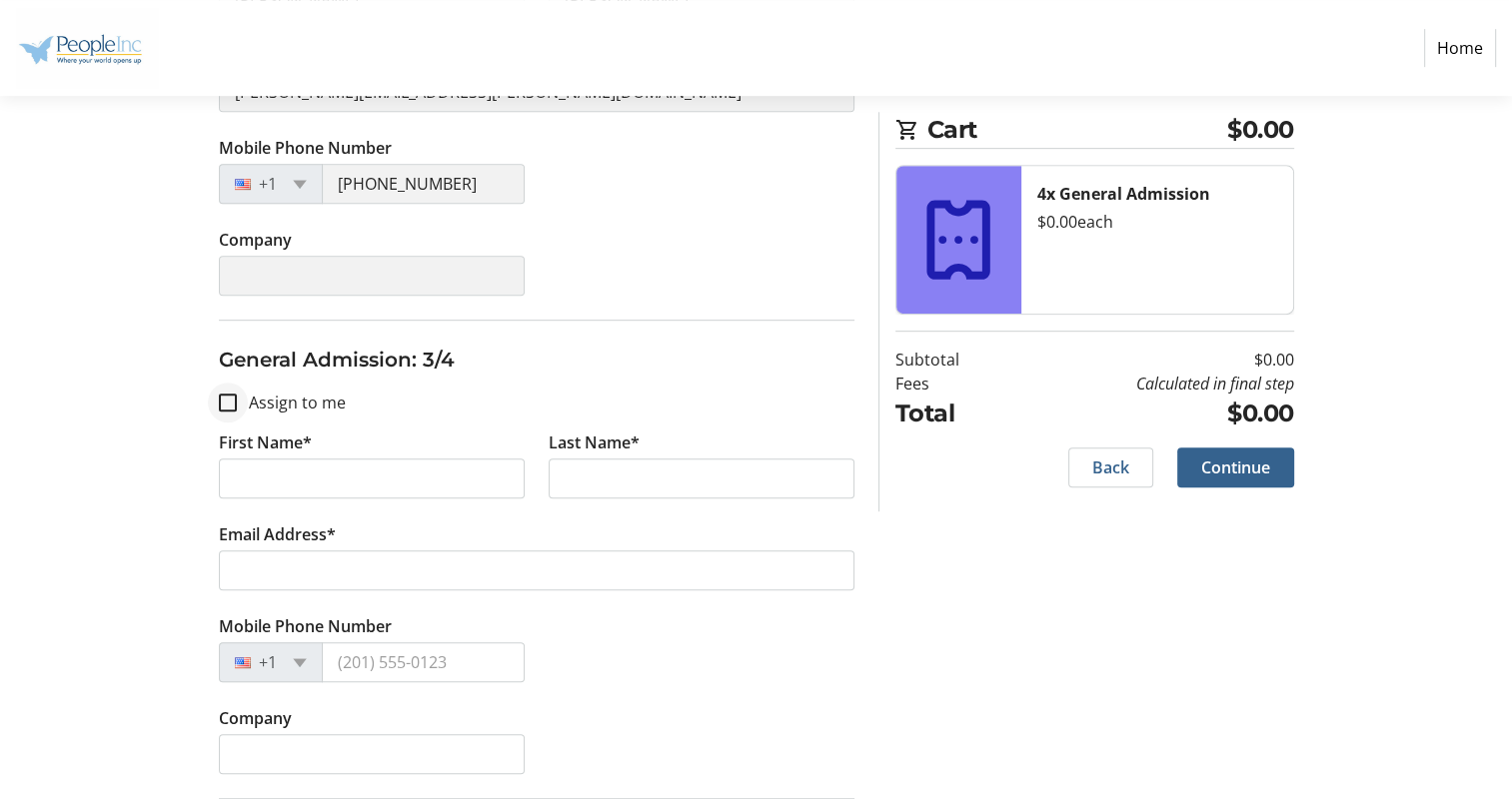click at bounding box center [228, 402] 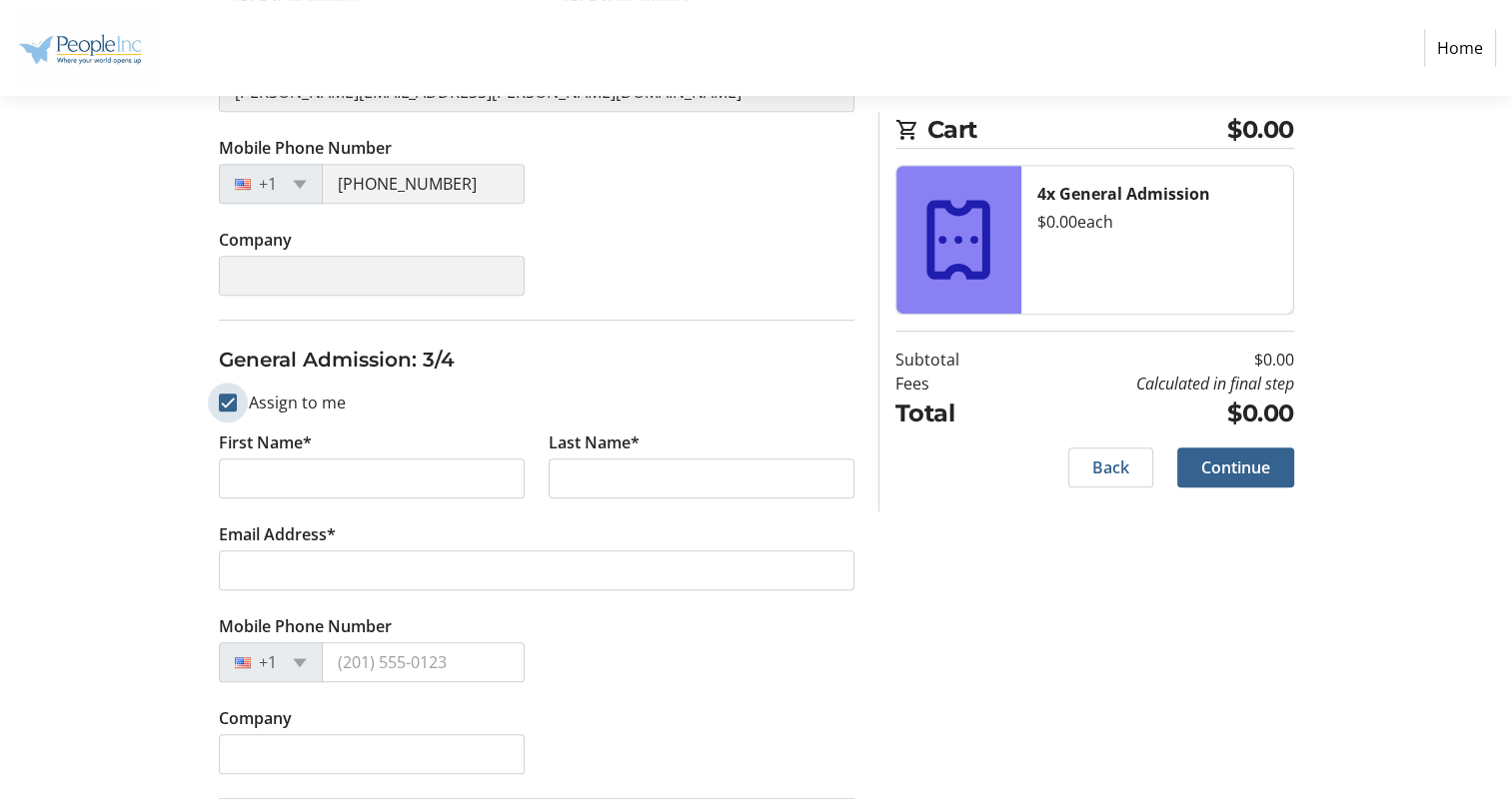checkbox on "true" 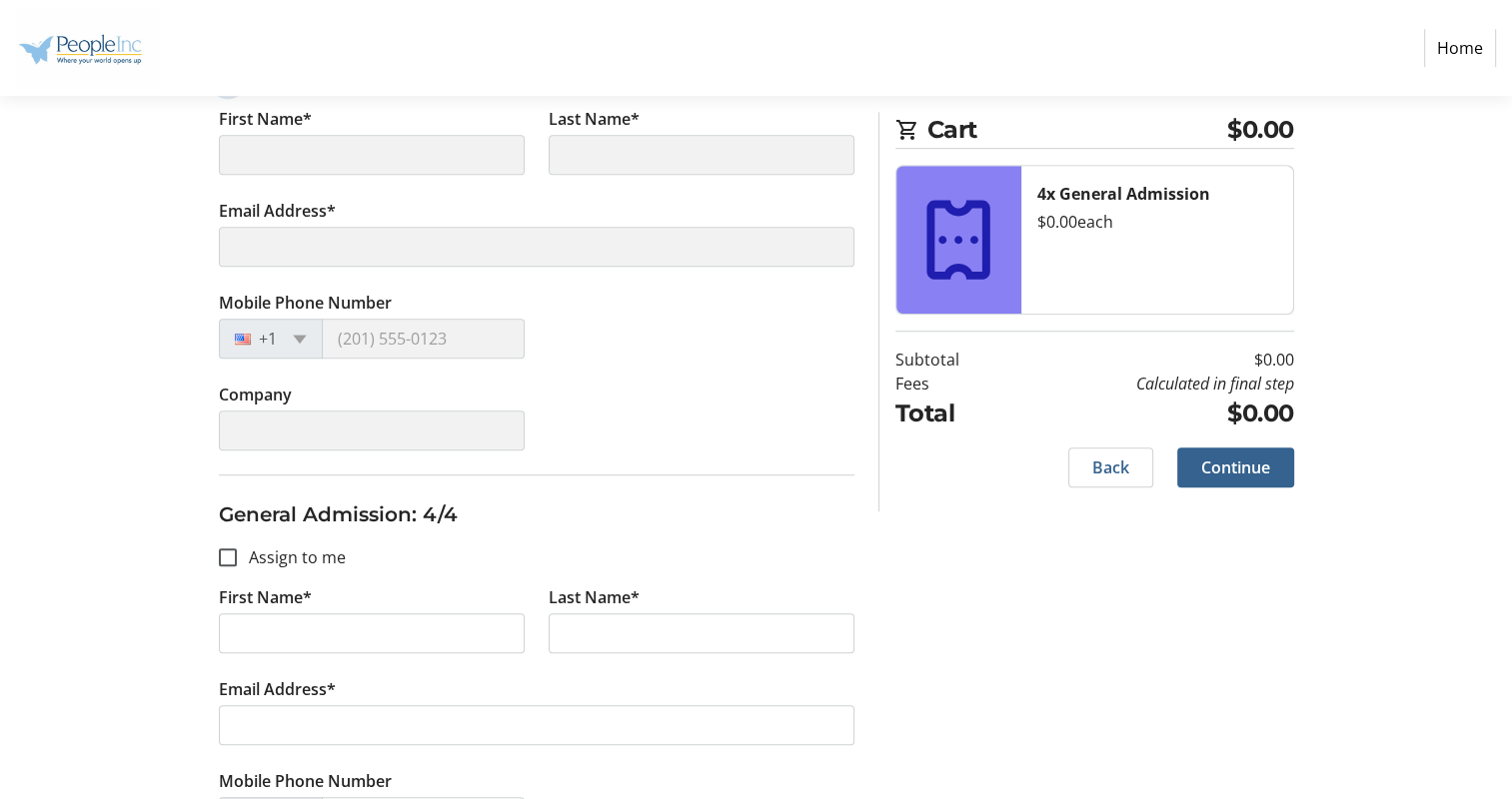 scroll, scrollTop: 1398, scrollLeft: 0, axis: vertical 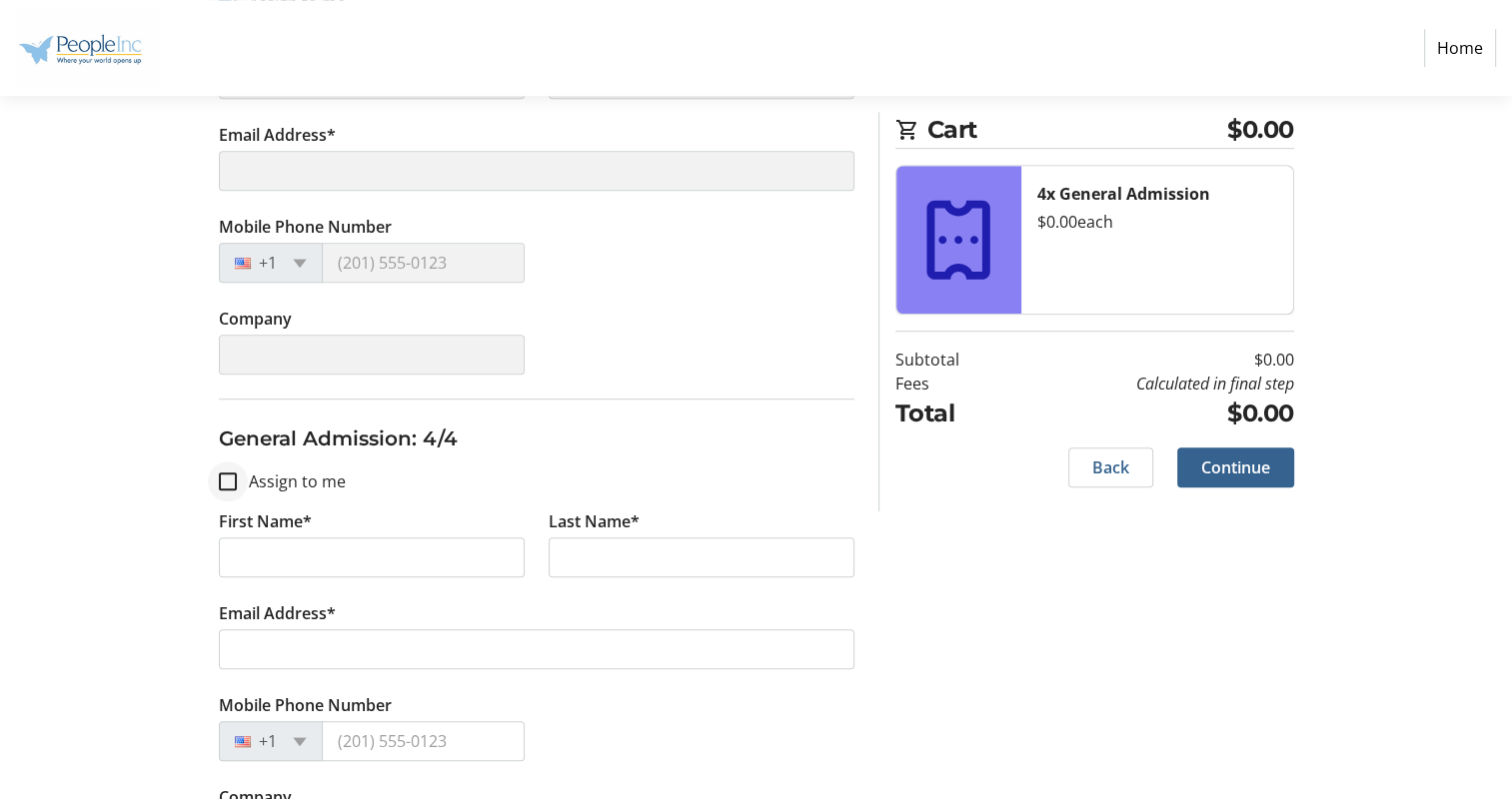 type on "[PERSON_NAME]" 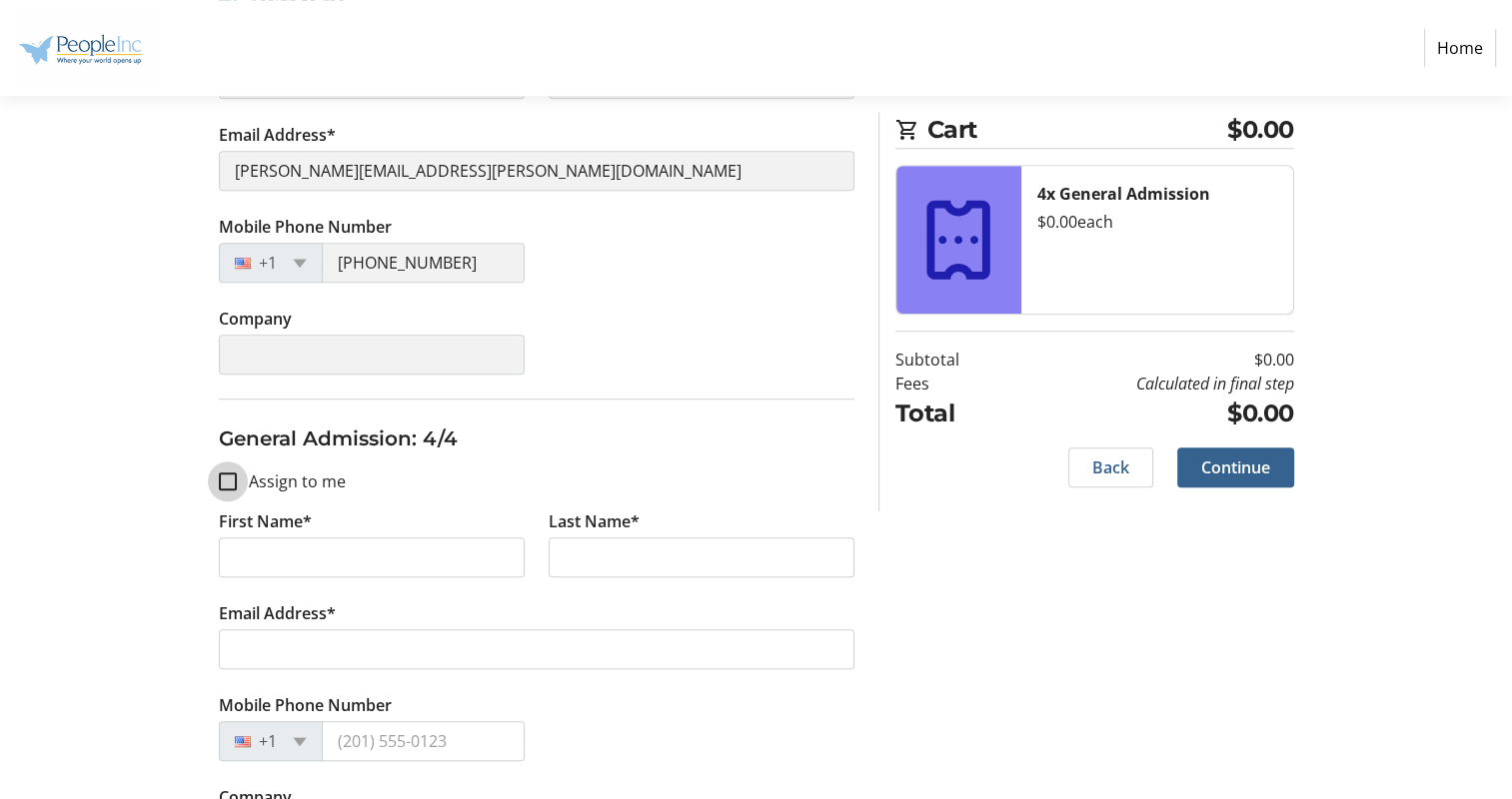 click on "Assign to me" at bounding box center [228, 481] 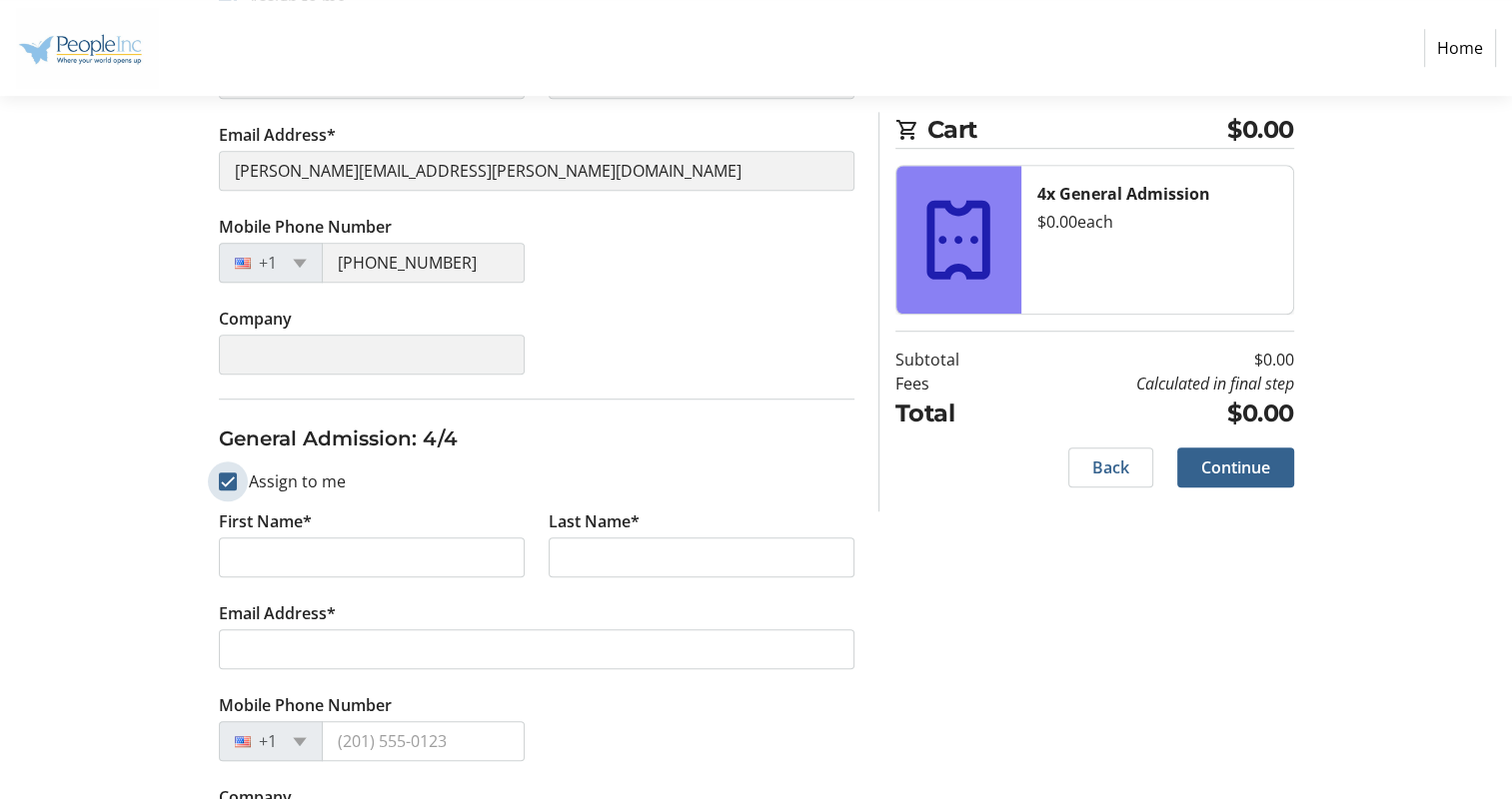 checkbox on "true" 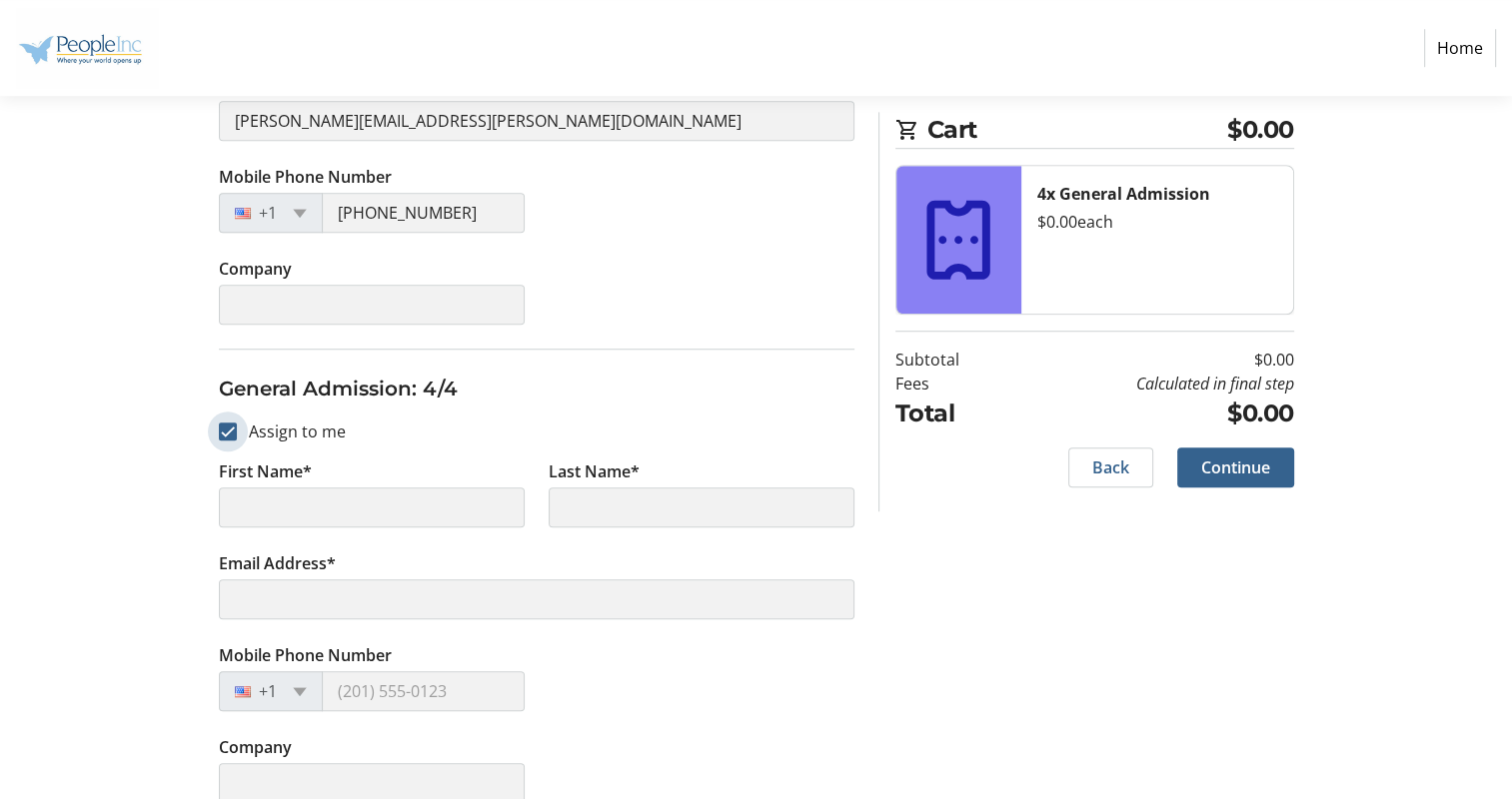 scroll, scrollTop: 1470, scrollLeft: 0, axis: vertical 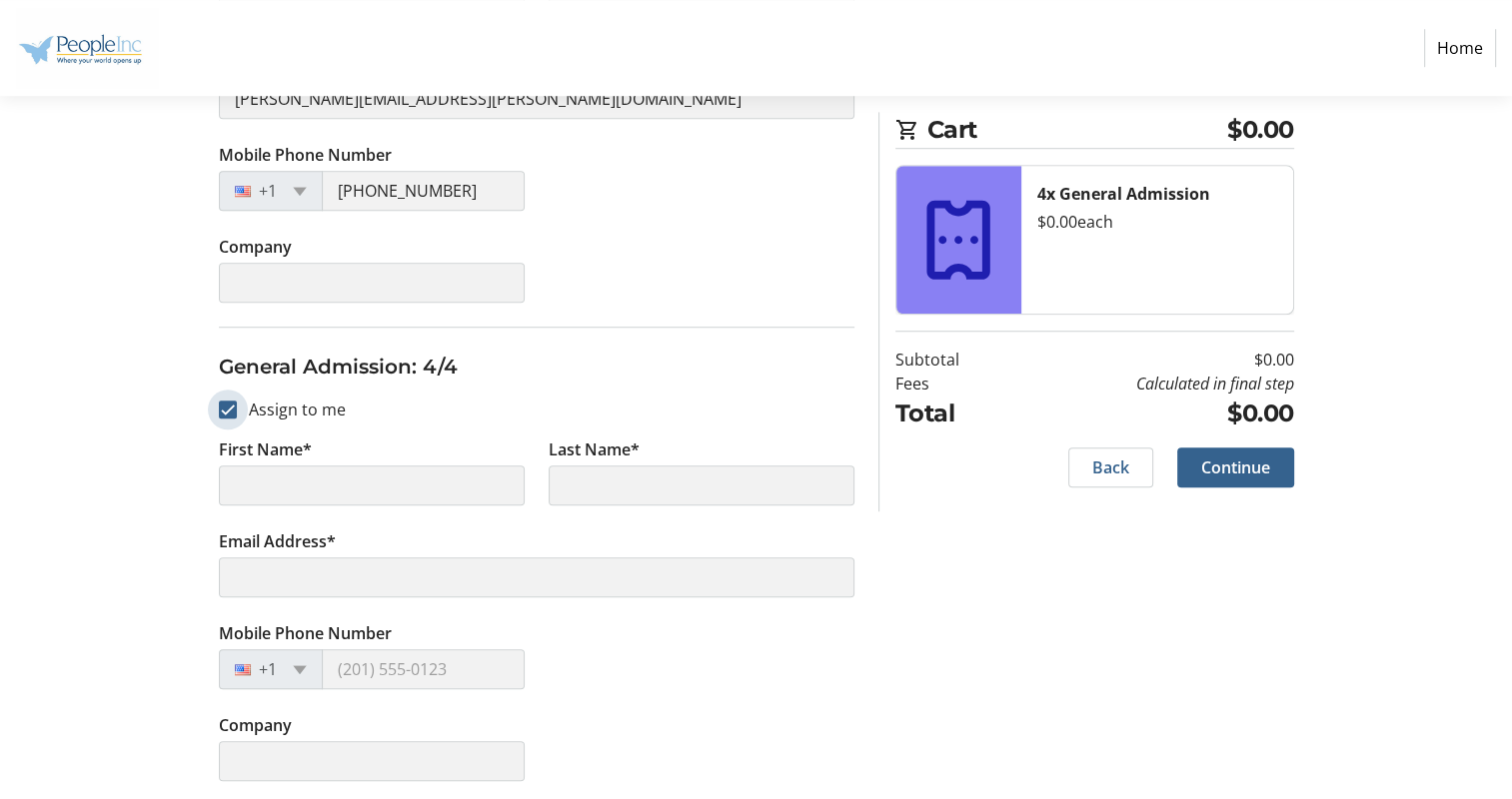 type on "[PERSON_NAME]" 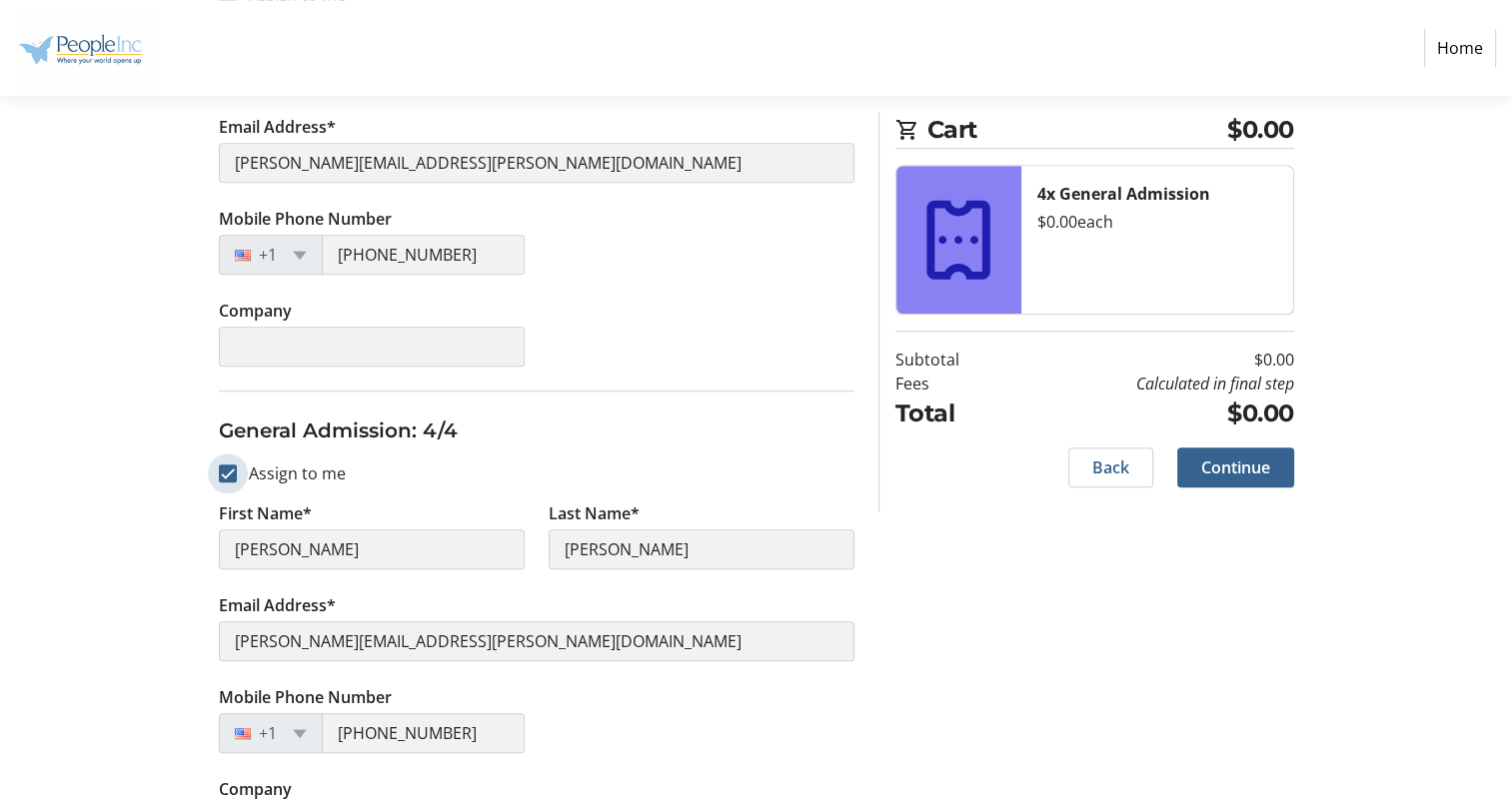 scroll, scrollTop: 1470, scrollLeft: 0, axis: vertical 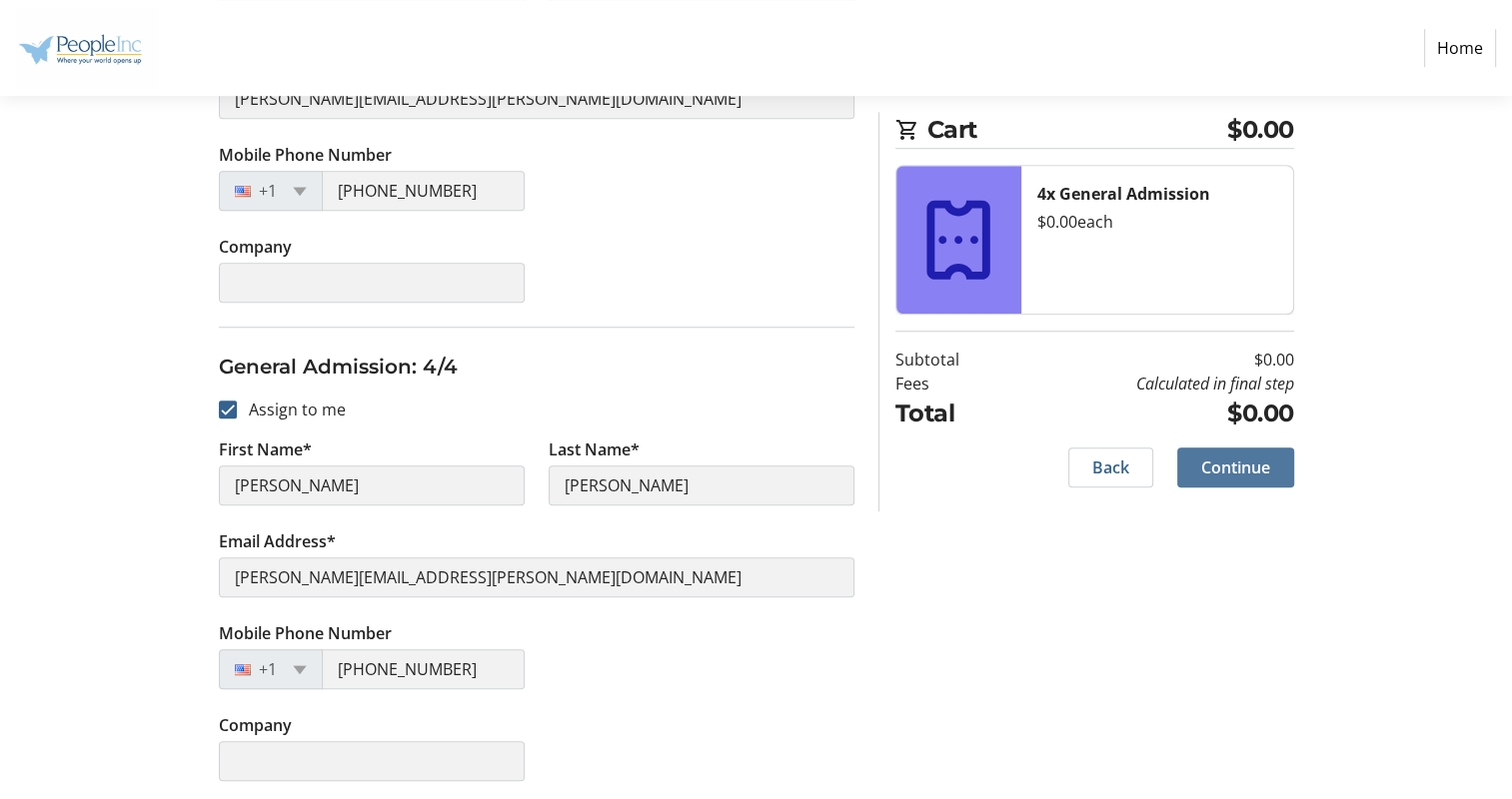 click on "Continue" 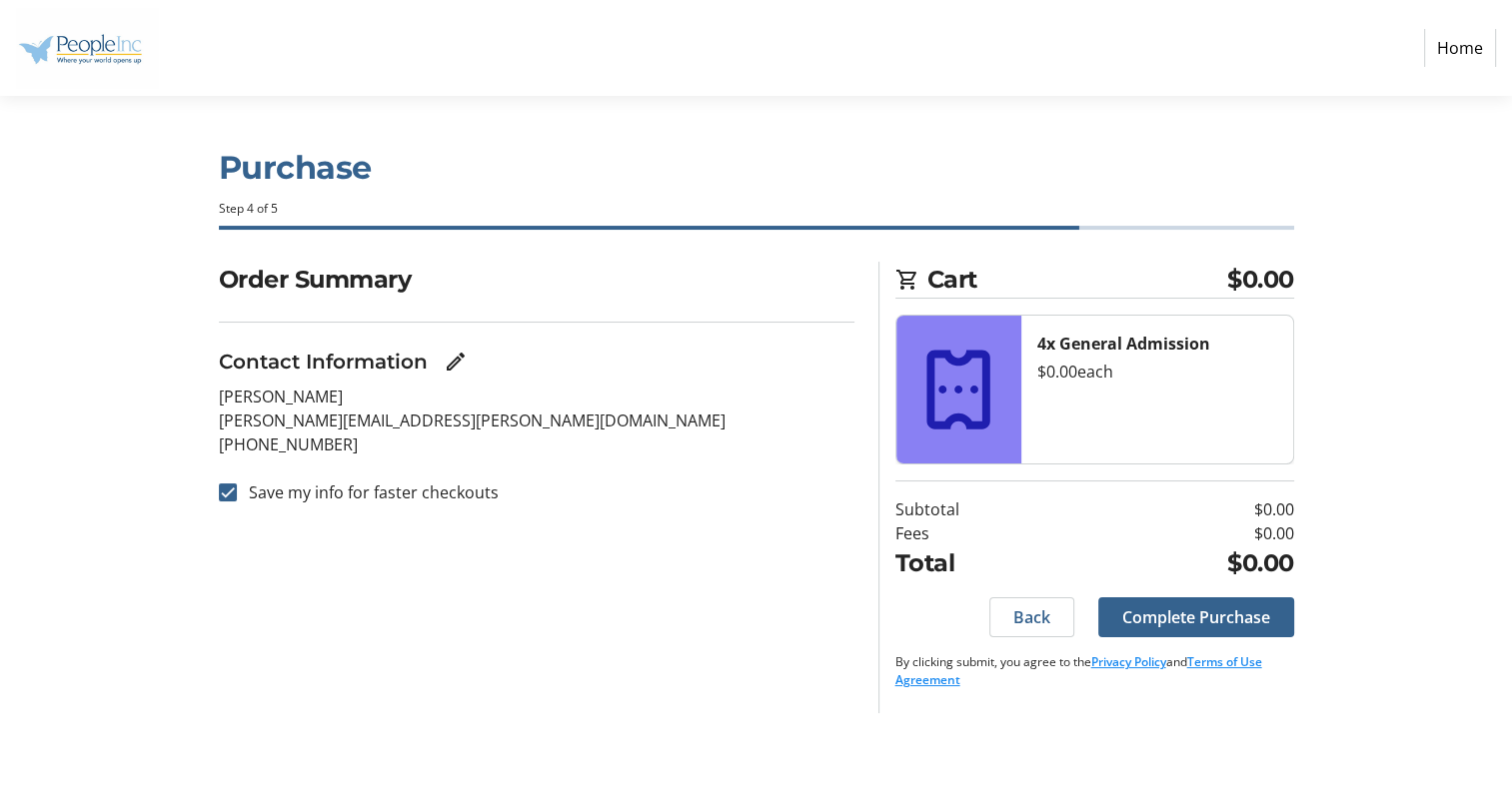 scroll, scrollTop: 0, scrollLeft: 0, axis: both 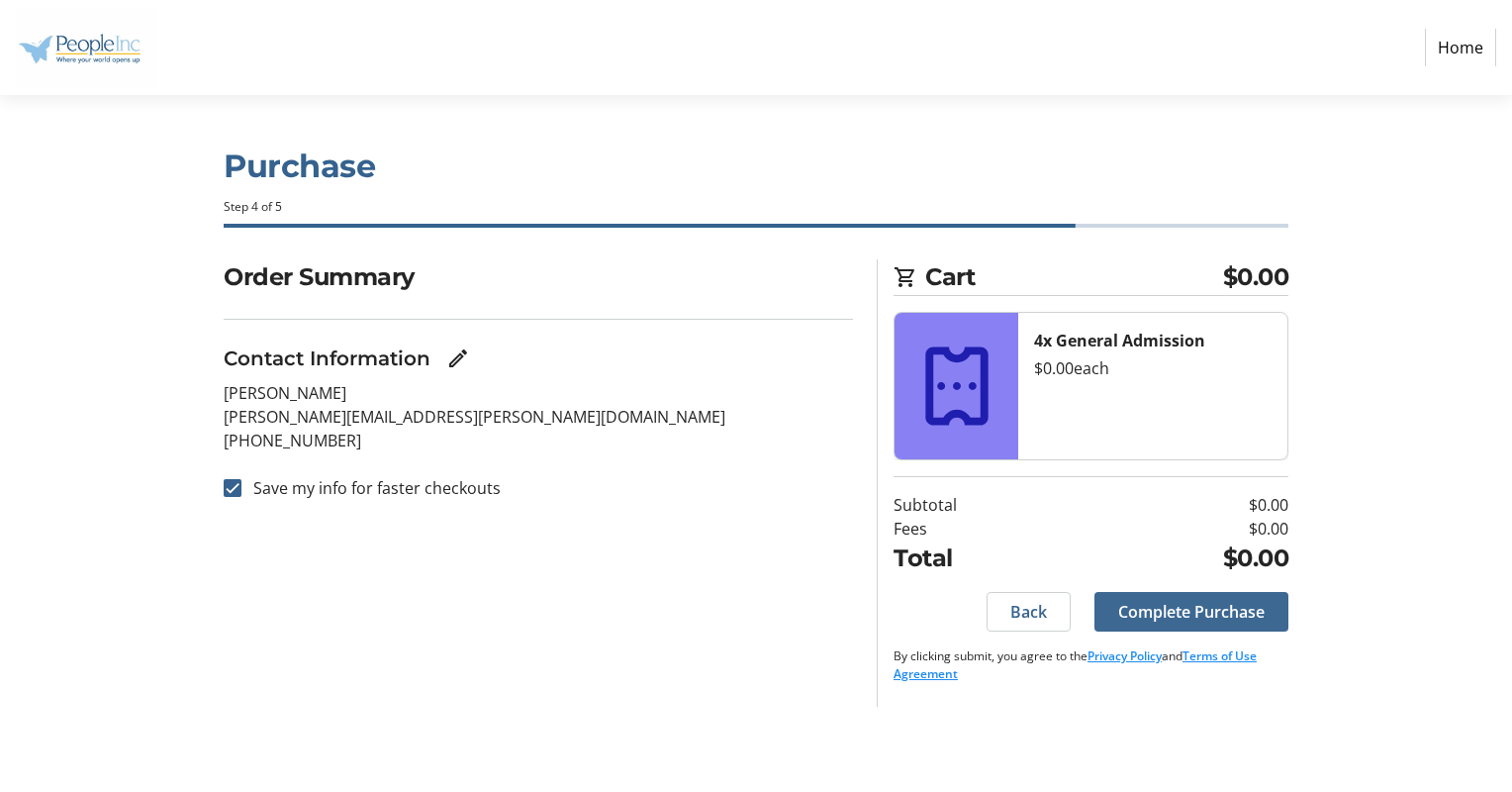 click on "Complete Purchase" 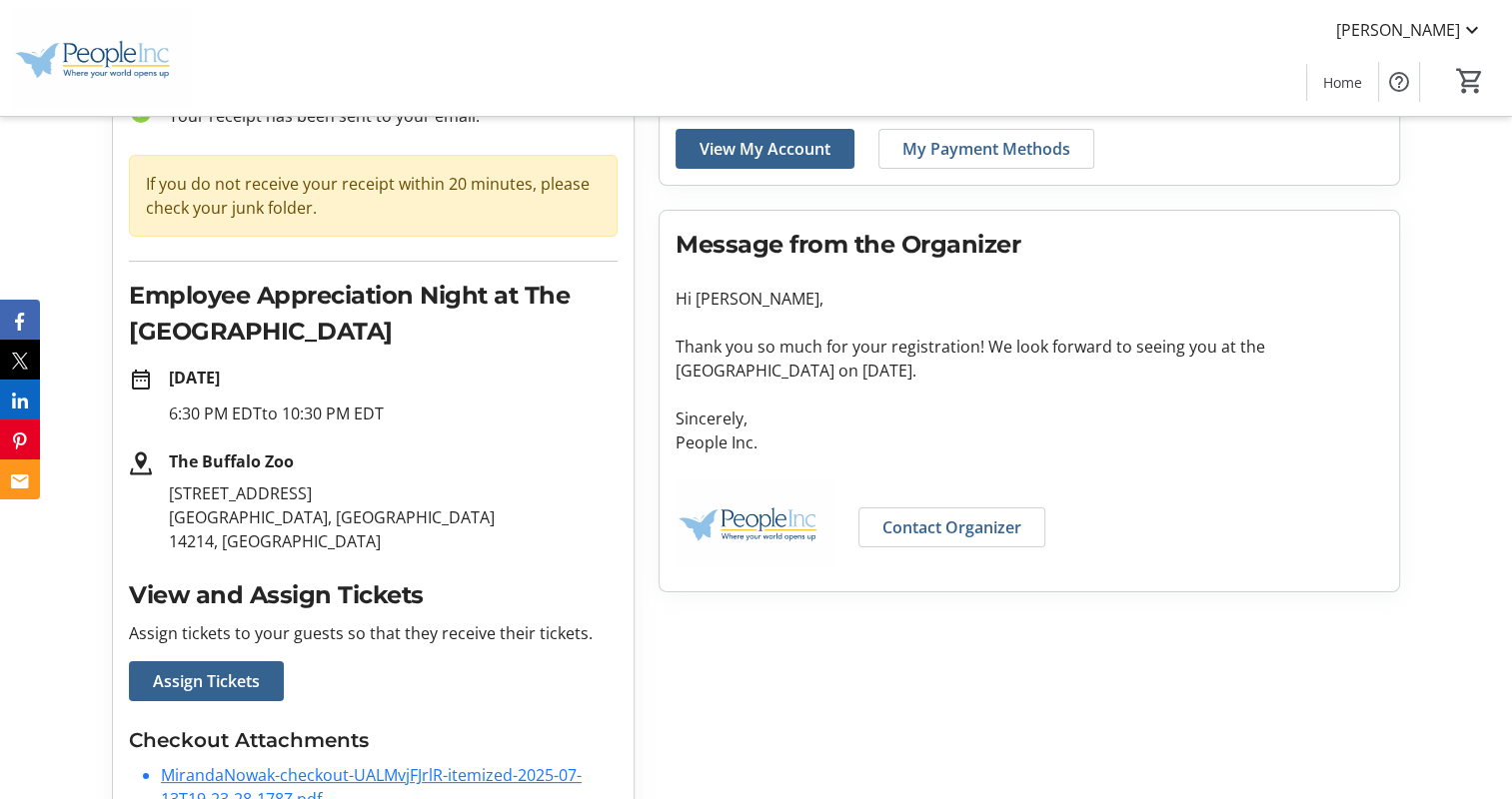 scroll, scrollTop: 200, scrollLeft: 0, axis: vertical 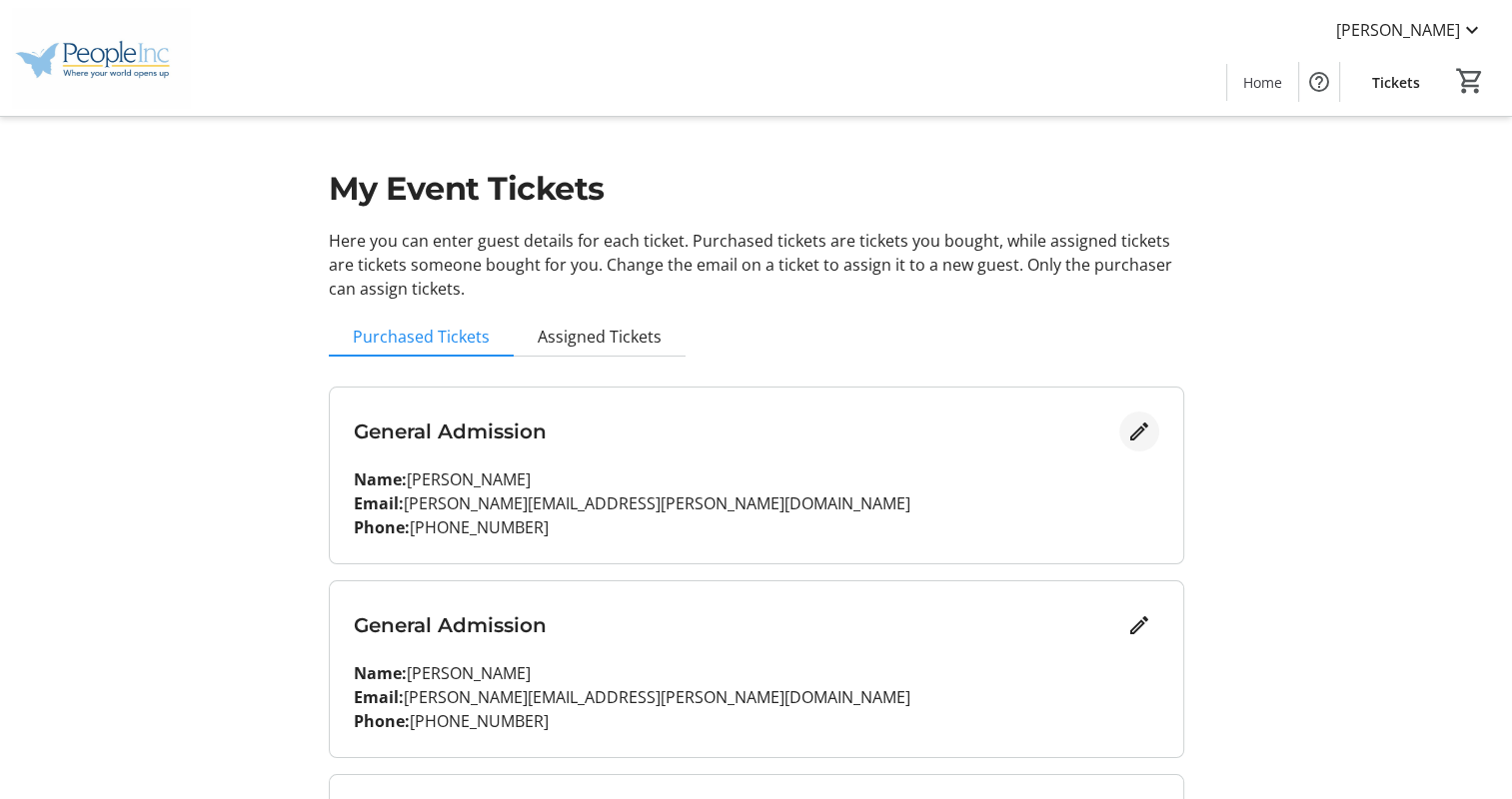 click 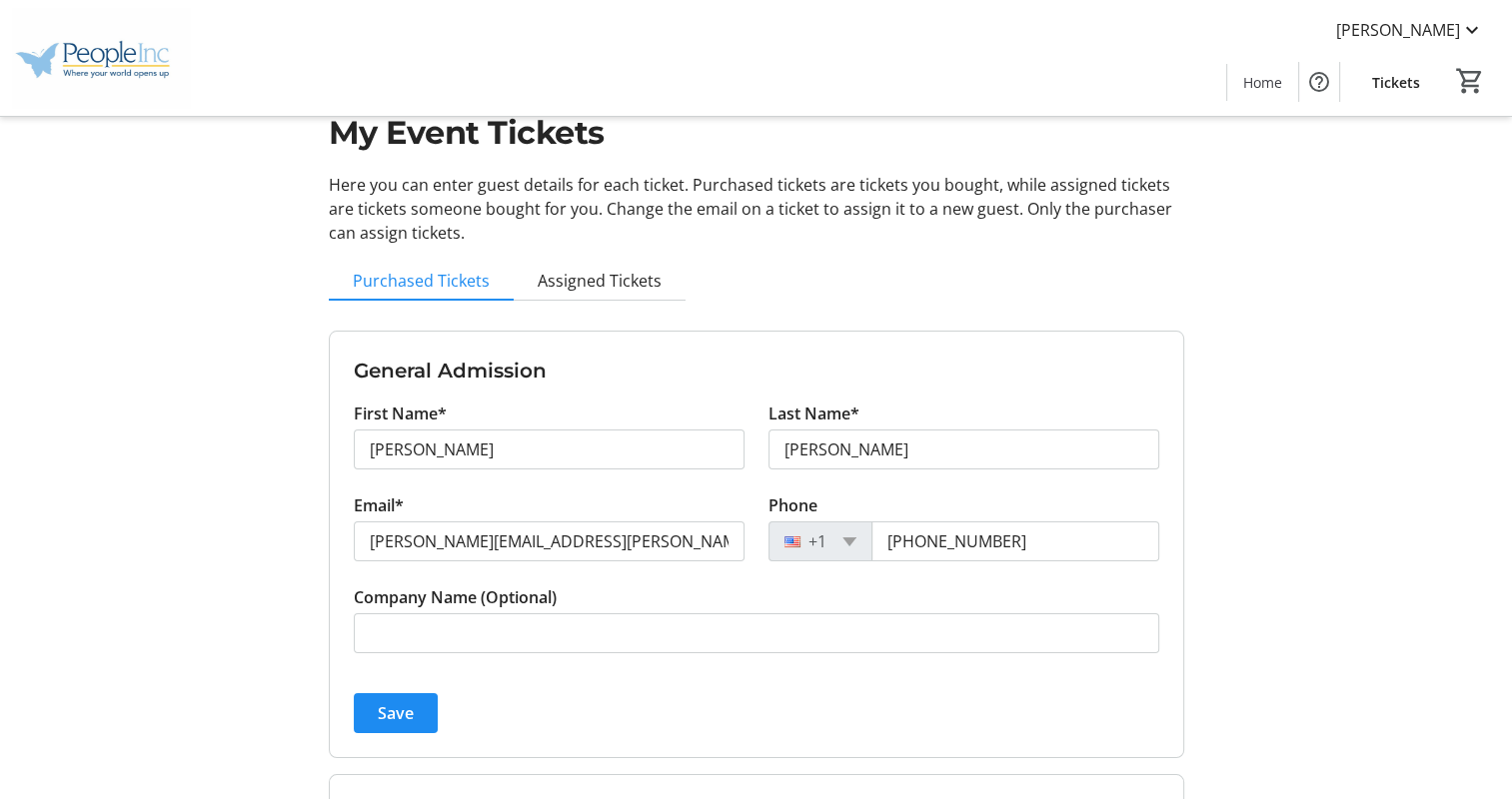 scroll, scrollTop: 0, scrollLeft: 0, axis: both 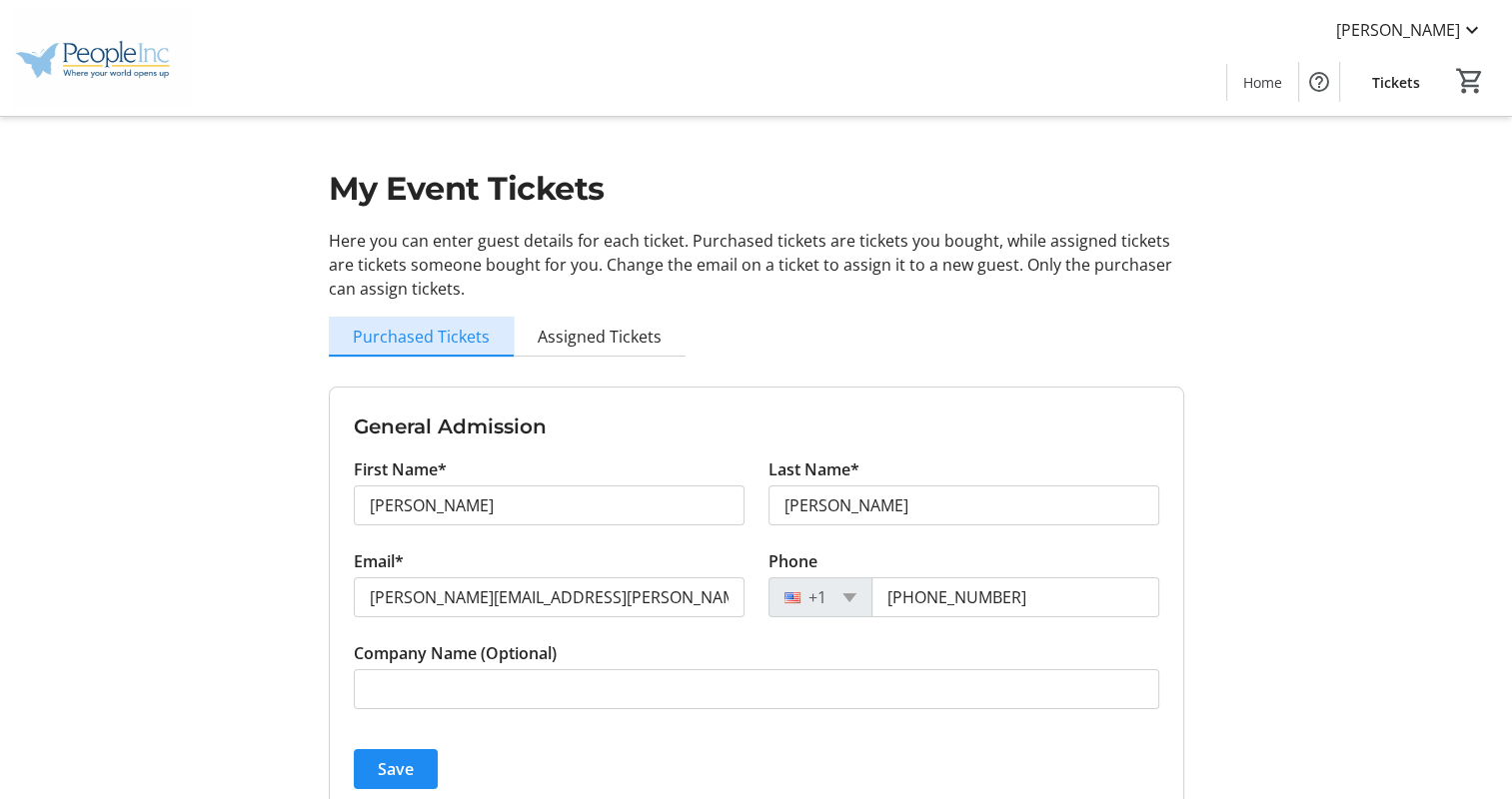 click on "Purchased Tickets" at bounding box center [421, 337] 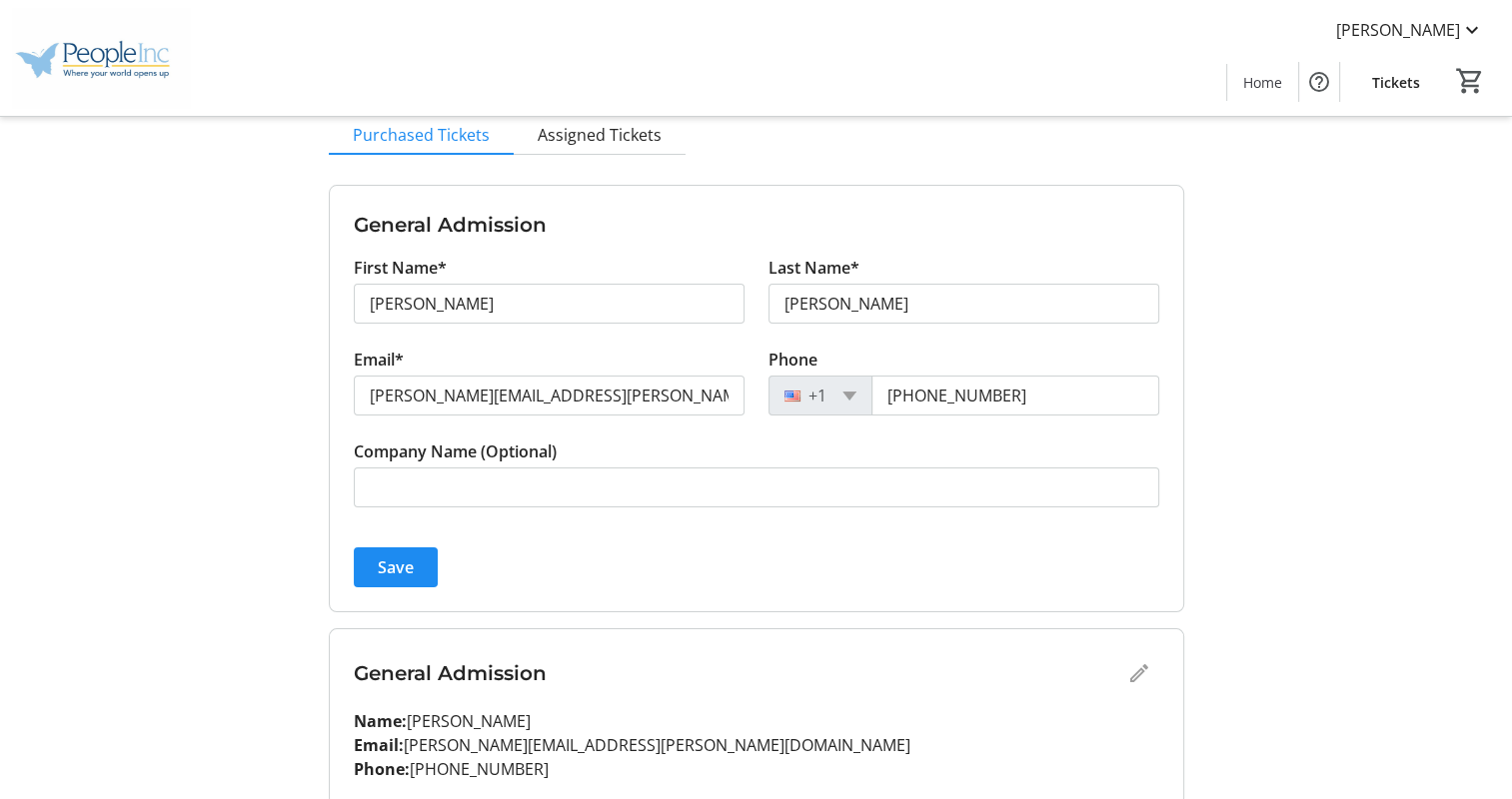 scroll, scrollTop: 0, scrollLeft: 0, axis: both 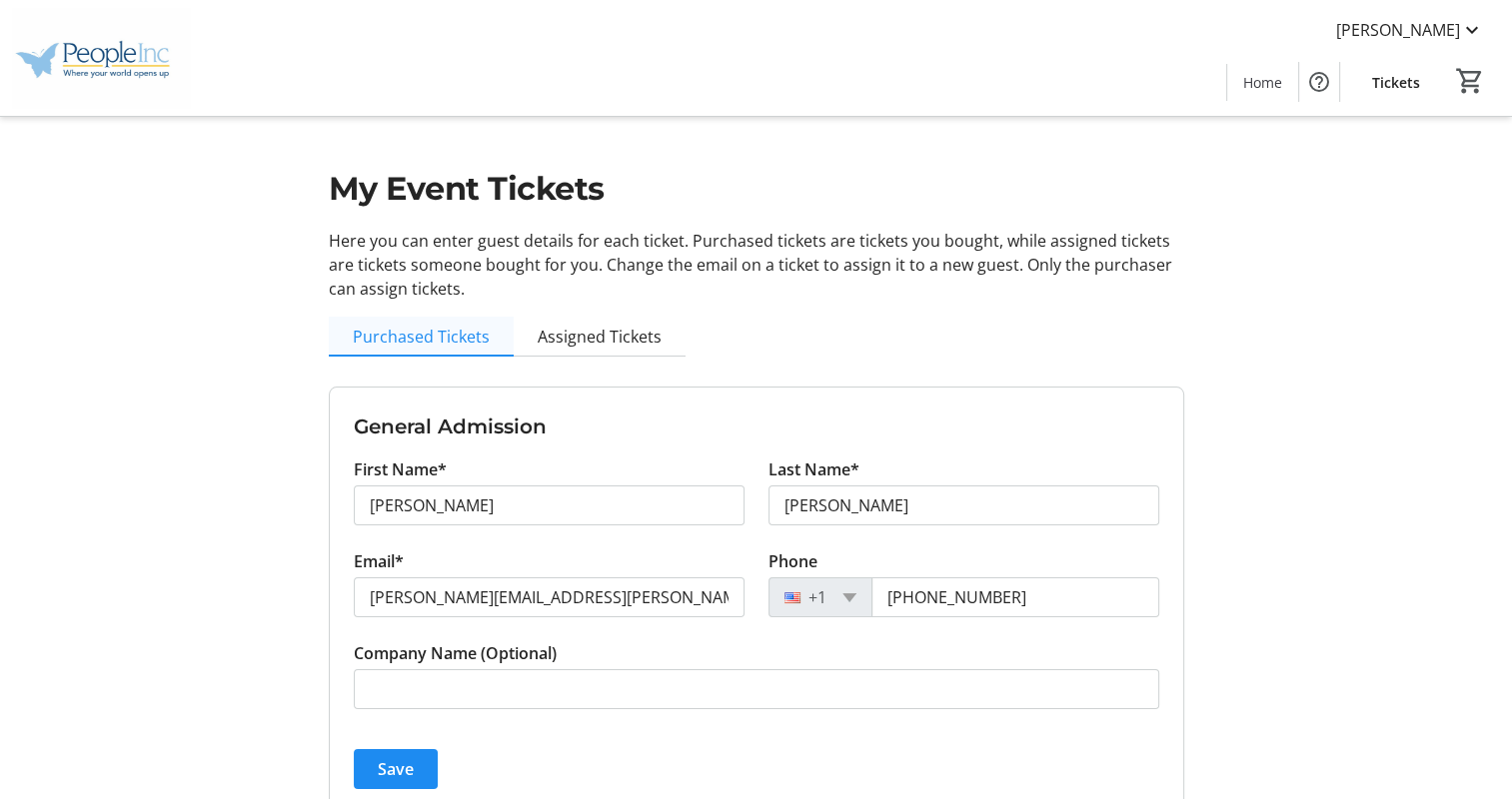 click on "Purchased Tickets" at bounding box center (421, 337) 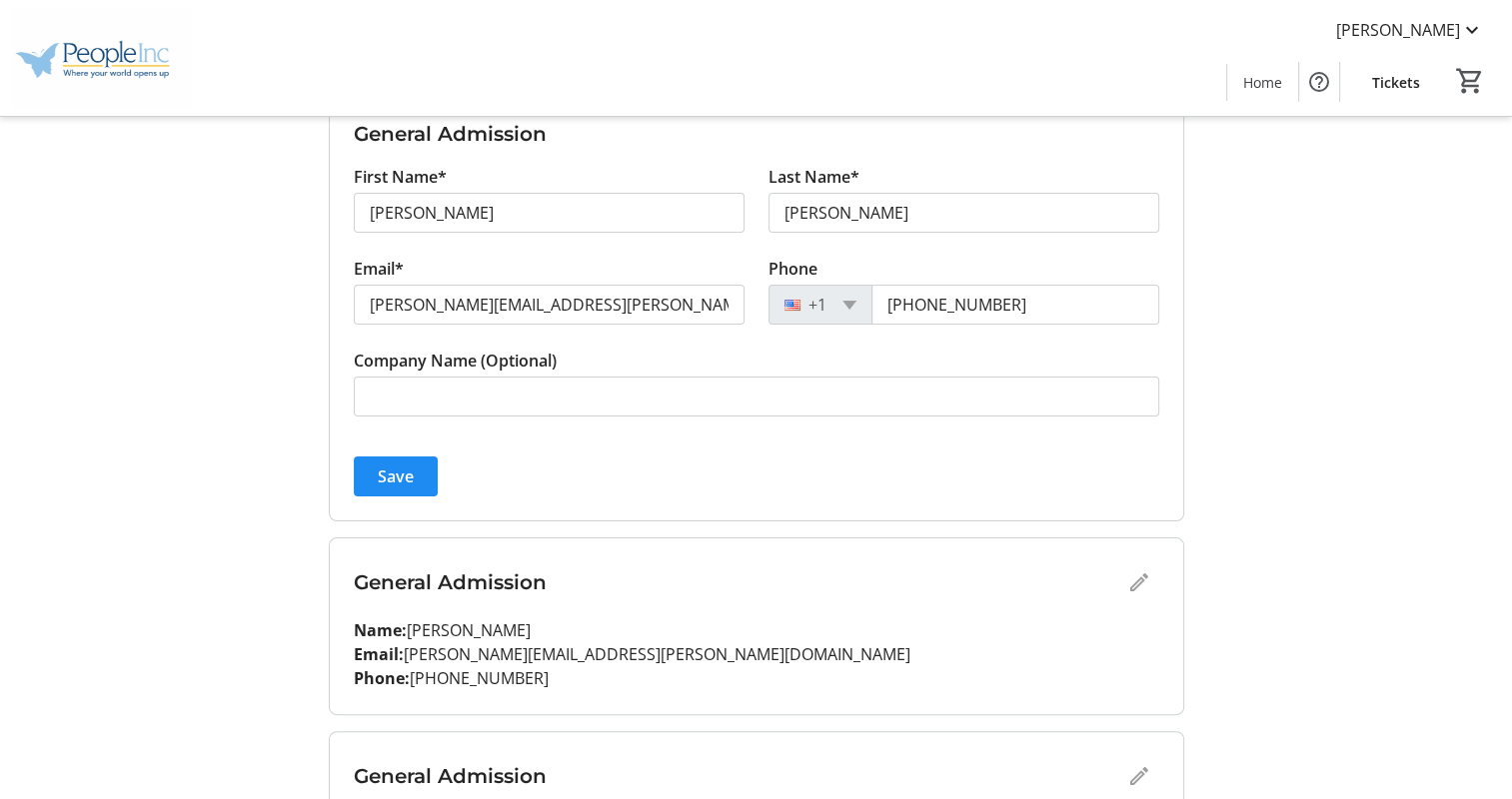 scroll, scrollTop: 400, scrollLeft: 0, axis: vertical 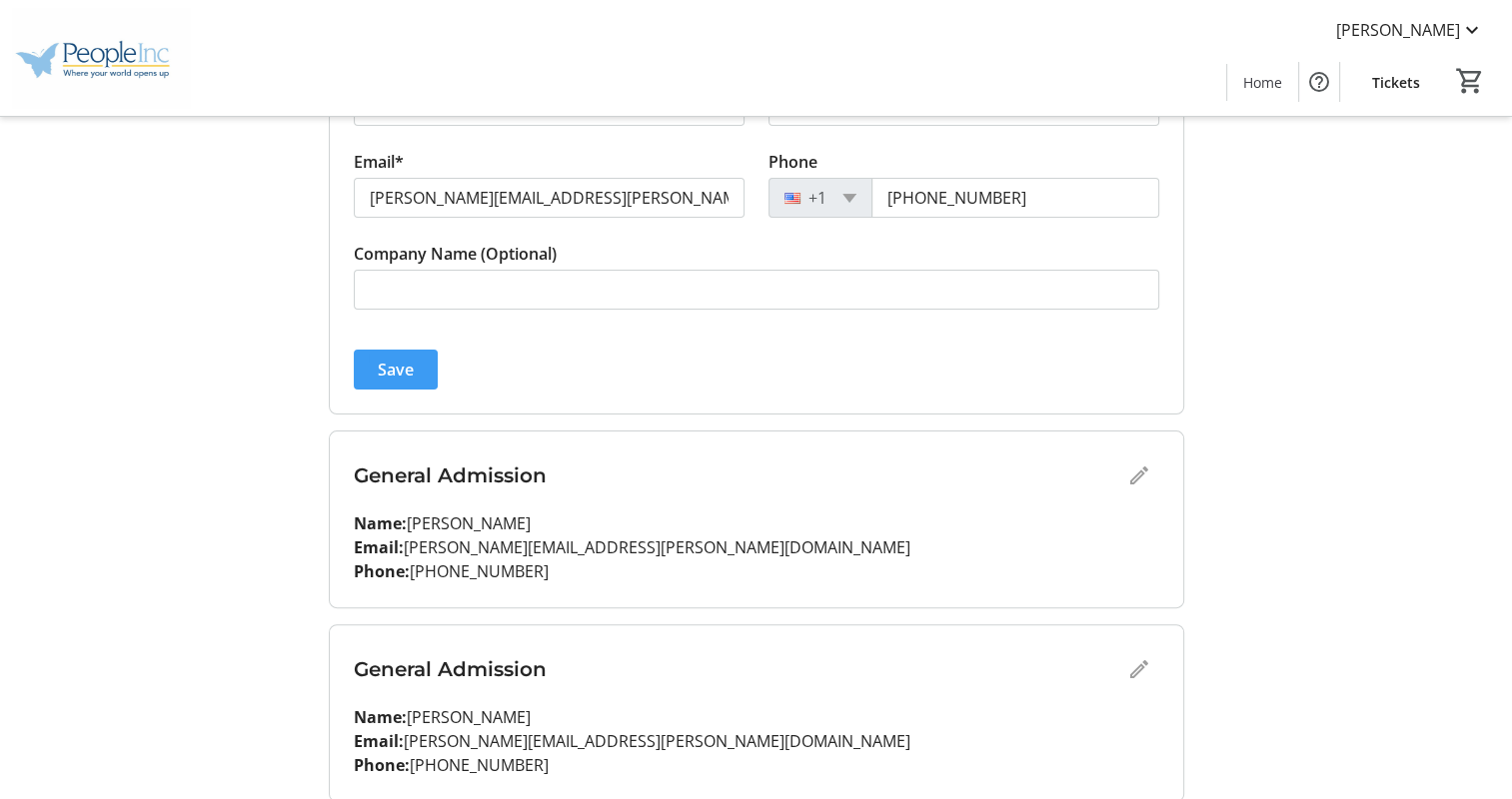 click on "Save" 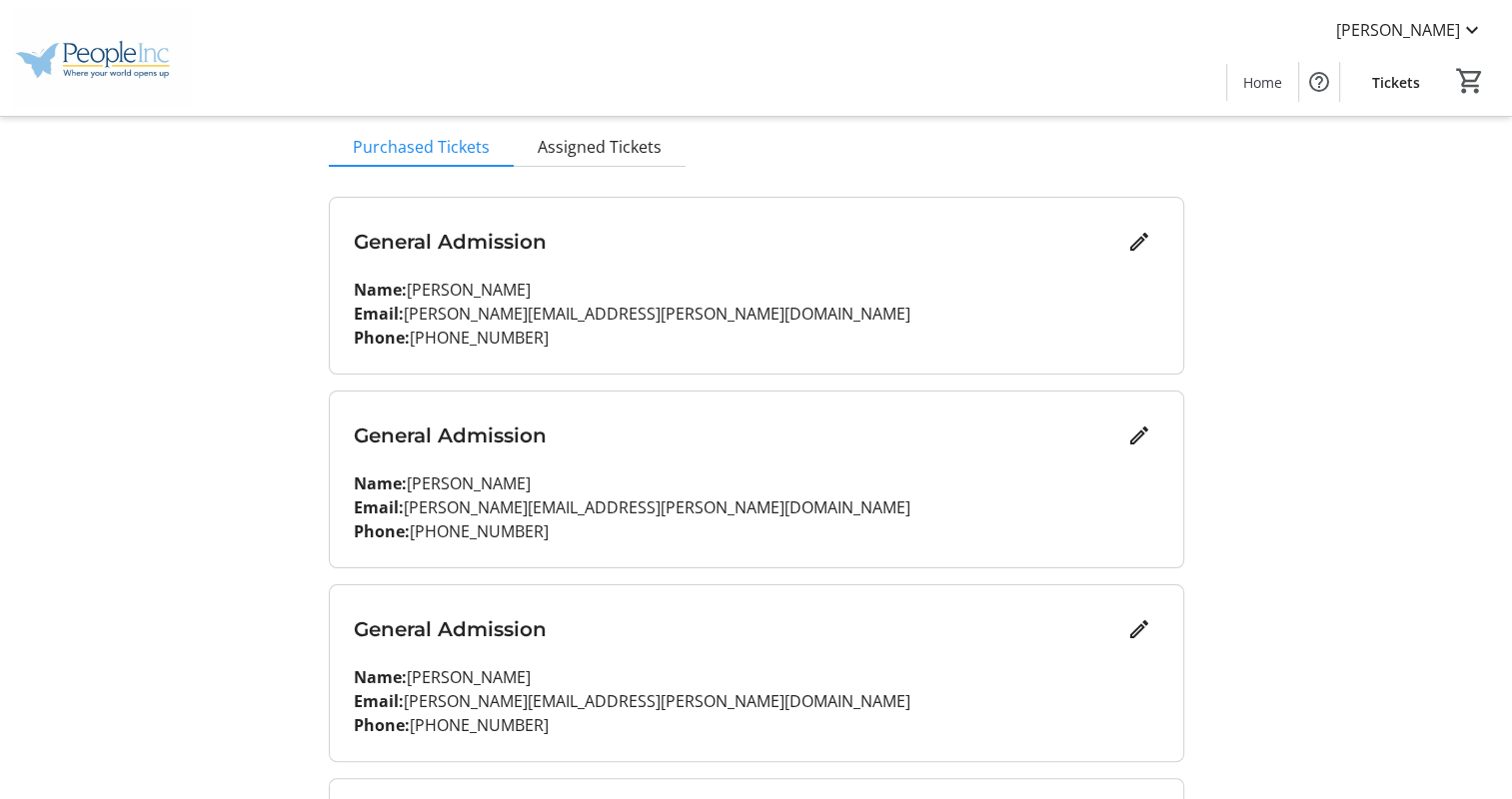 scroll, scrollTop: 0, scrollLeft: 0, axis: both 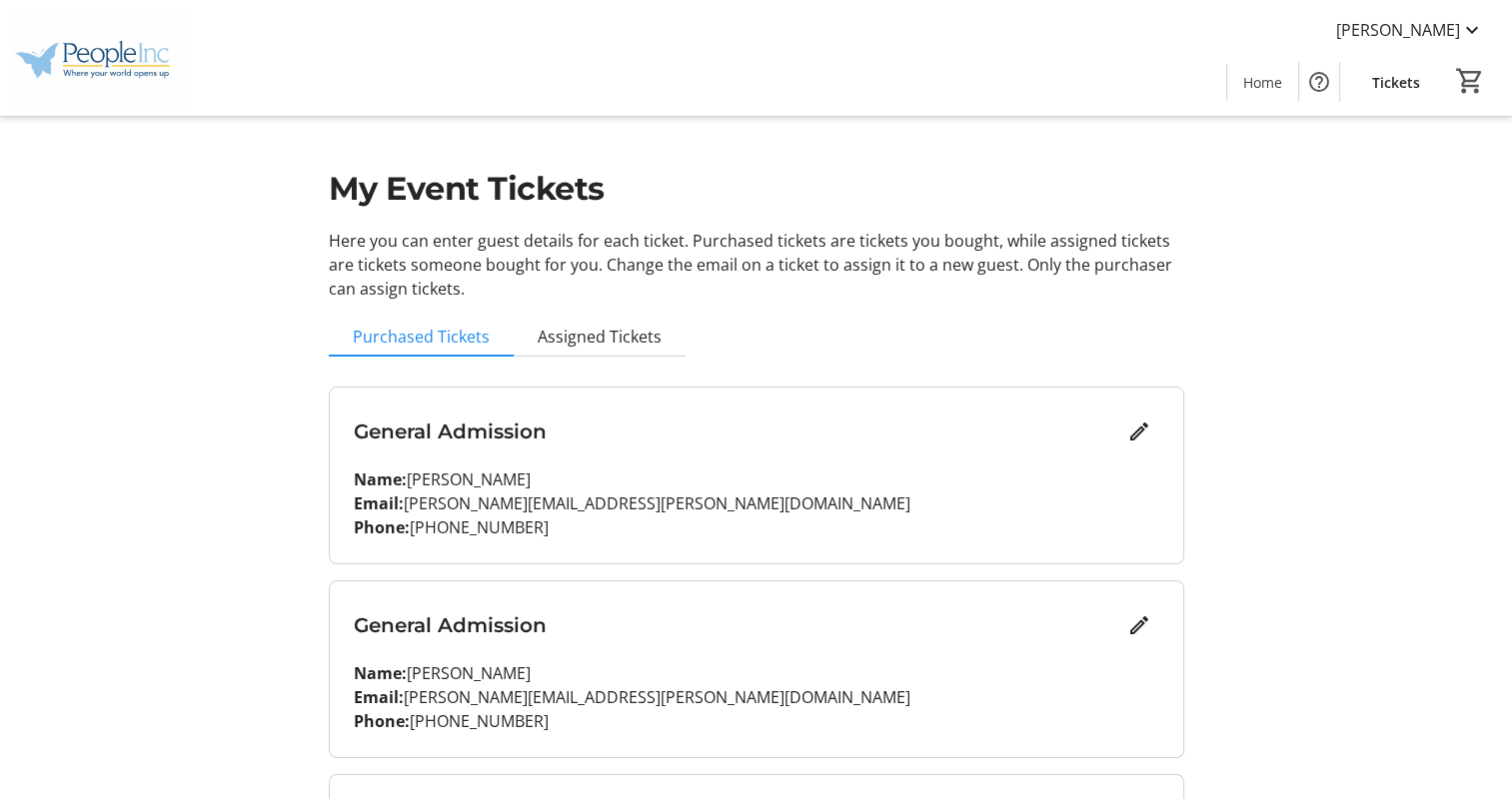 click on "Tickets" 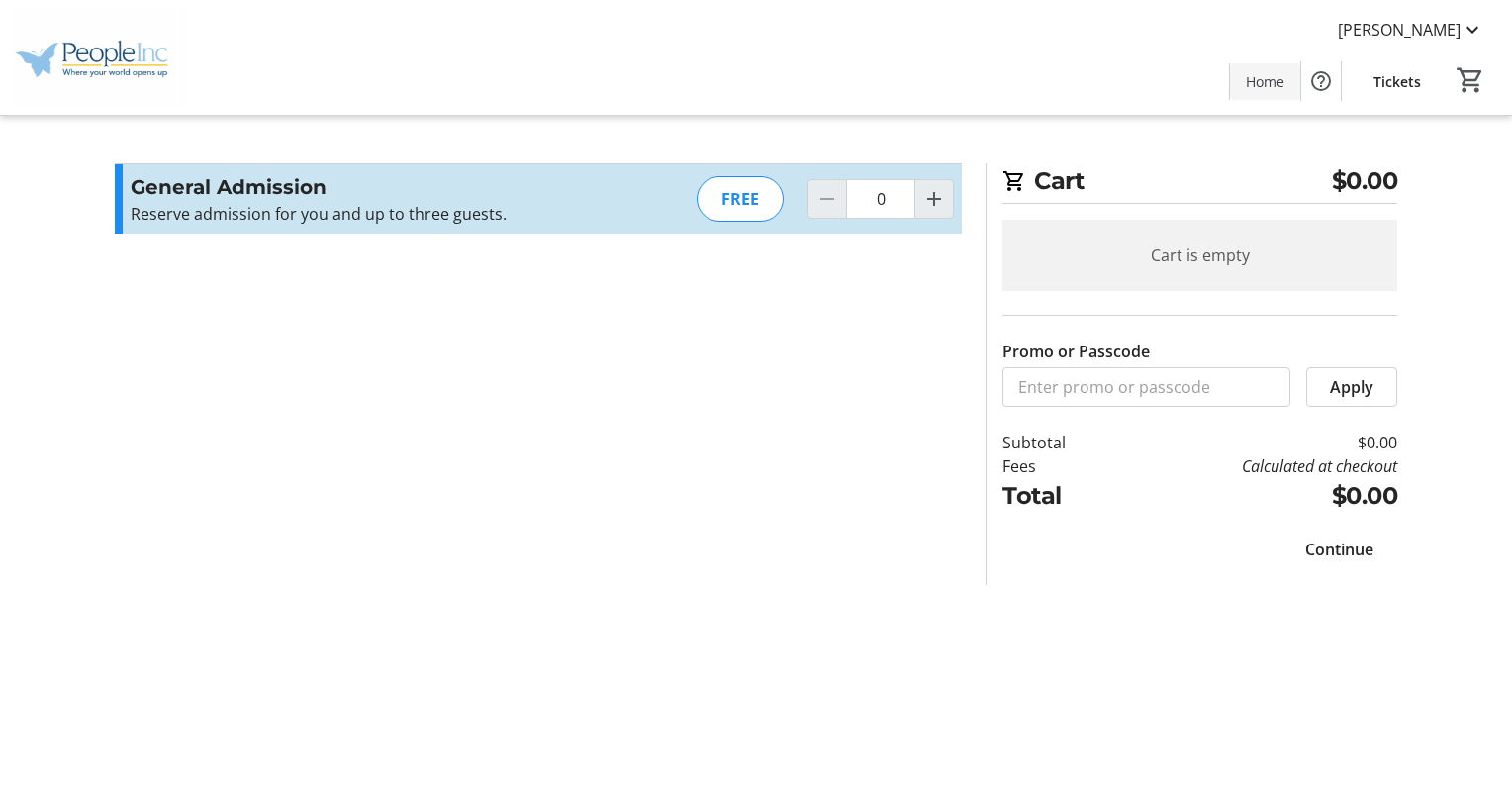 click 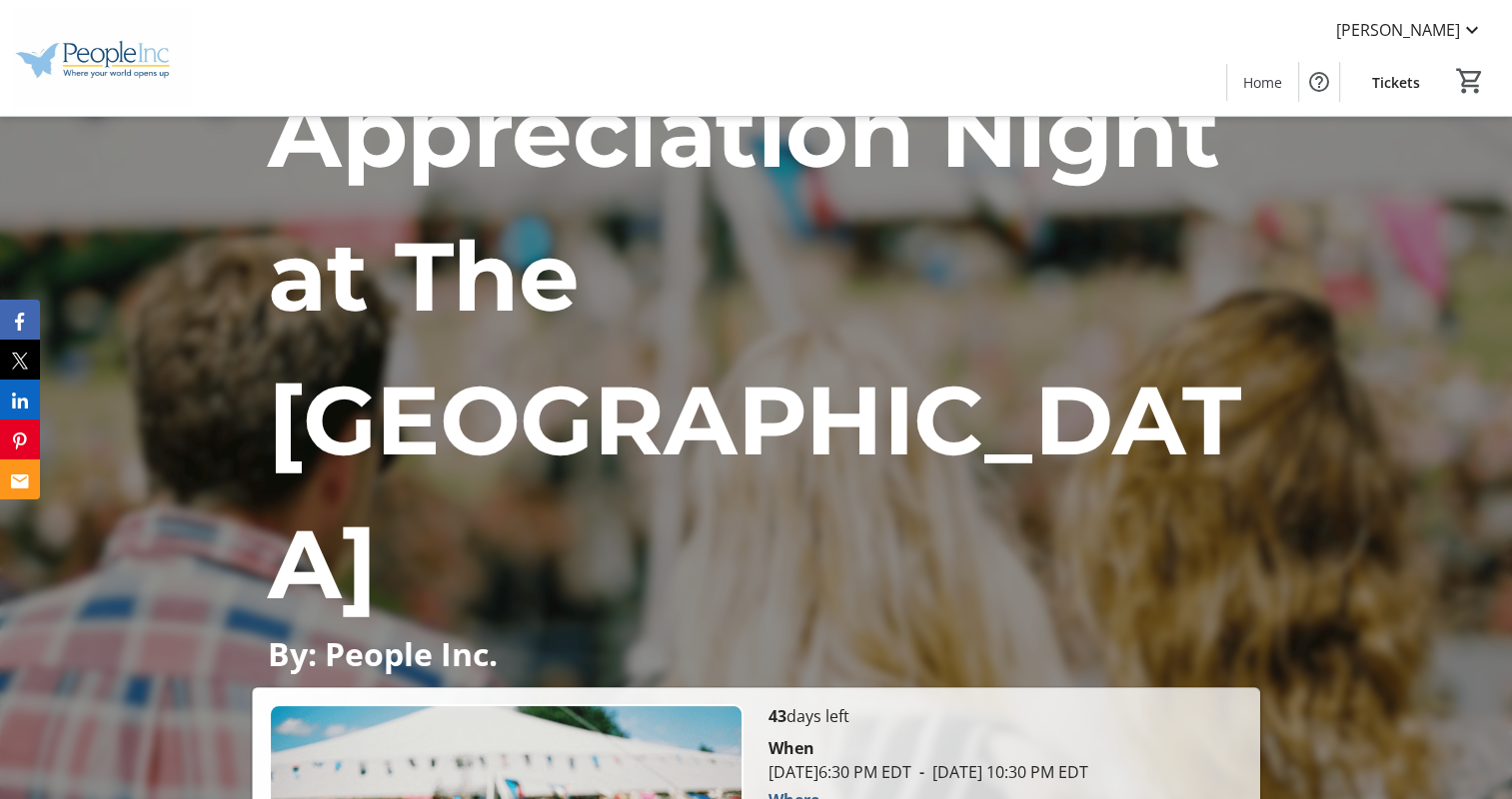 scroll, scrollTop: 300, scrollLeft: 0, axis: vertical 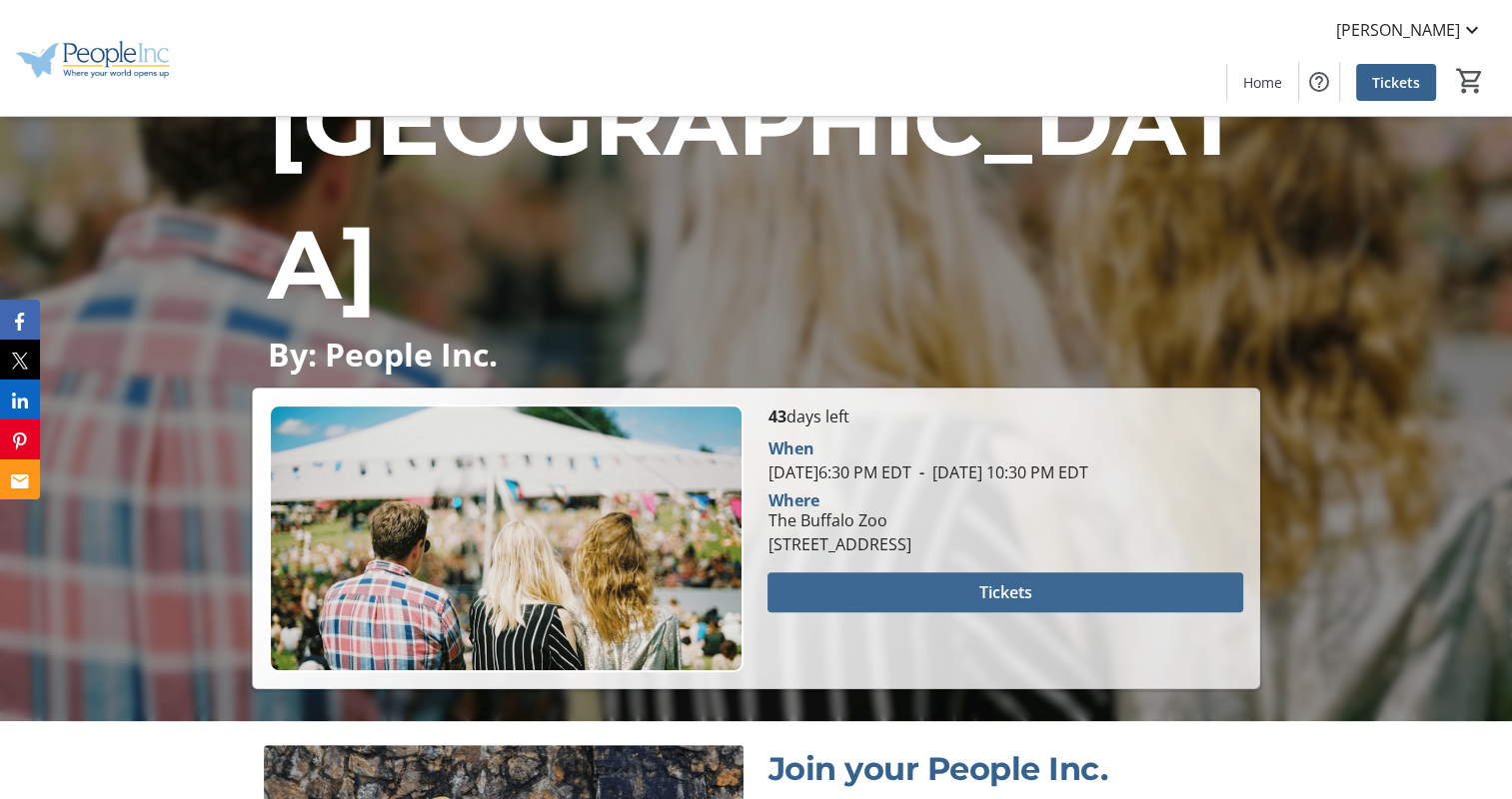 click at bounding box center (1004, 592) 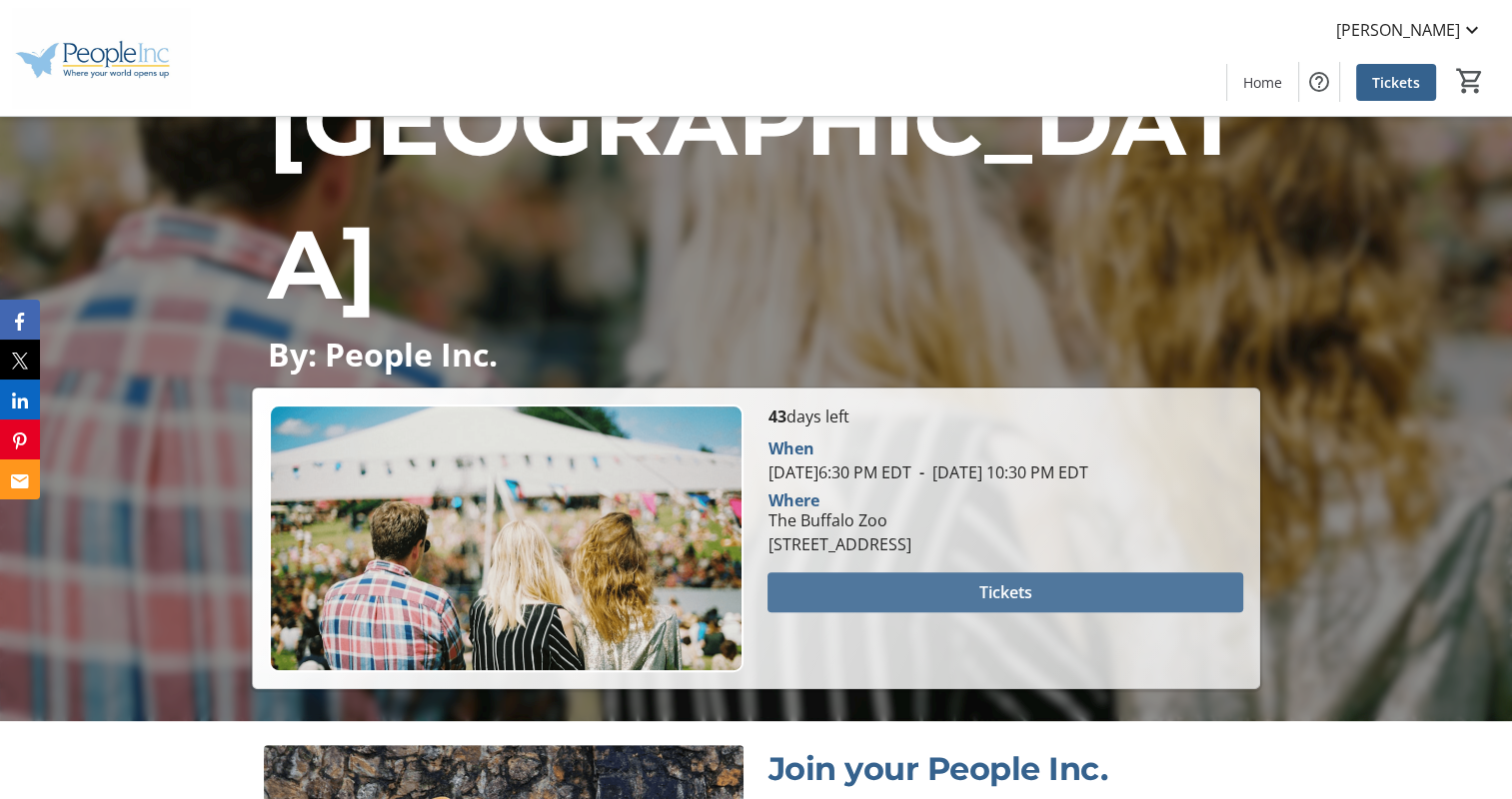 scroll, scrollTop: 0, scrollLeft: 0, axis: both 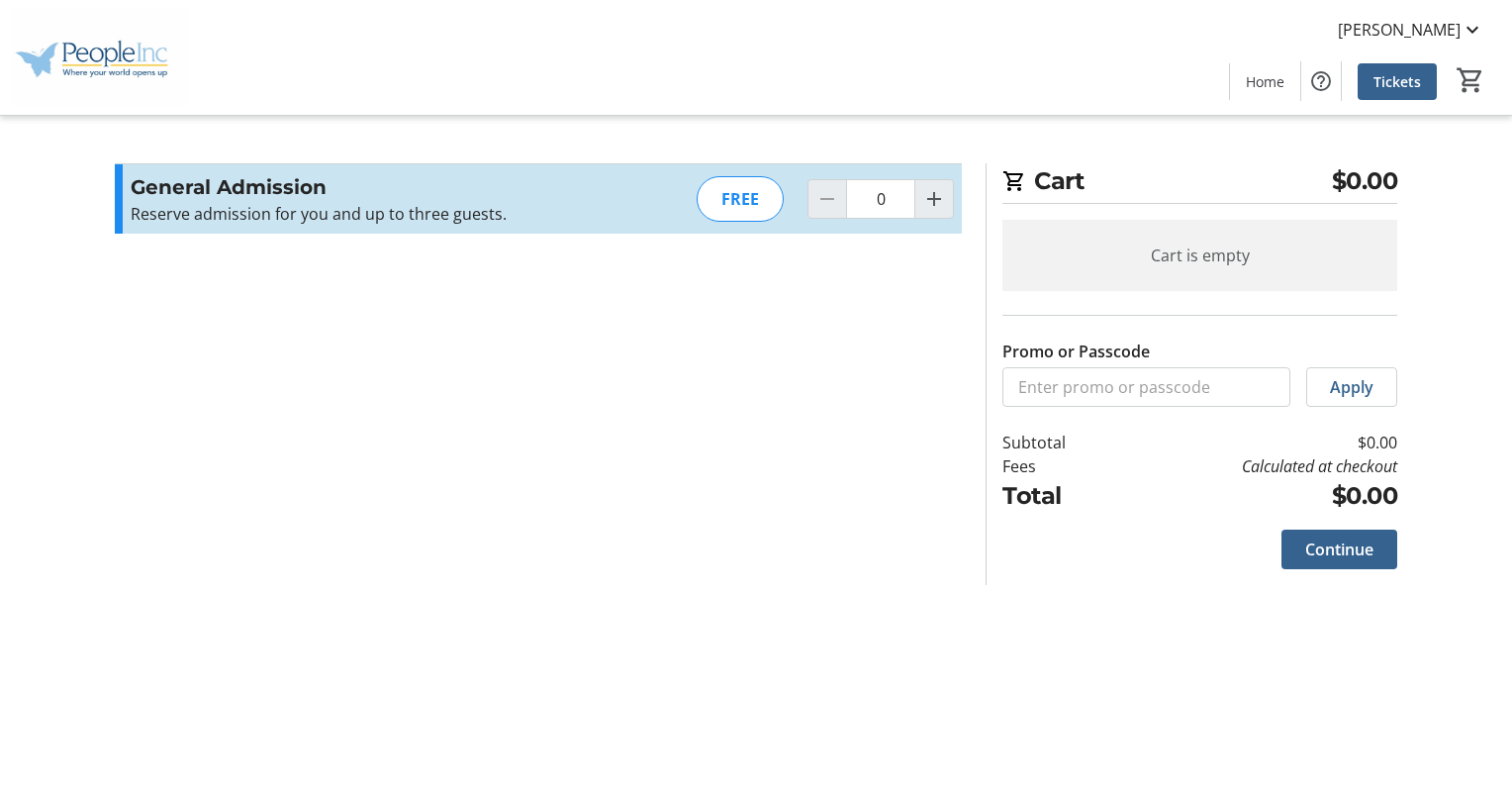 click on "General Admission Reserve admission for you and up to three guests.  Read more  Reserve admission for you and up to three guests.  FREE  0" 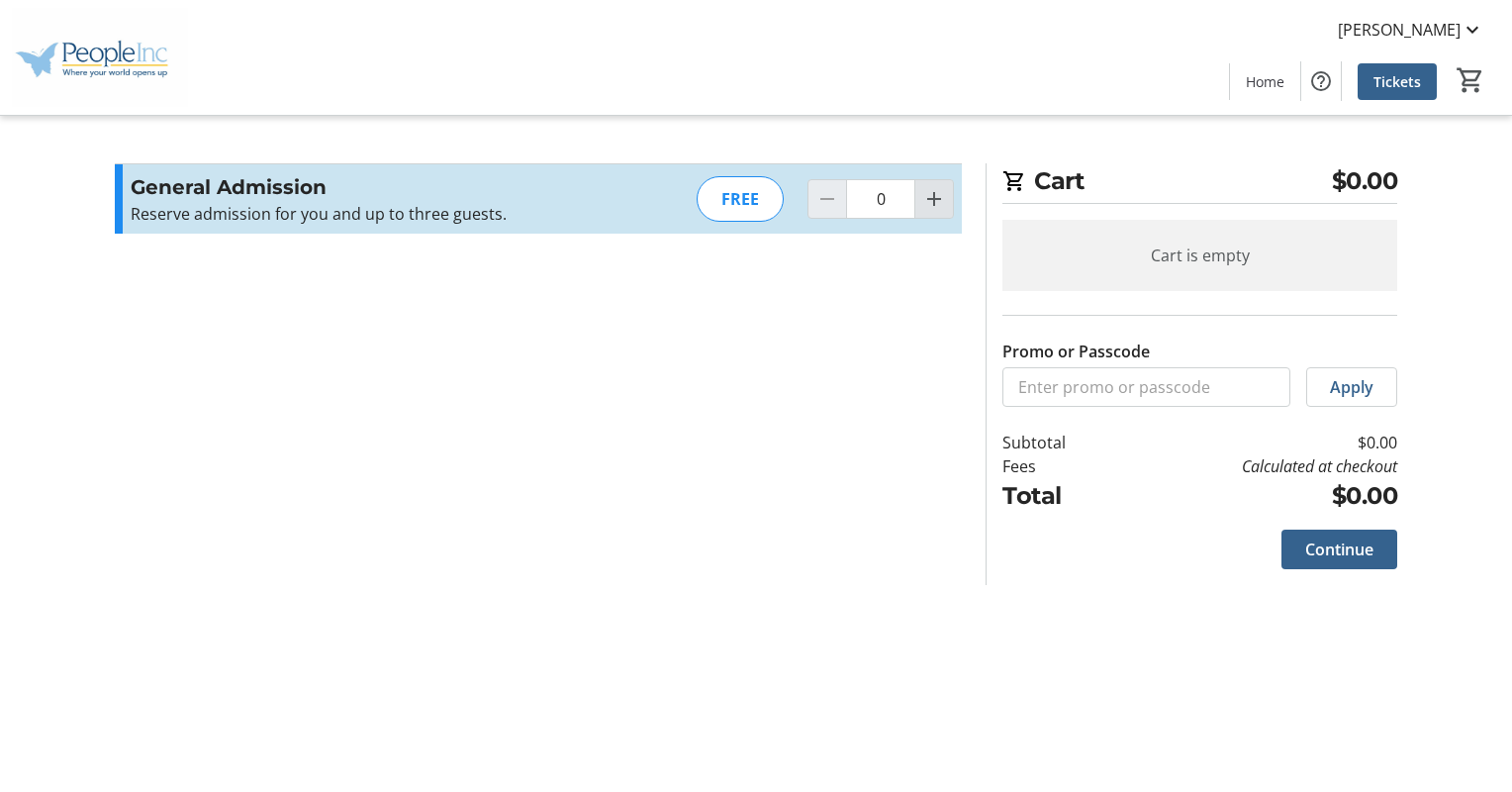 click 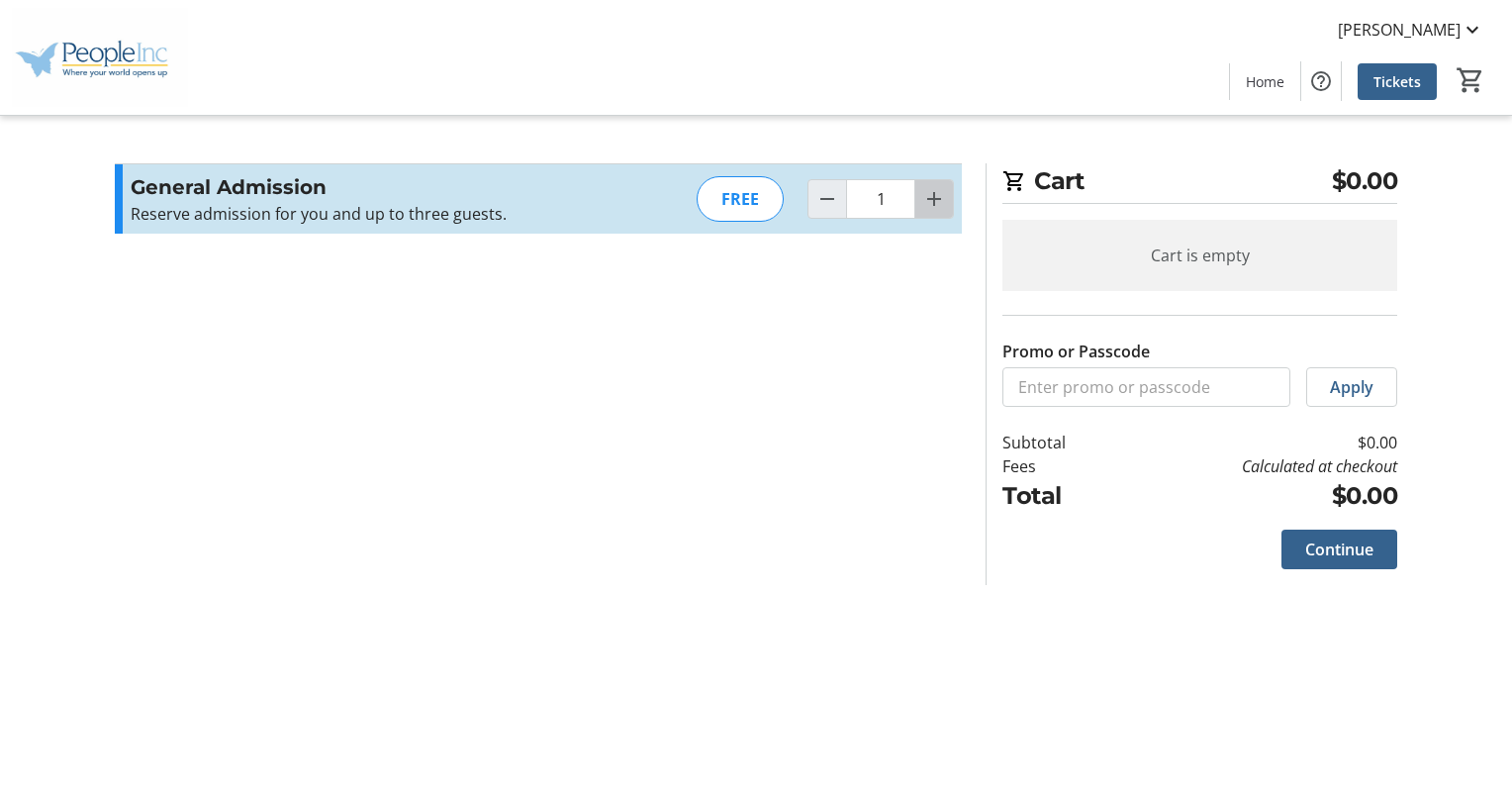 click 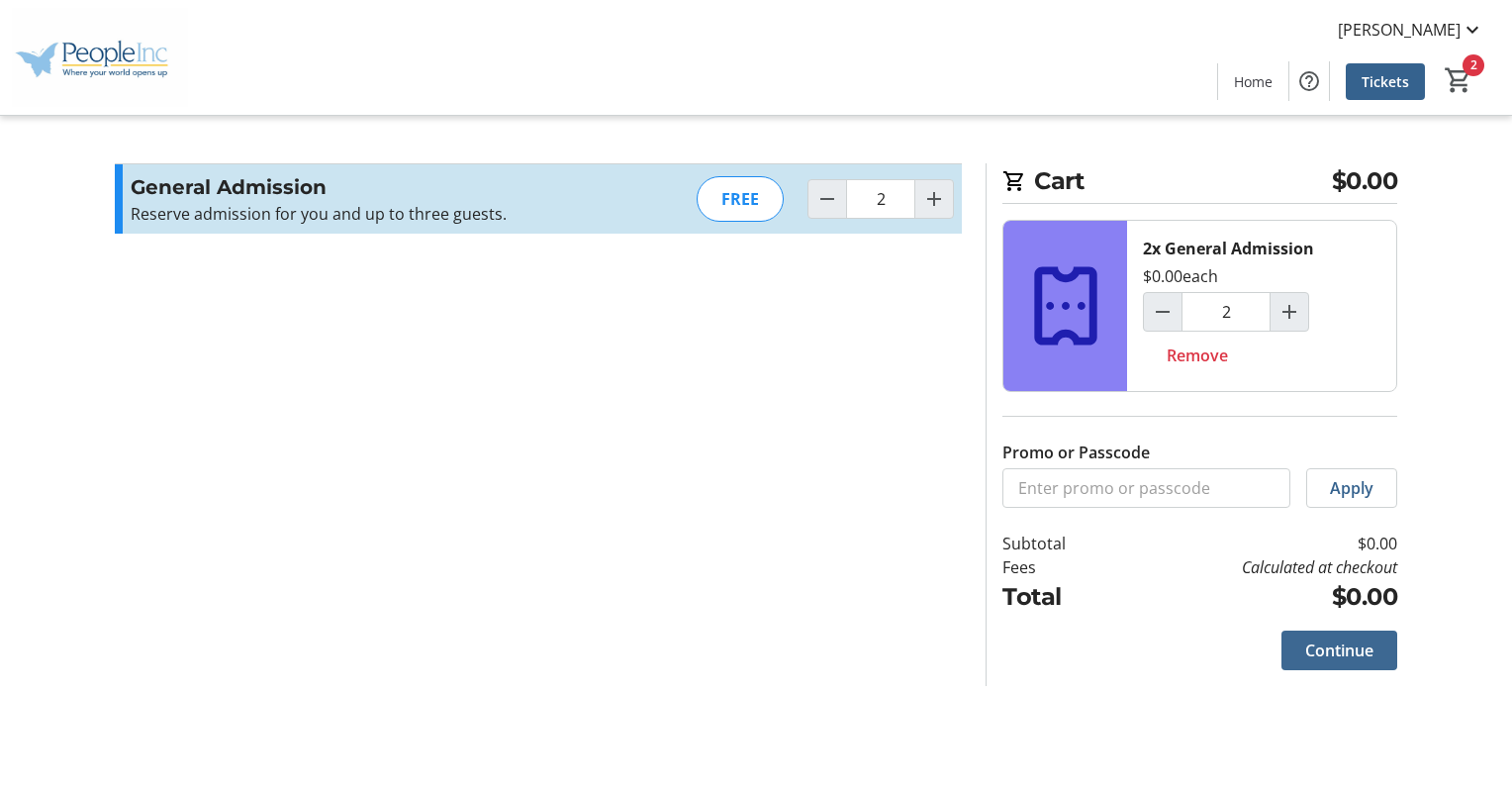 click on "Continue" 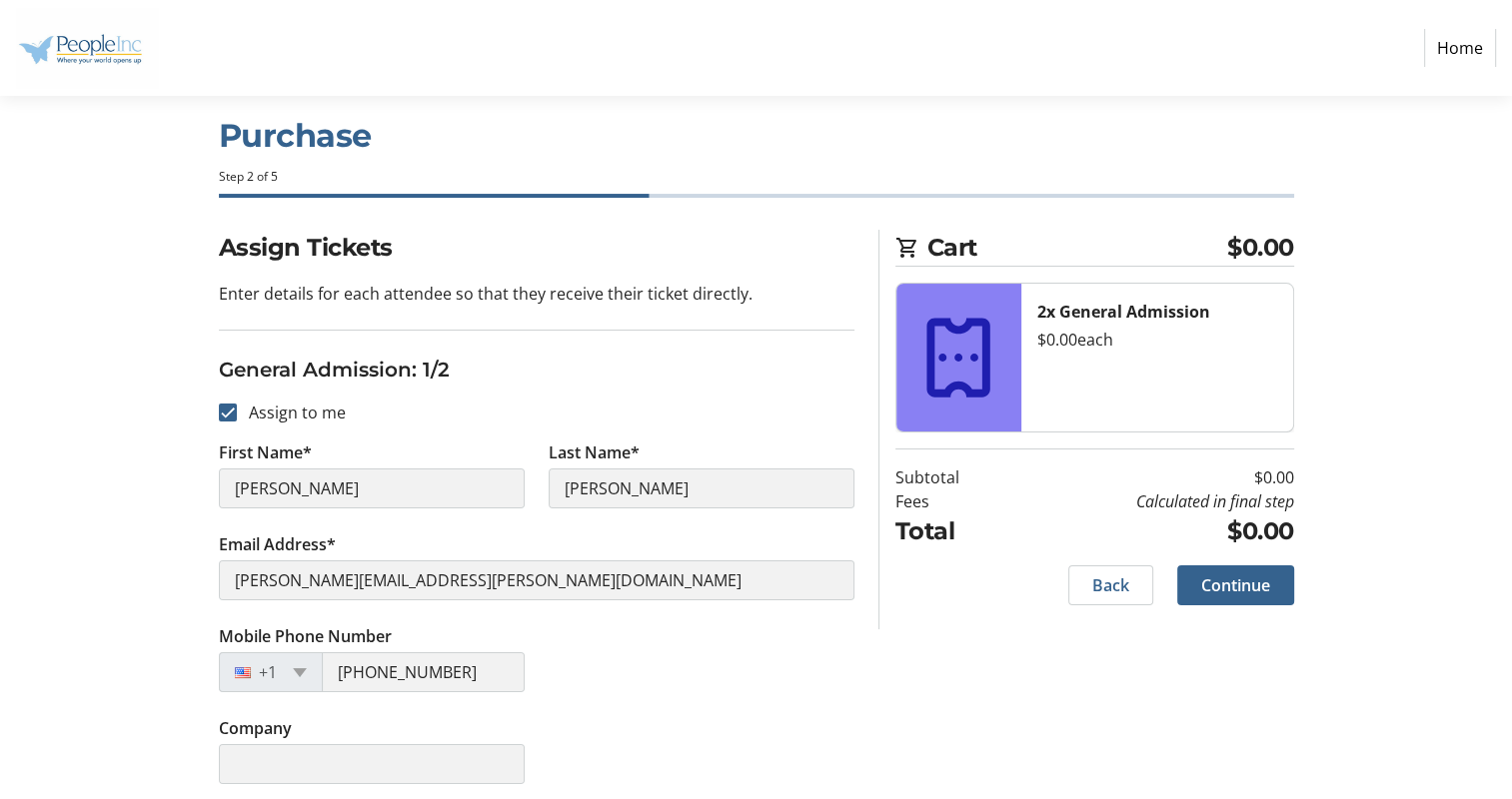 scroll, scrollTop: 17, scrollLeft: 0, axis: vertical 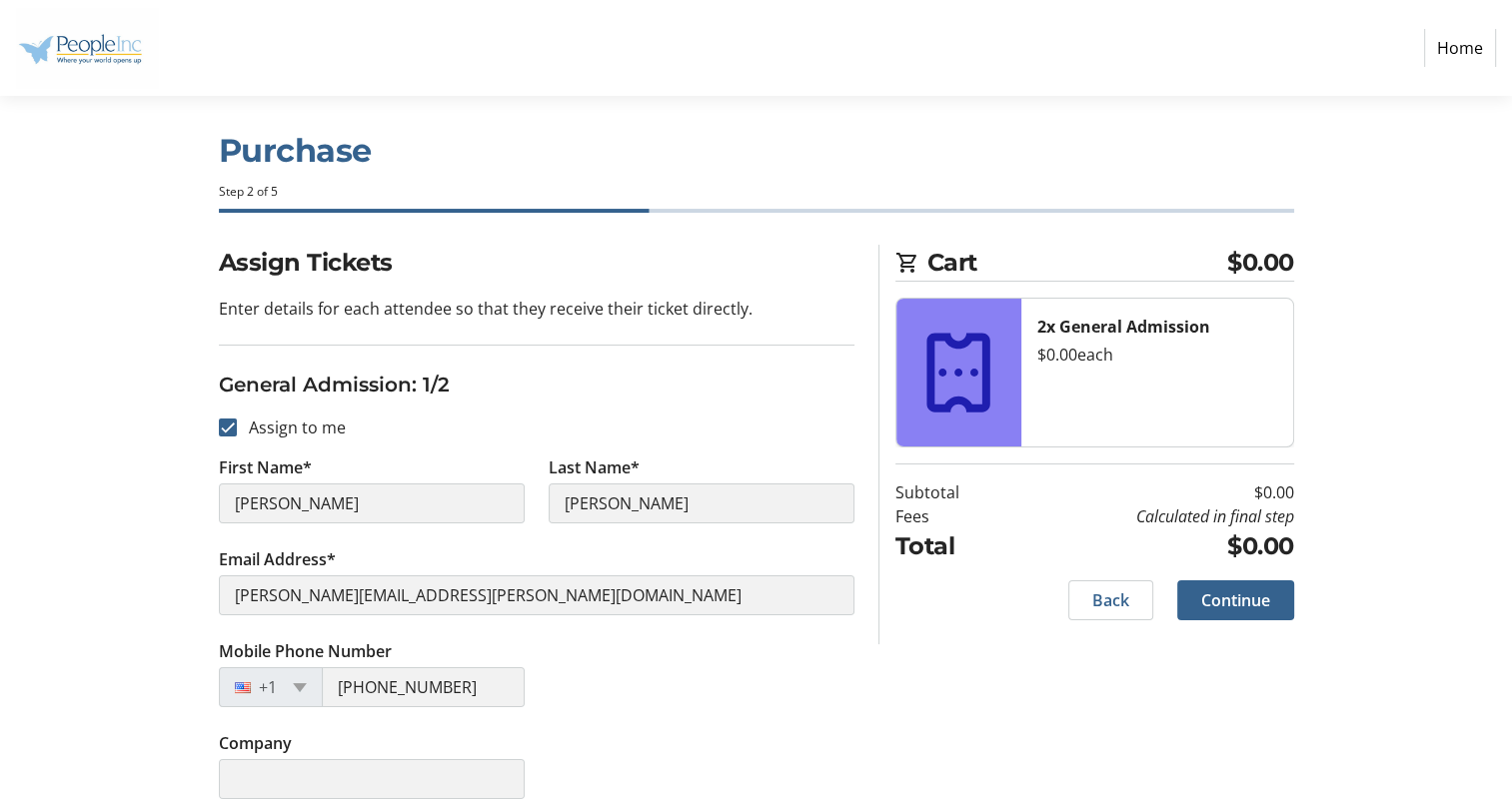 drag, startPoint x: 328, startPoint y: 451, endPoint x: 318, endPoint y: 478, distance: 28.79236 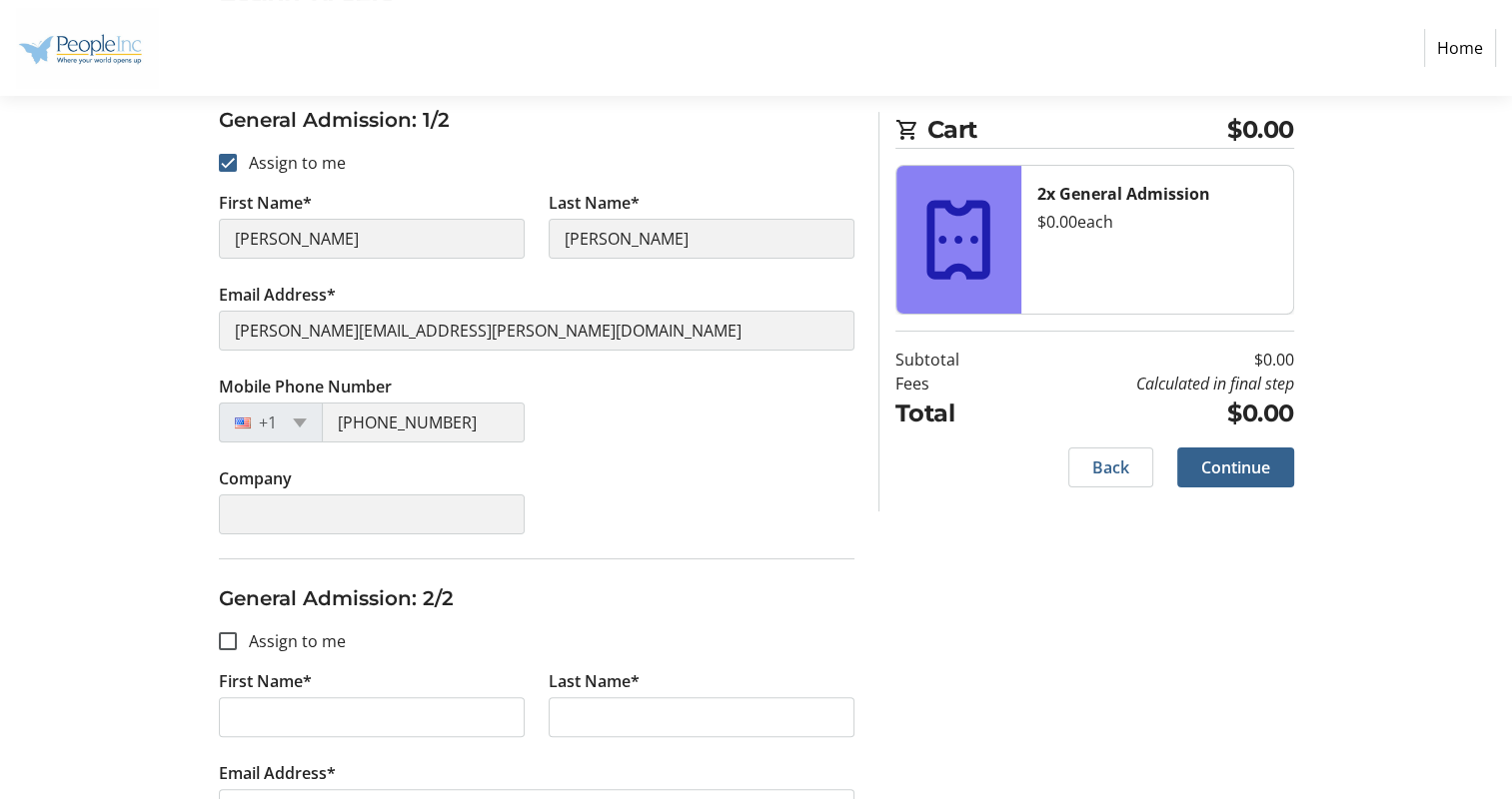 scroll, scrollTop: 300, scrollLeft: 0, axis: vertical 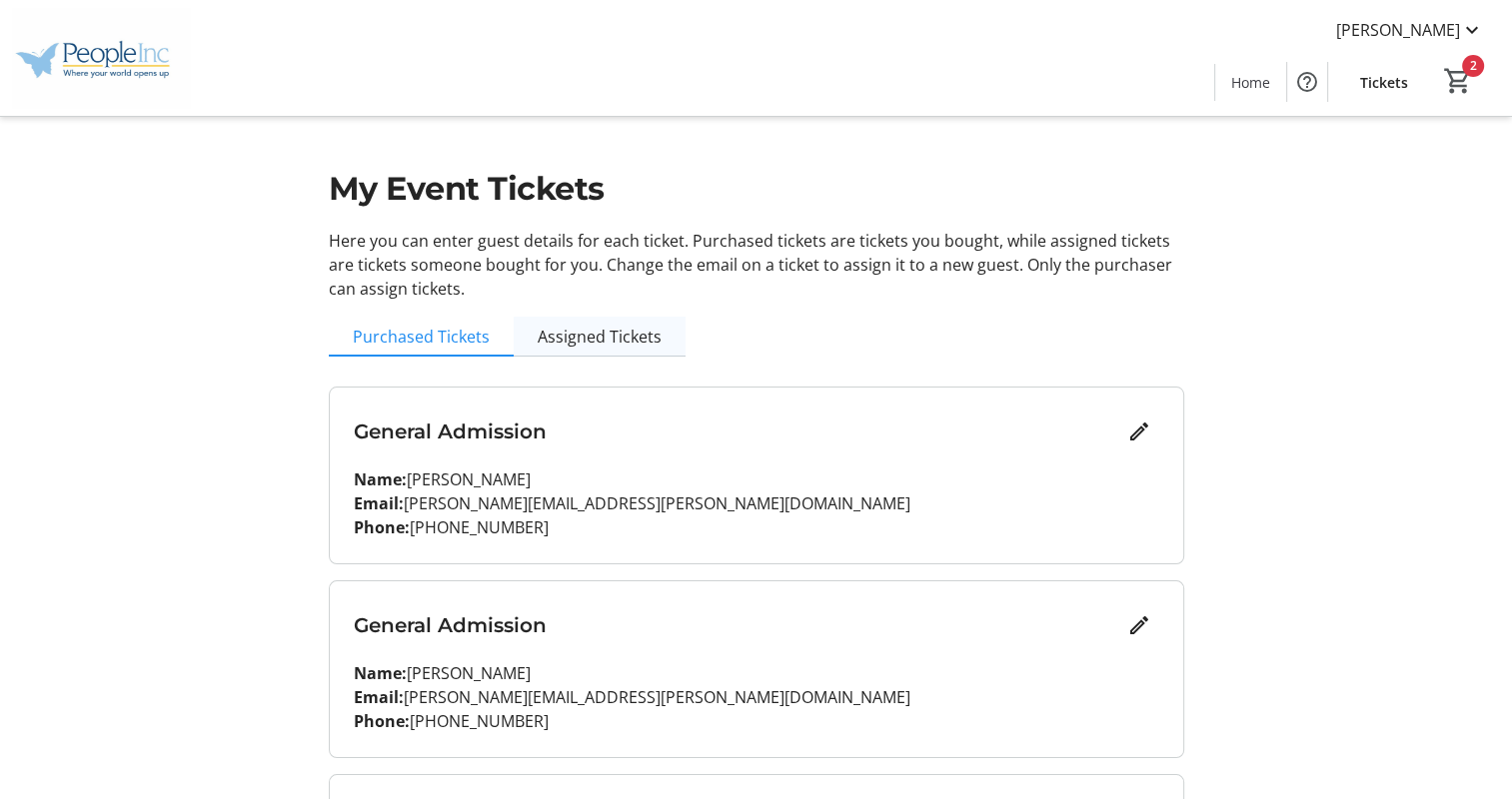 click on "Assigned Tickets" at bounding box center [600, 337] 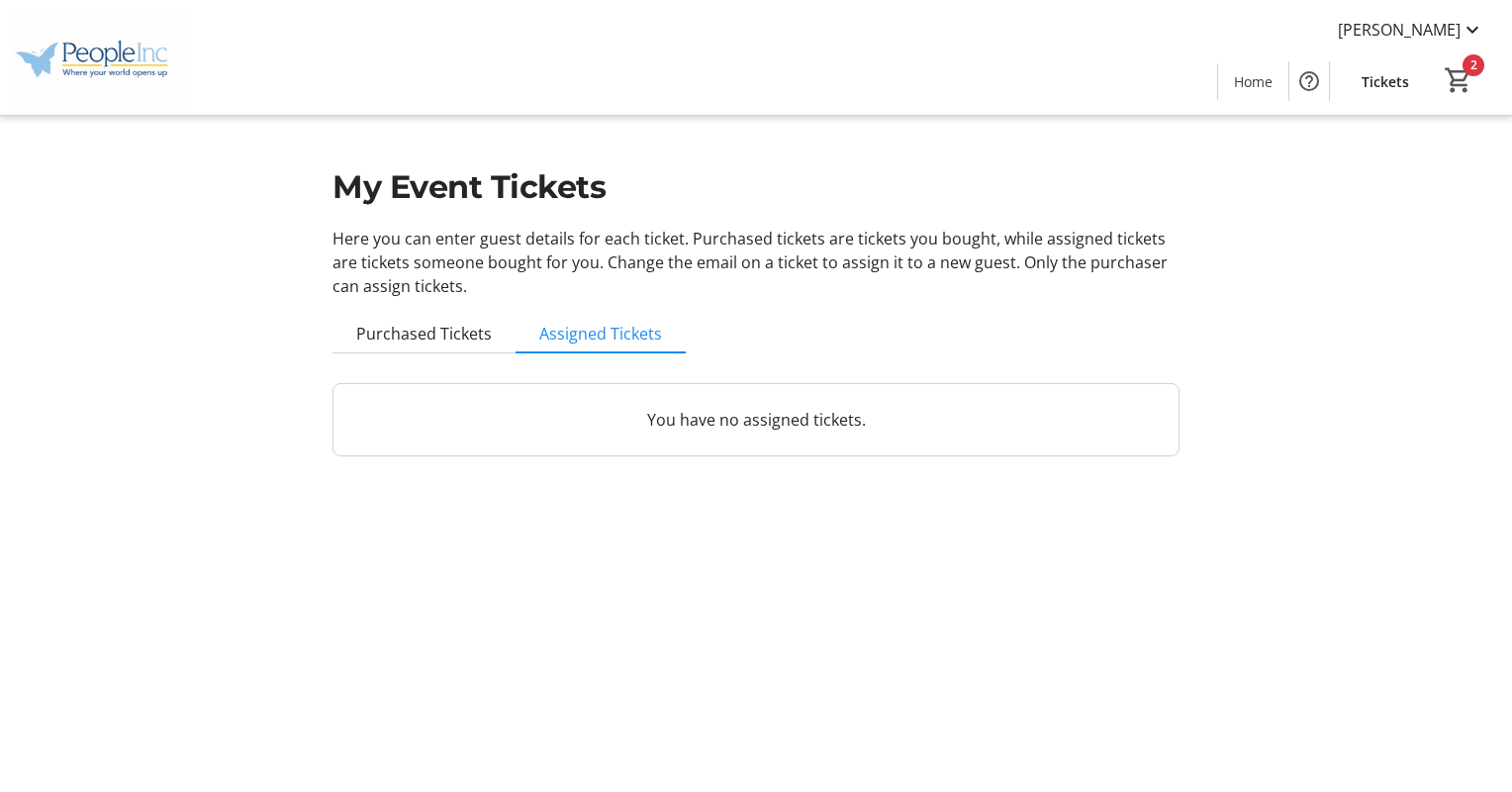 click on "Purchased Tickets" at bounding box center [424, 334] 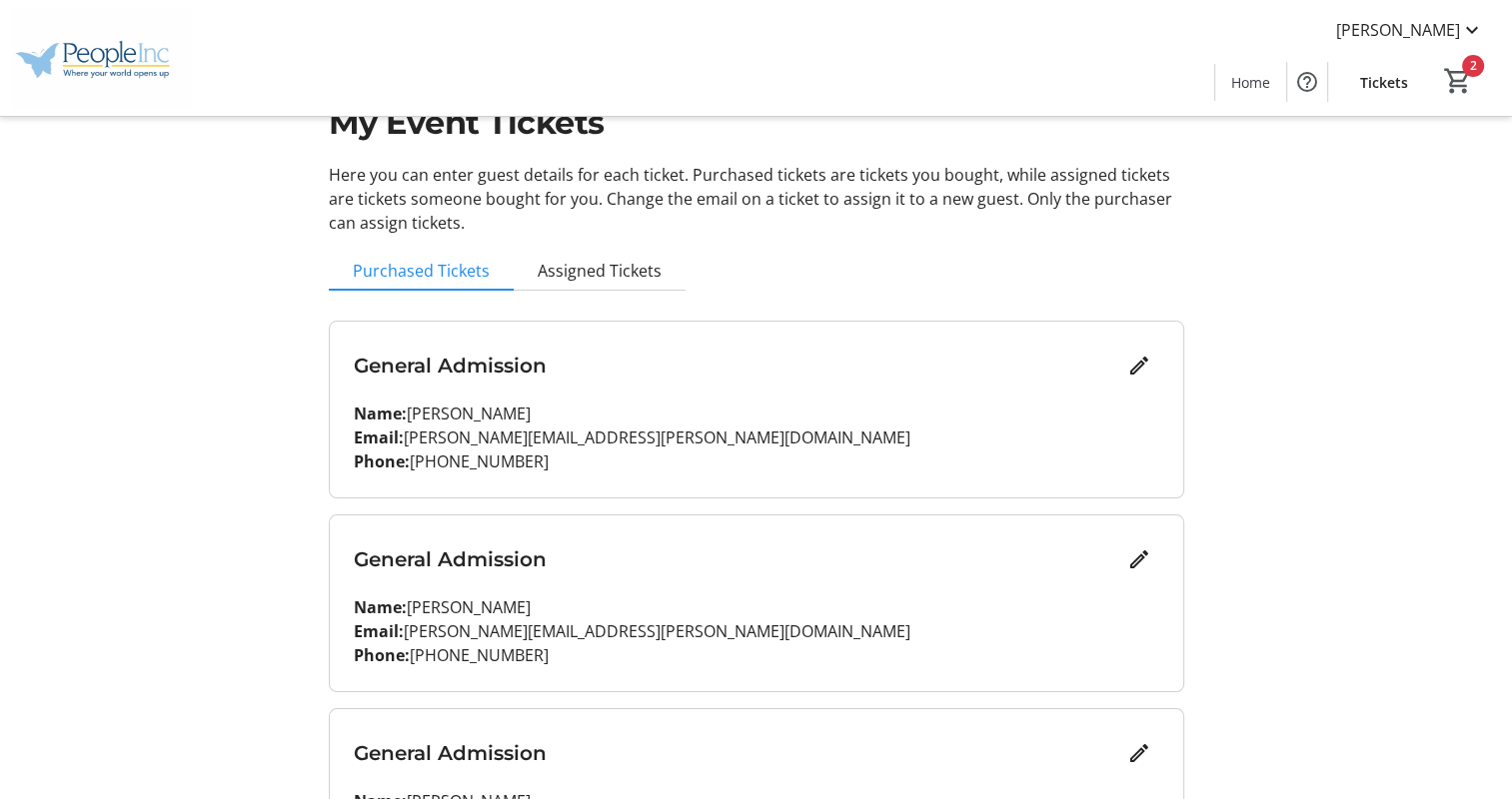 scroll, scrollTop: 200, scrollLeft: 0, axis: vertical 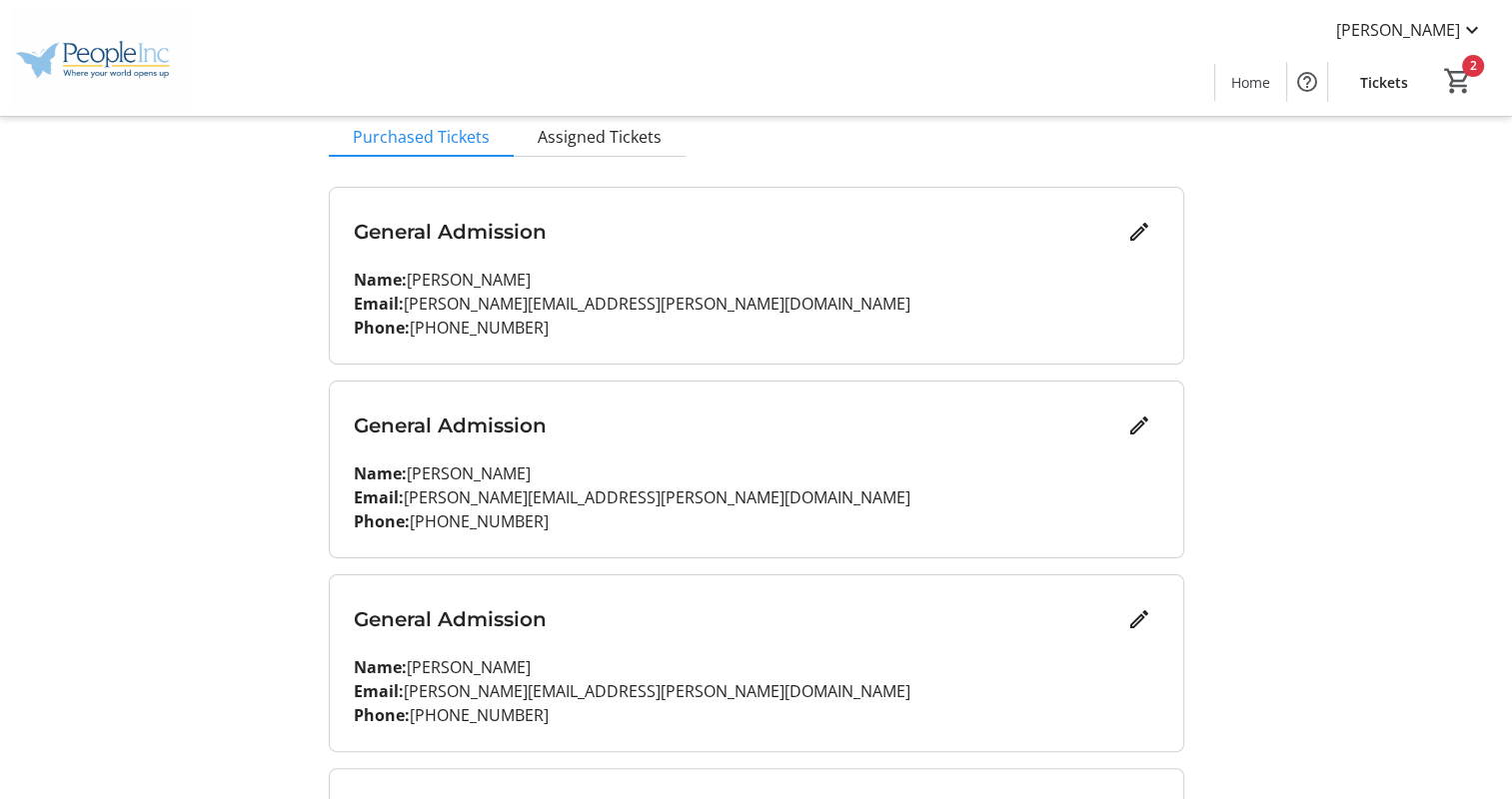 click on "Email:   miranda.hidy@people-inc.work" 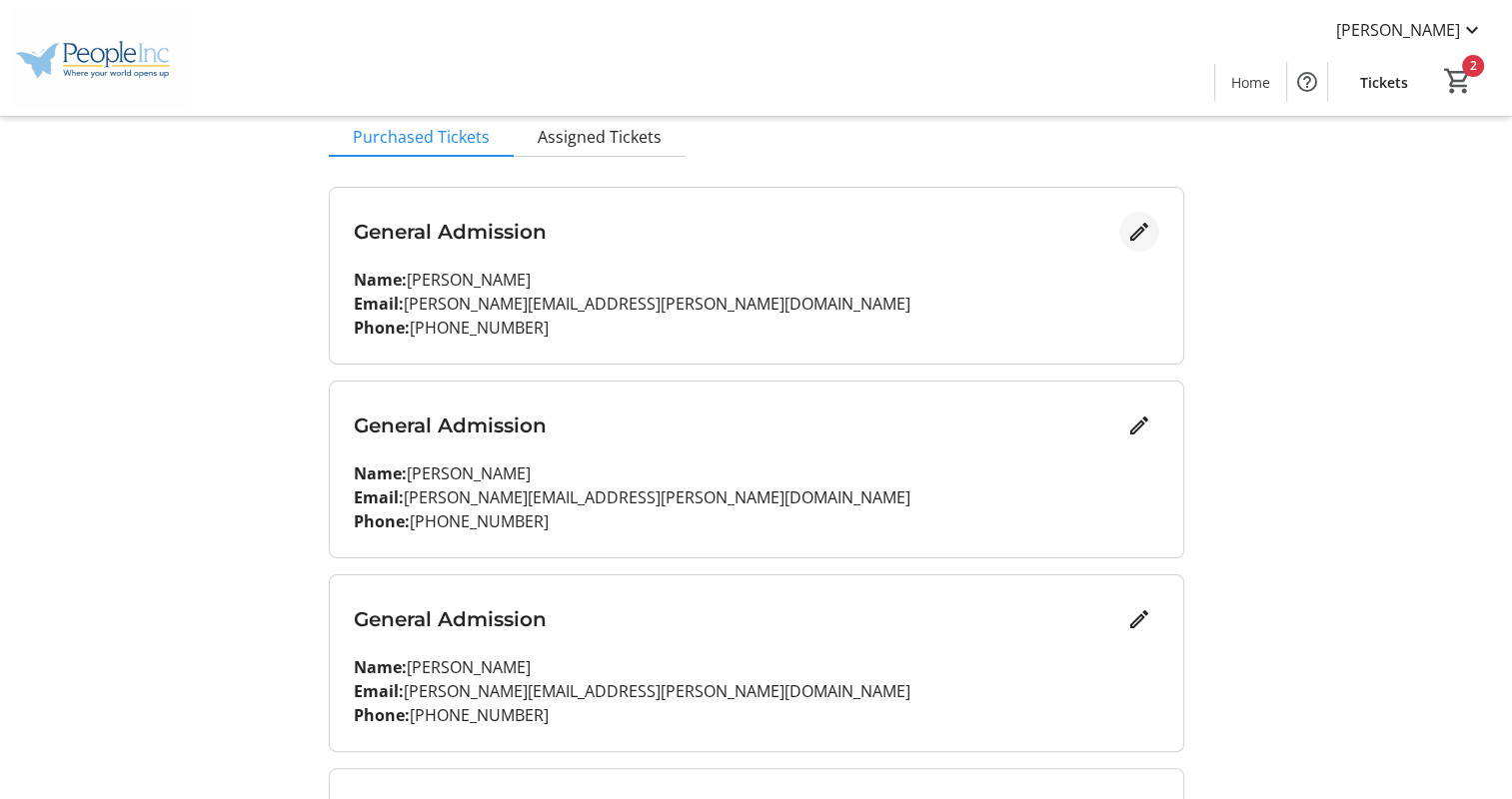 click 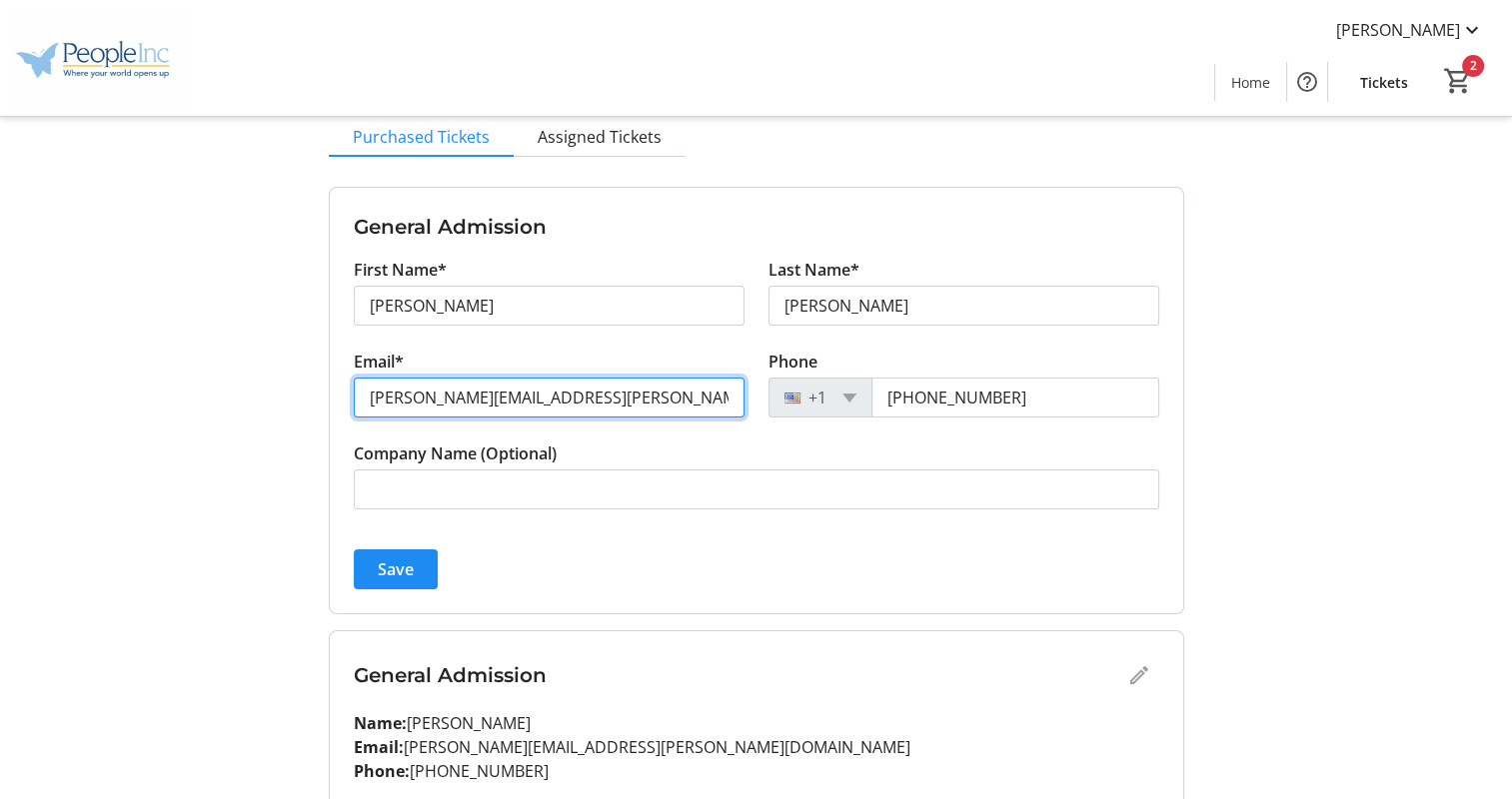 drag, startPoint x: 496, startPoint y: 388, endPoint x: 380, endPoint y: 384, distance: 116.06895 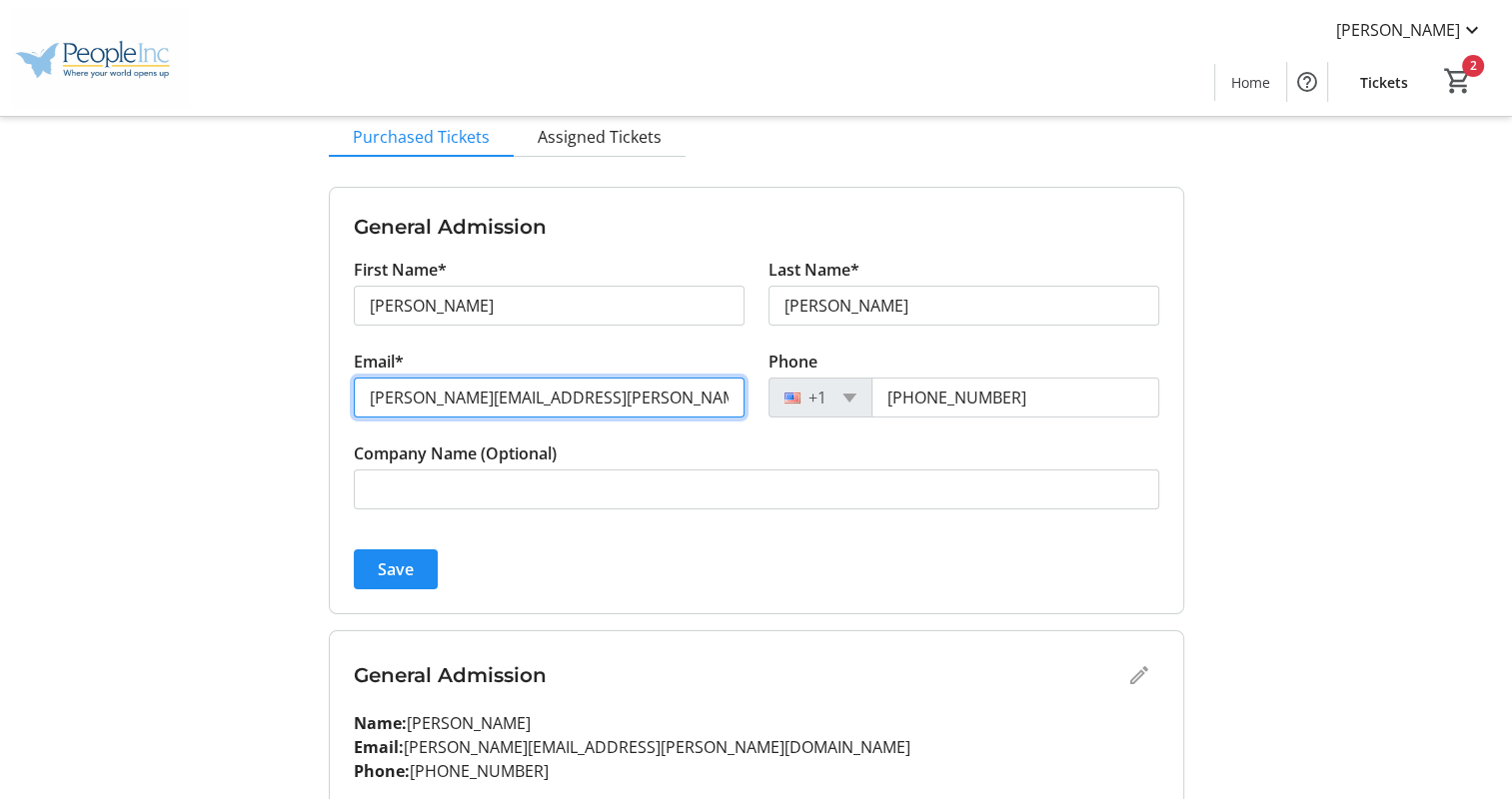 click on "[PERSON_NAME][EMAIL_ADDRESS][PERSON_NAME][DOMAIN_NAME]" at bounding box center (549, 398) 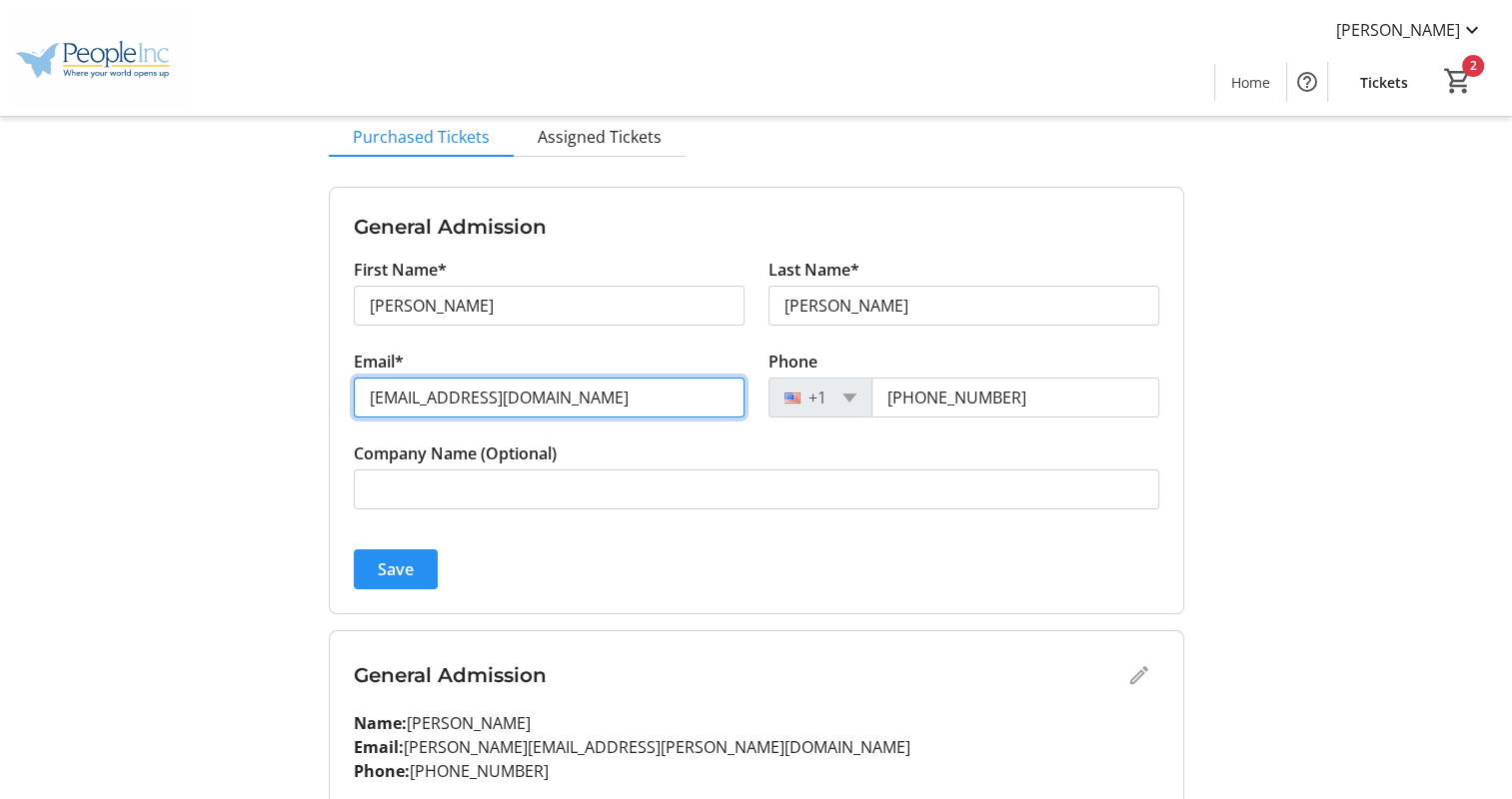 type on "mhidy27@Gmail.com" 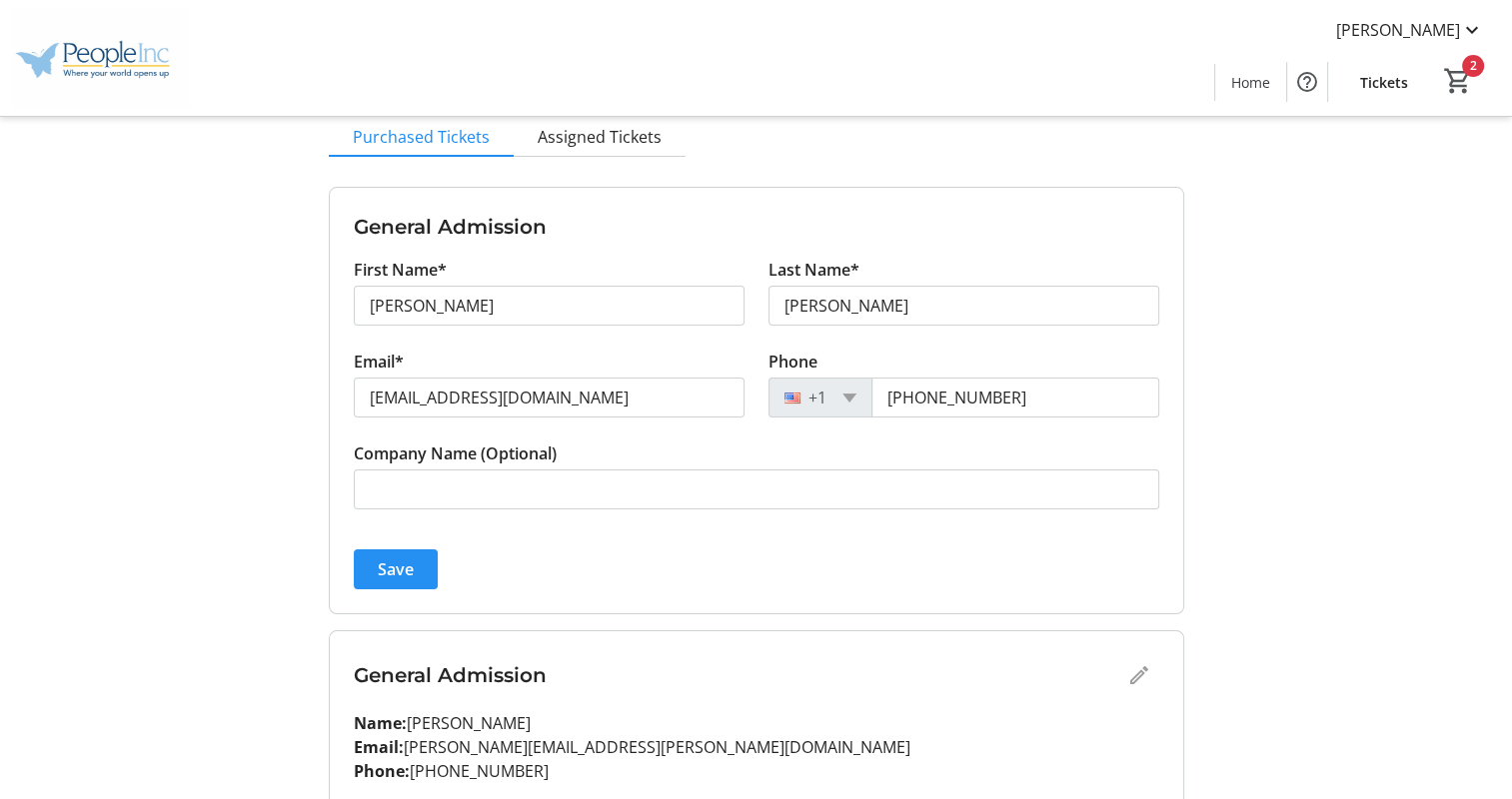 click 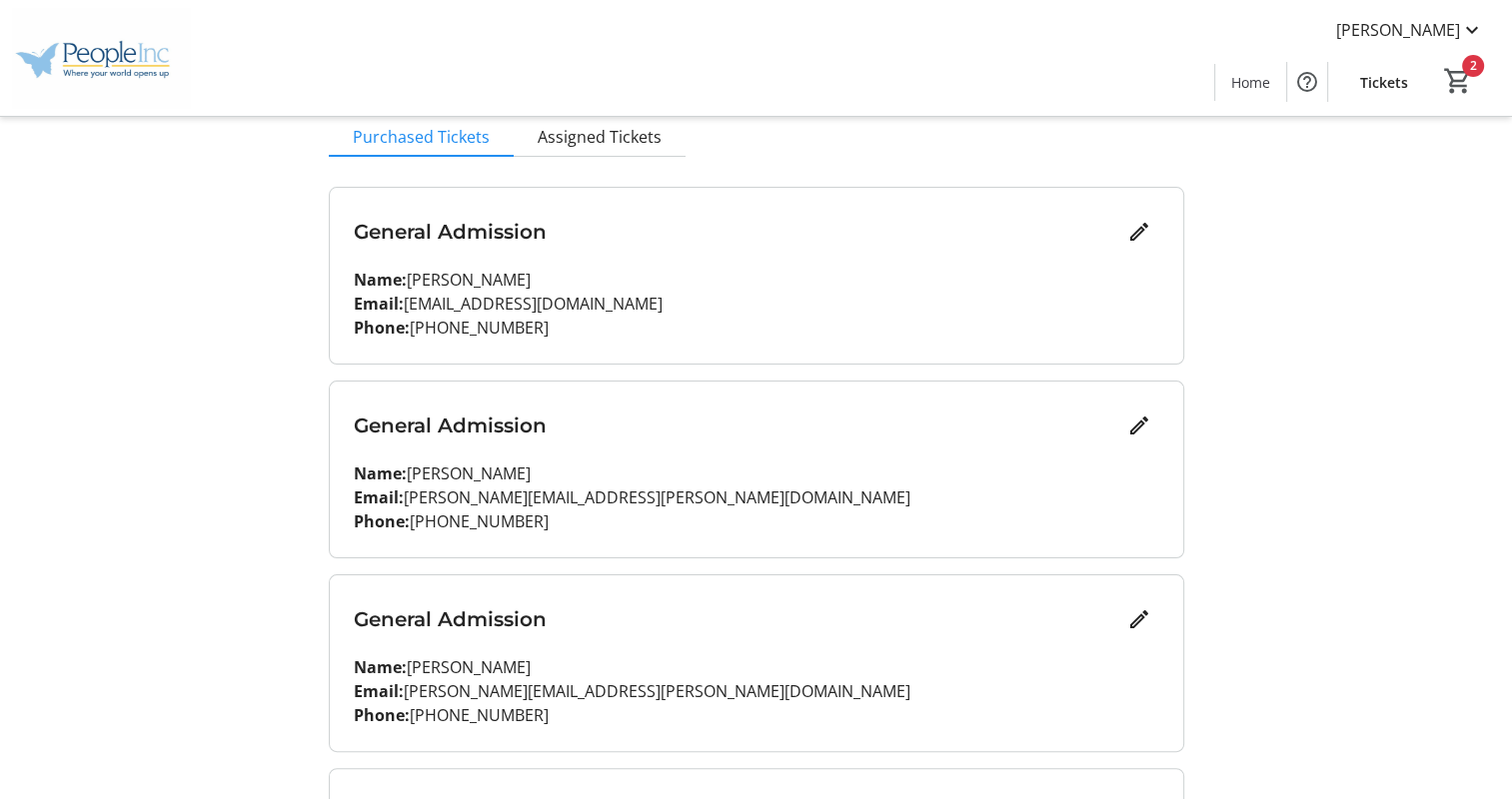 click on "Email:   miranda.hidy@people-inc.work" 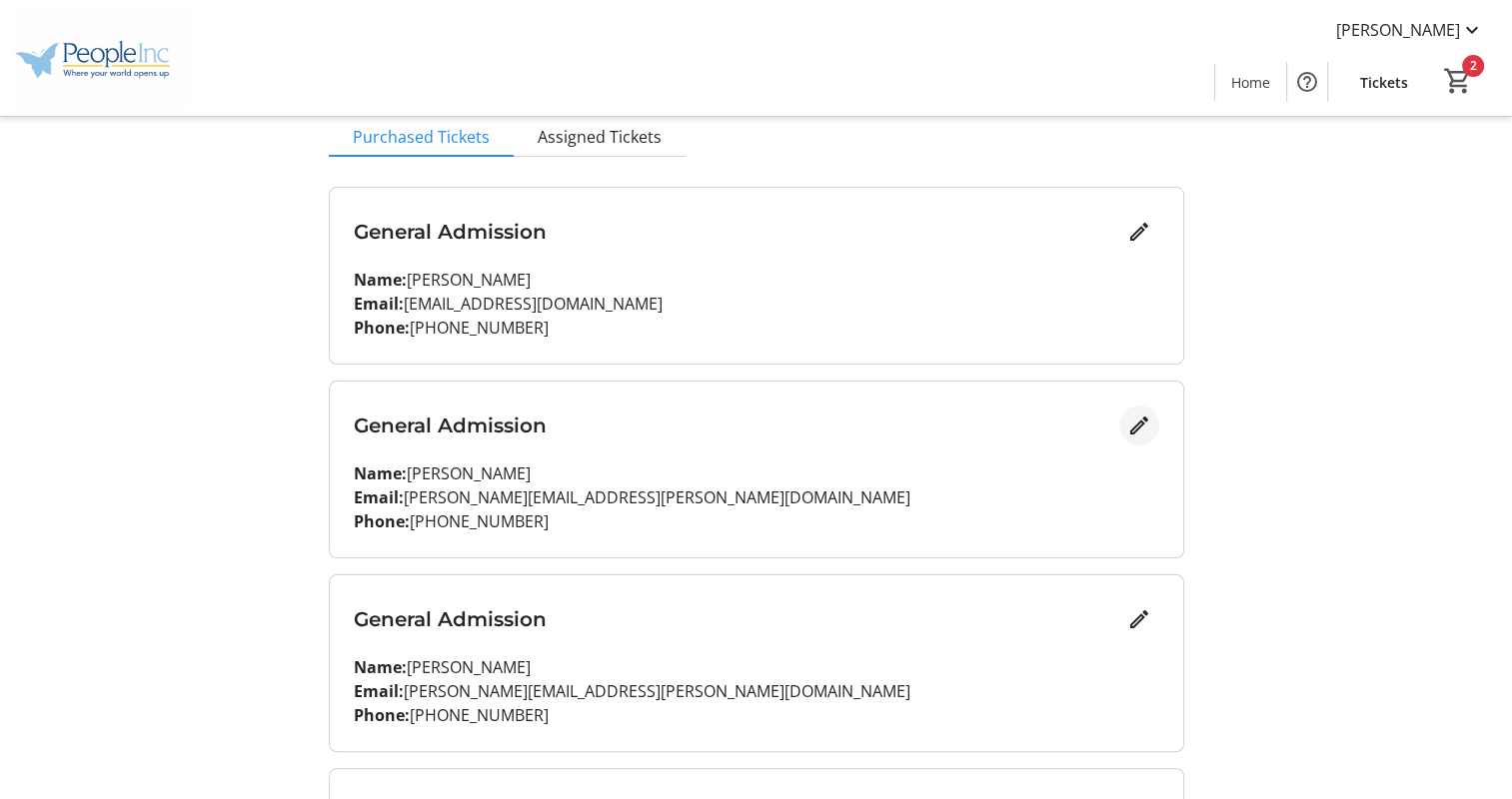 click 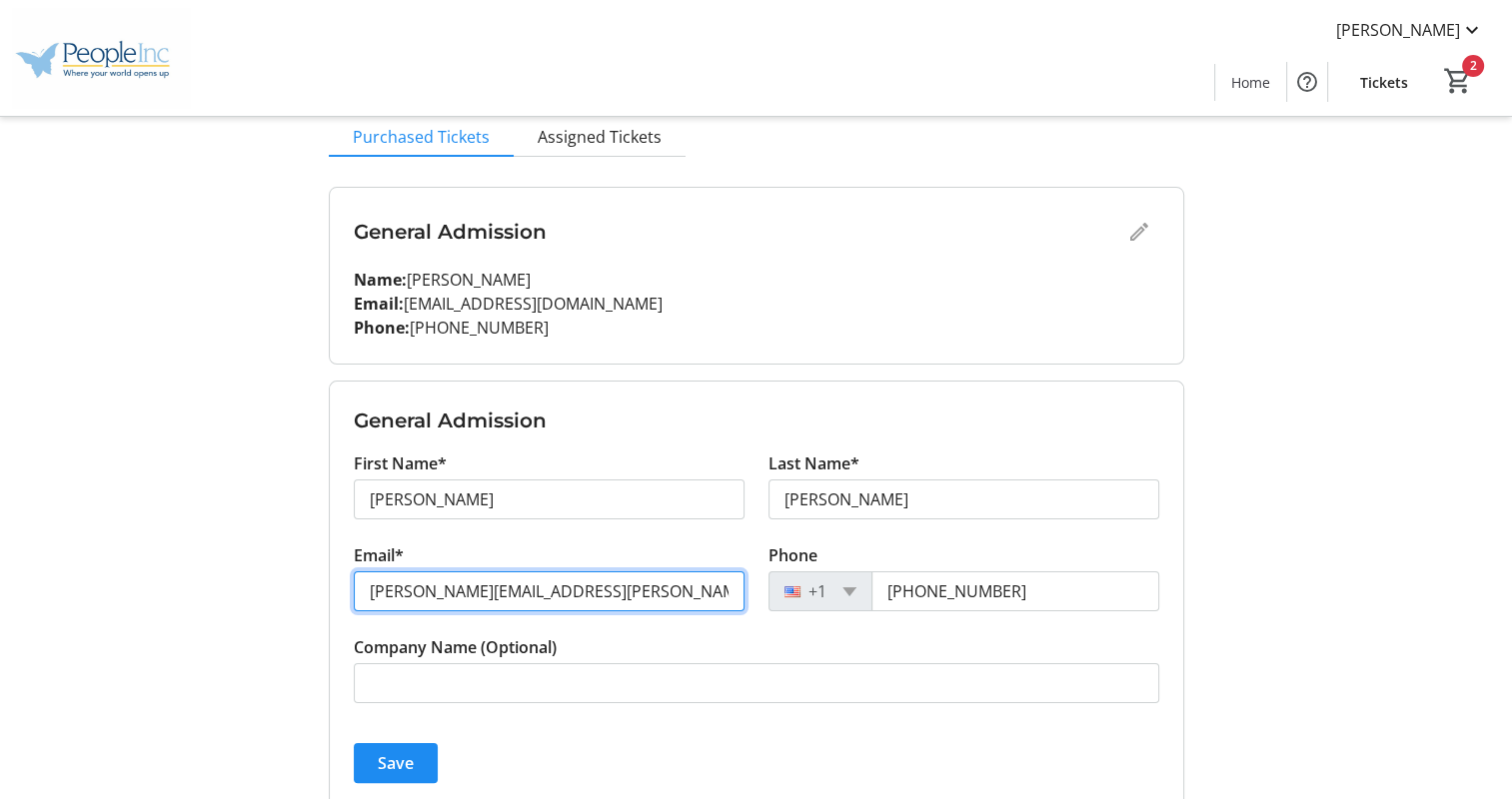drag, startPoint x: 659, startPoint y: 587, endPoint x: 380, endPoint y: 627, distance: 281.8528 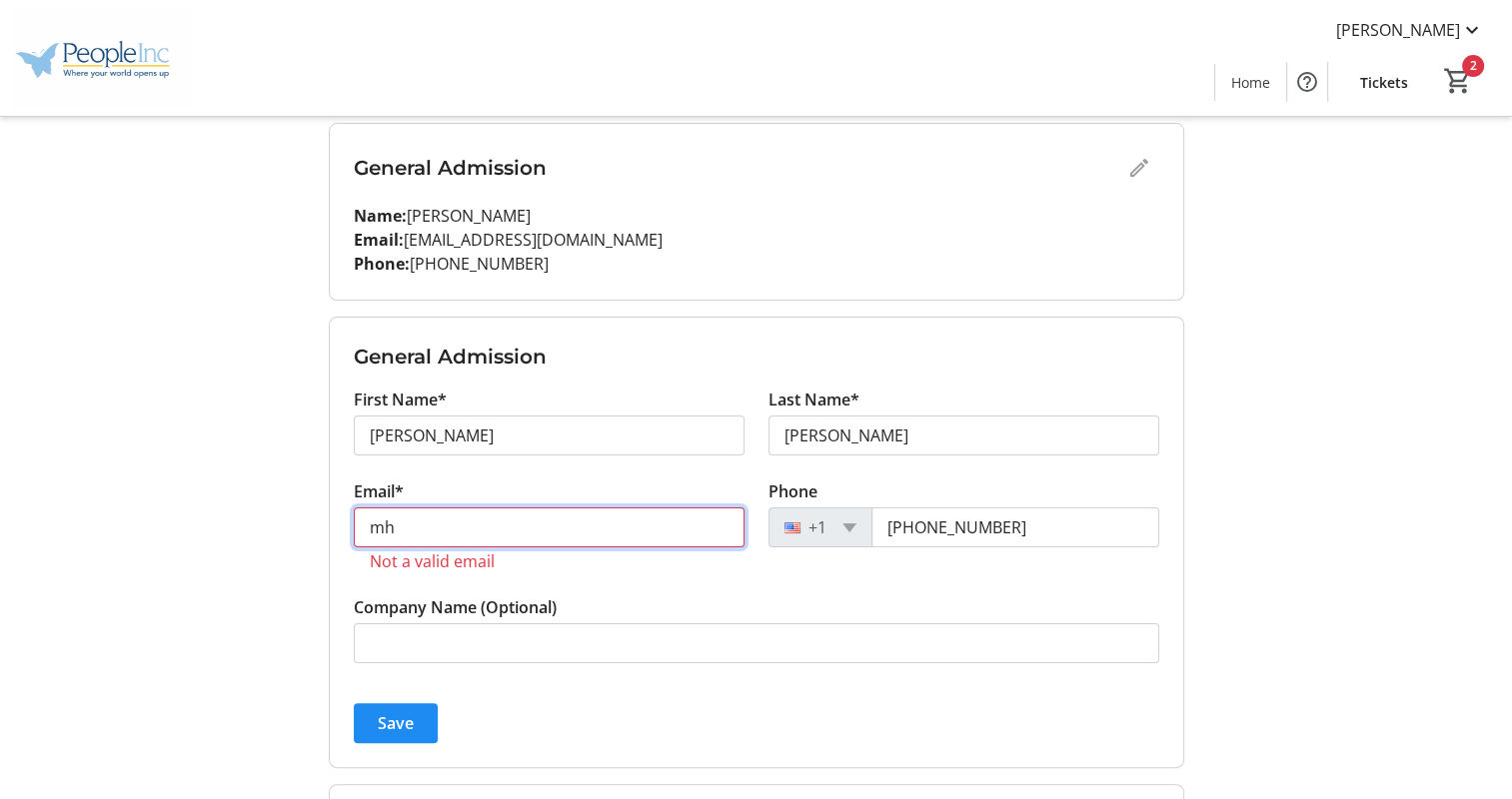 scroll, scrollTop: 300, scrollLeft: 0, axis: vertical 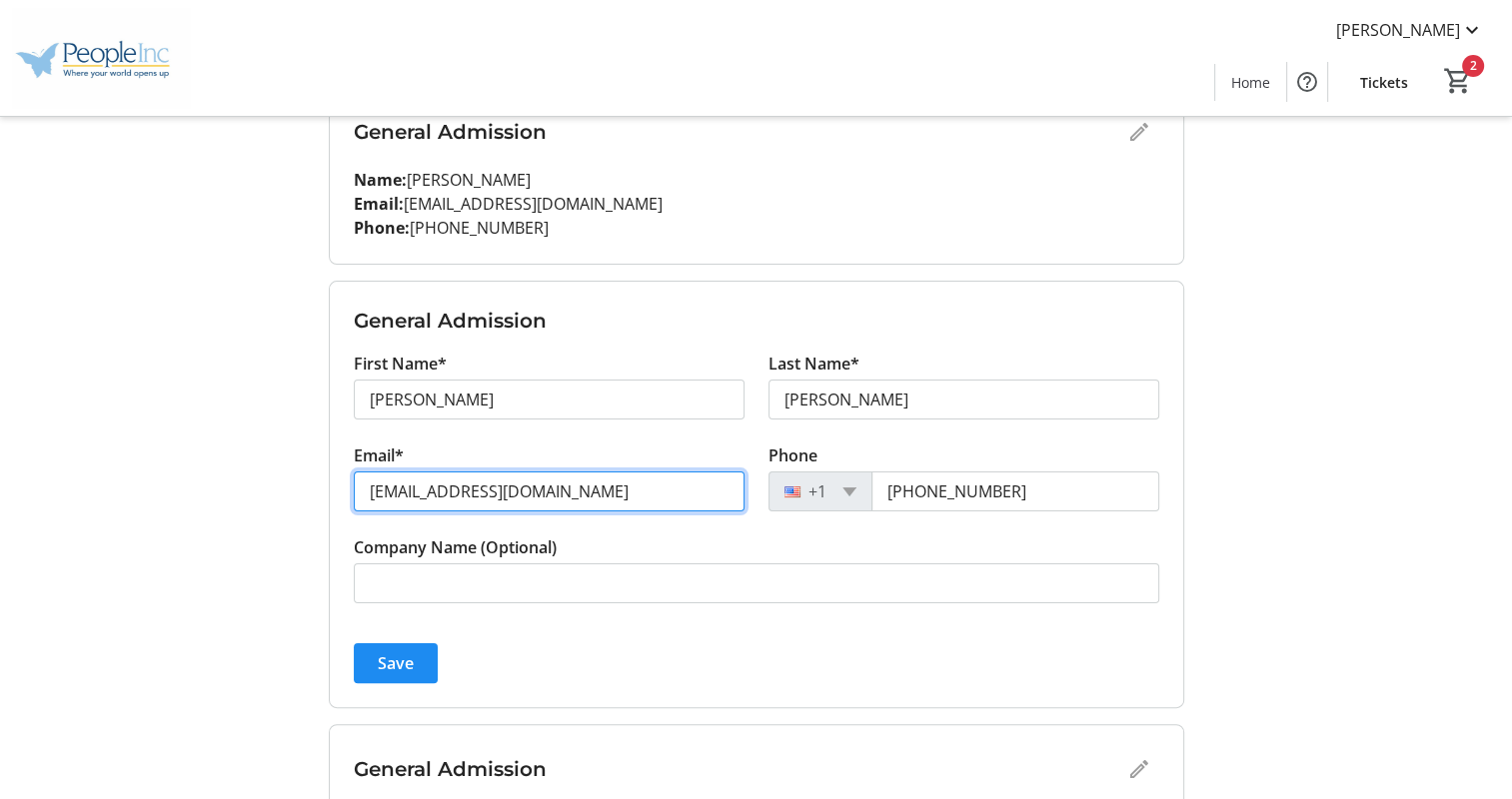 type on "mhidy27@gmail.com" 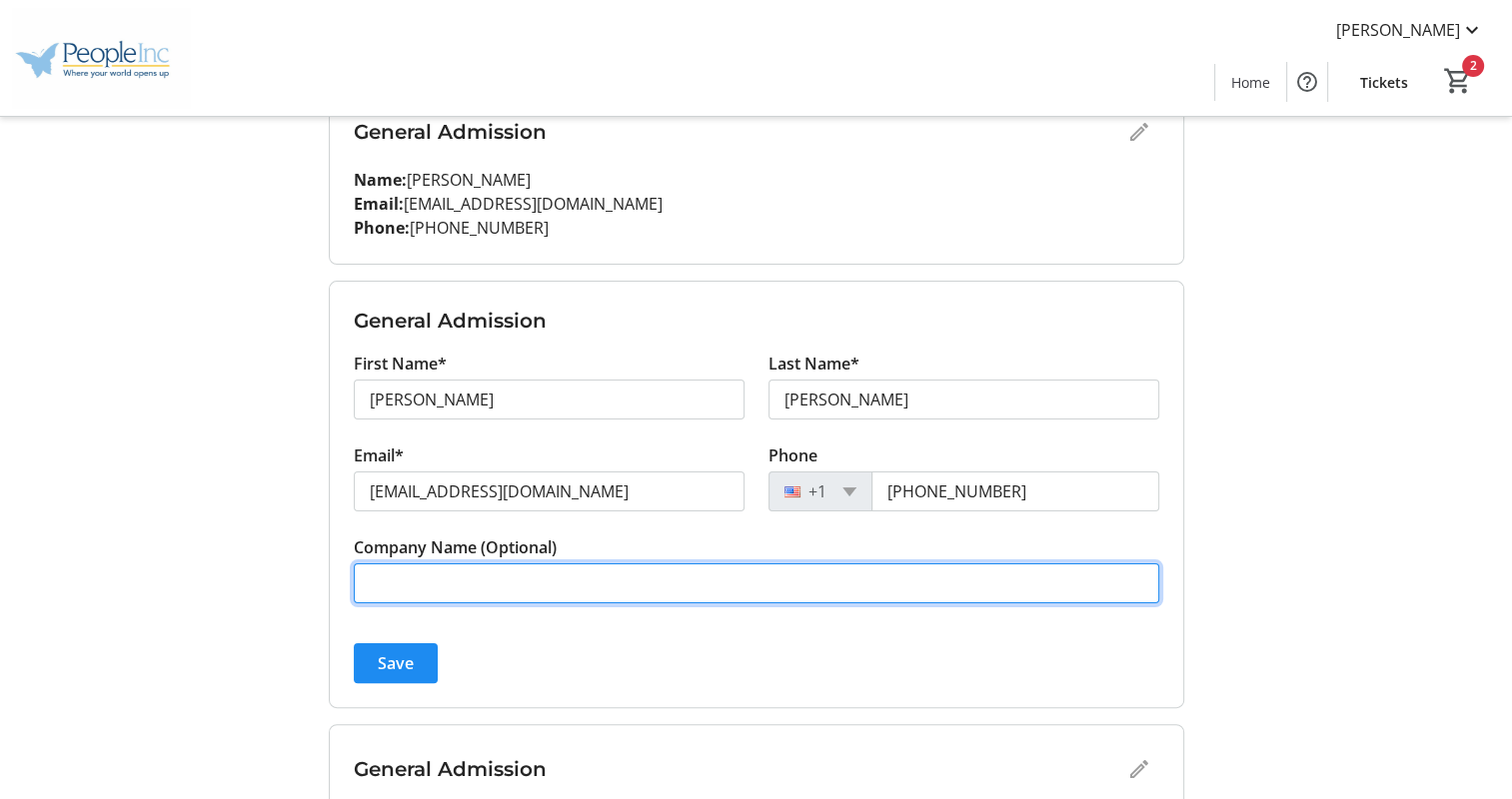 click on "Company Name (Optional)" at bounding box center [756, 583] 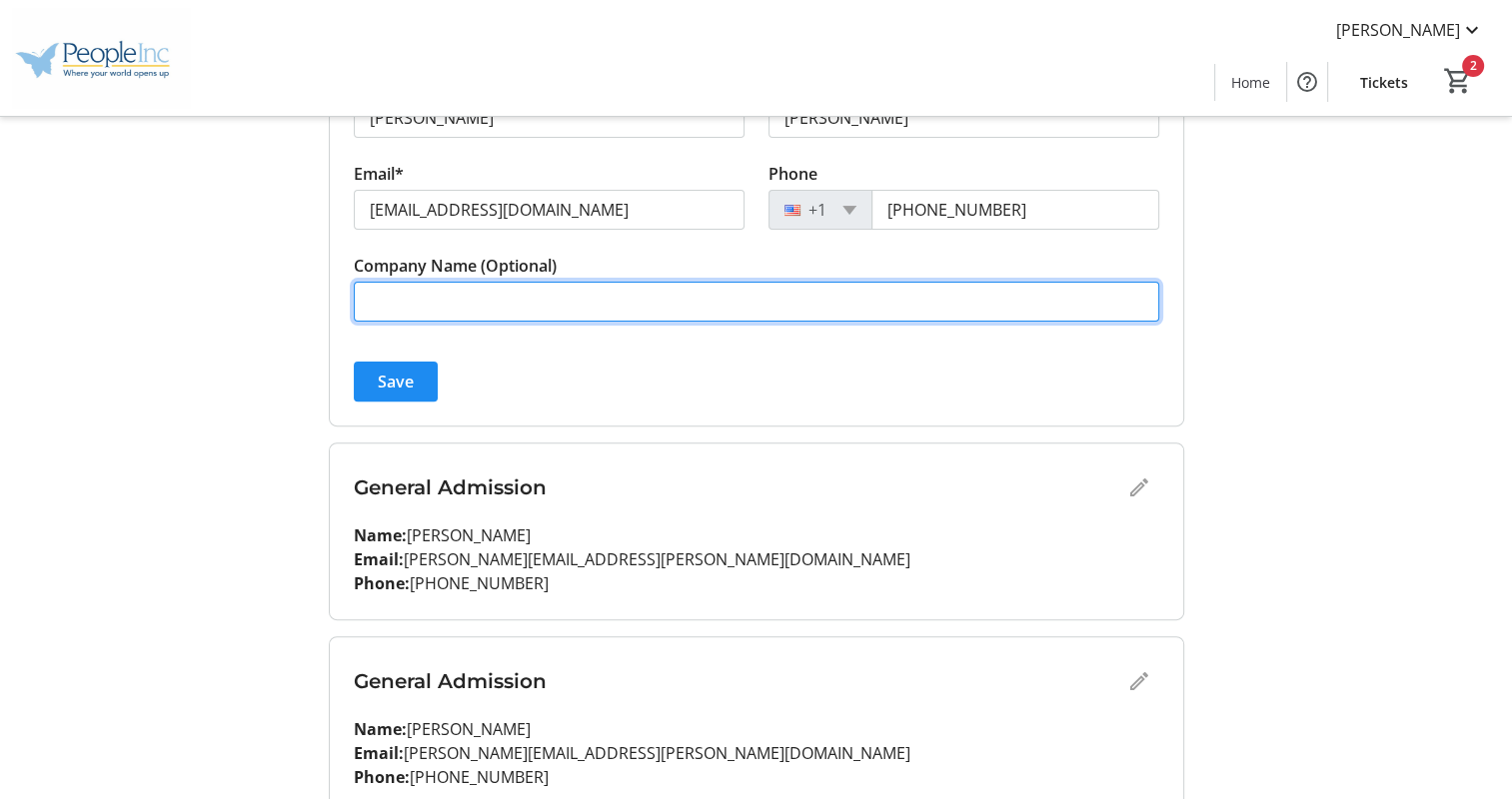 scroll, scrollTop: 674, scrollLeft: 0, axis: vertical 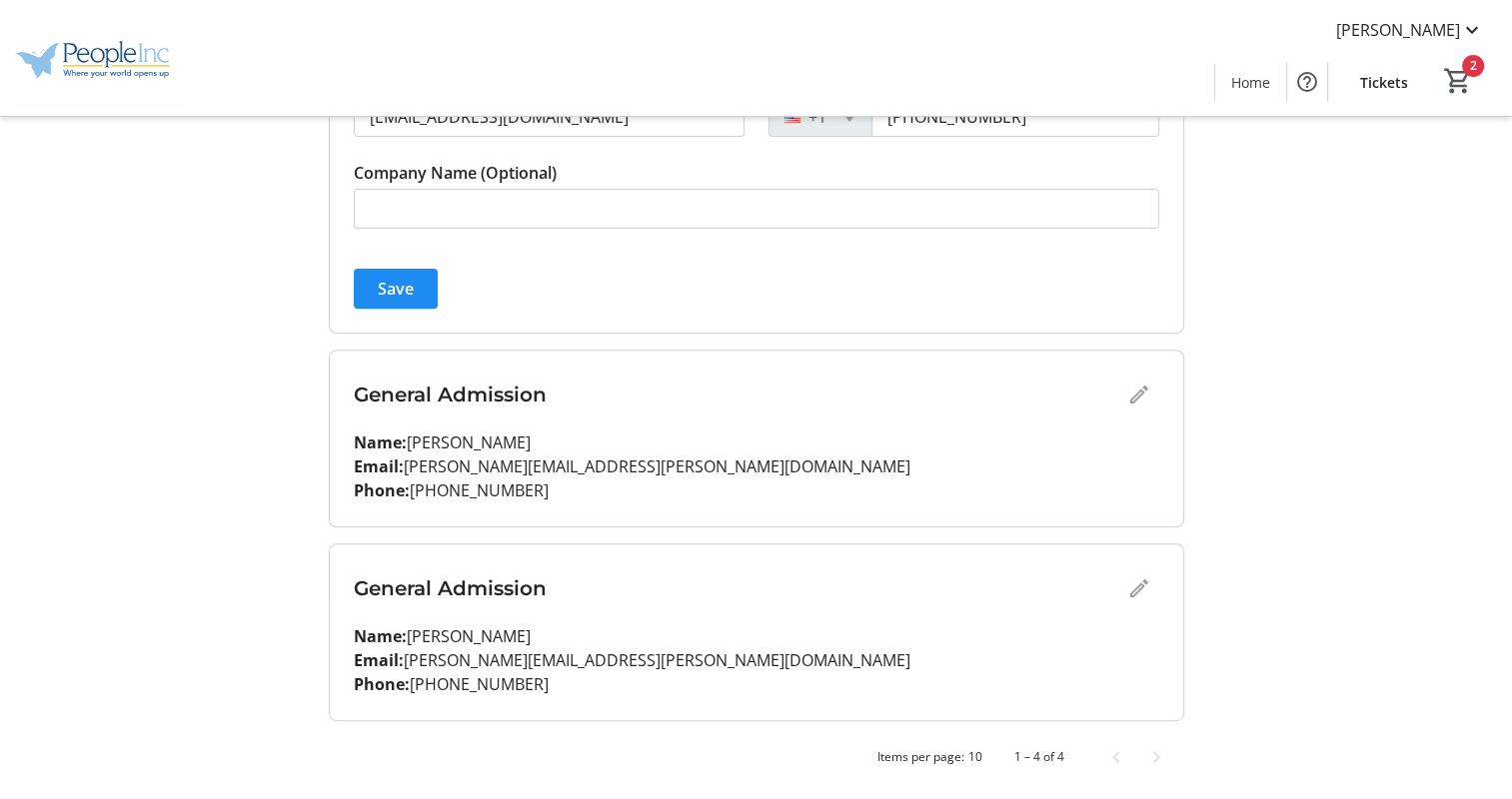 click on "General Admission" 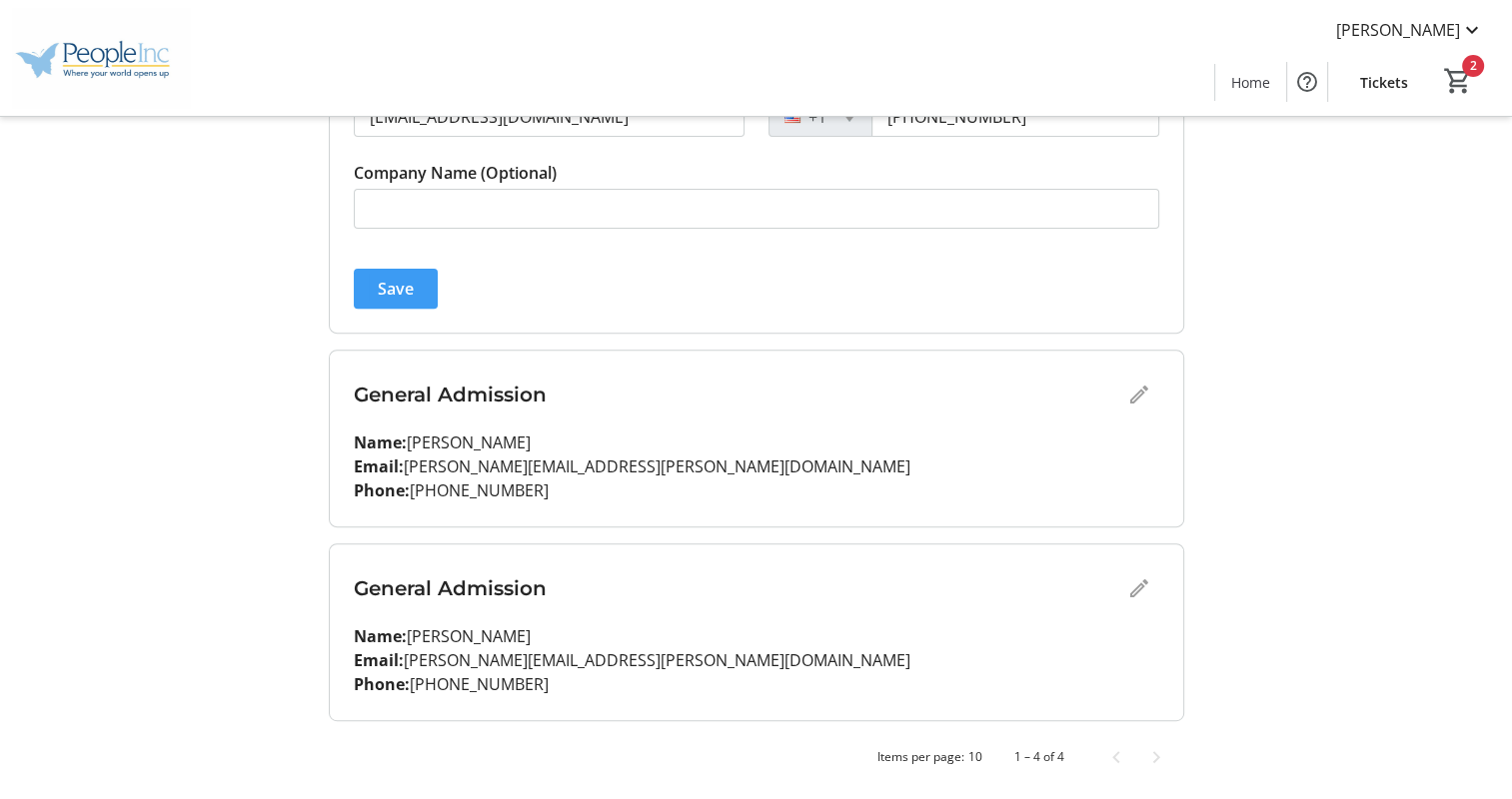 click 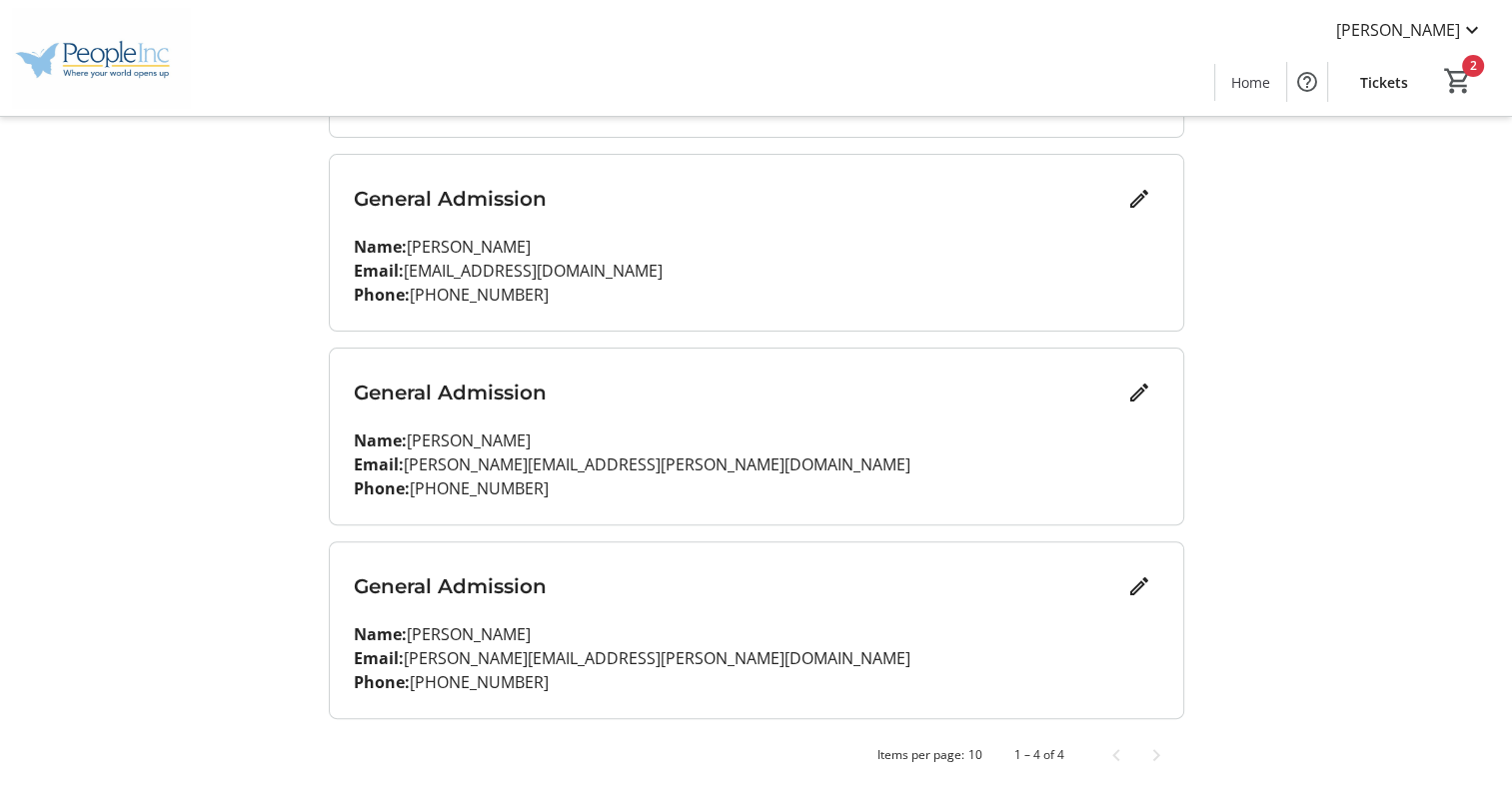 scroll, scrollTop: 424, scrollLeft: 0, axis: vertical 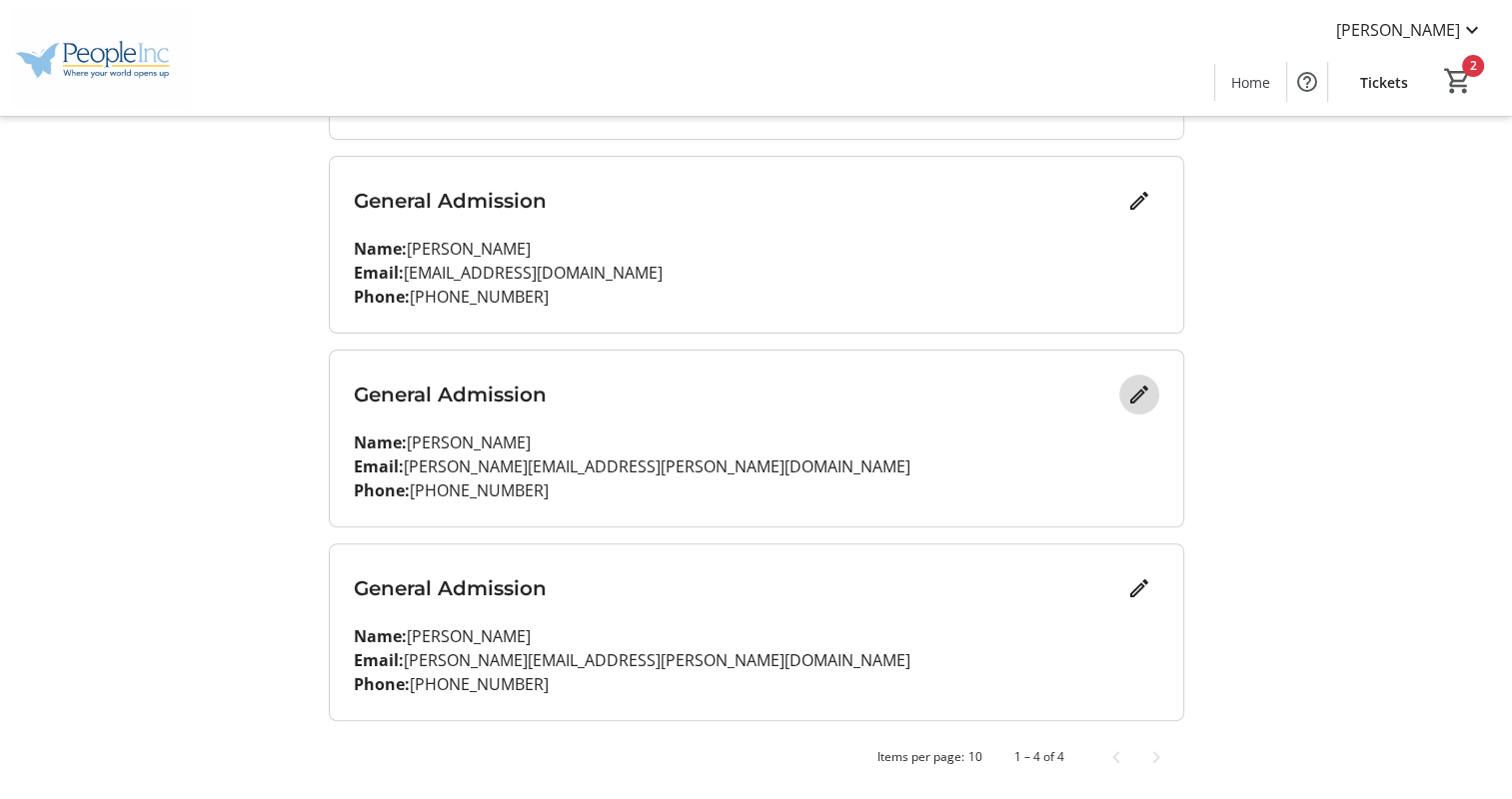 click 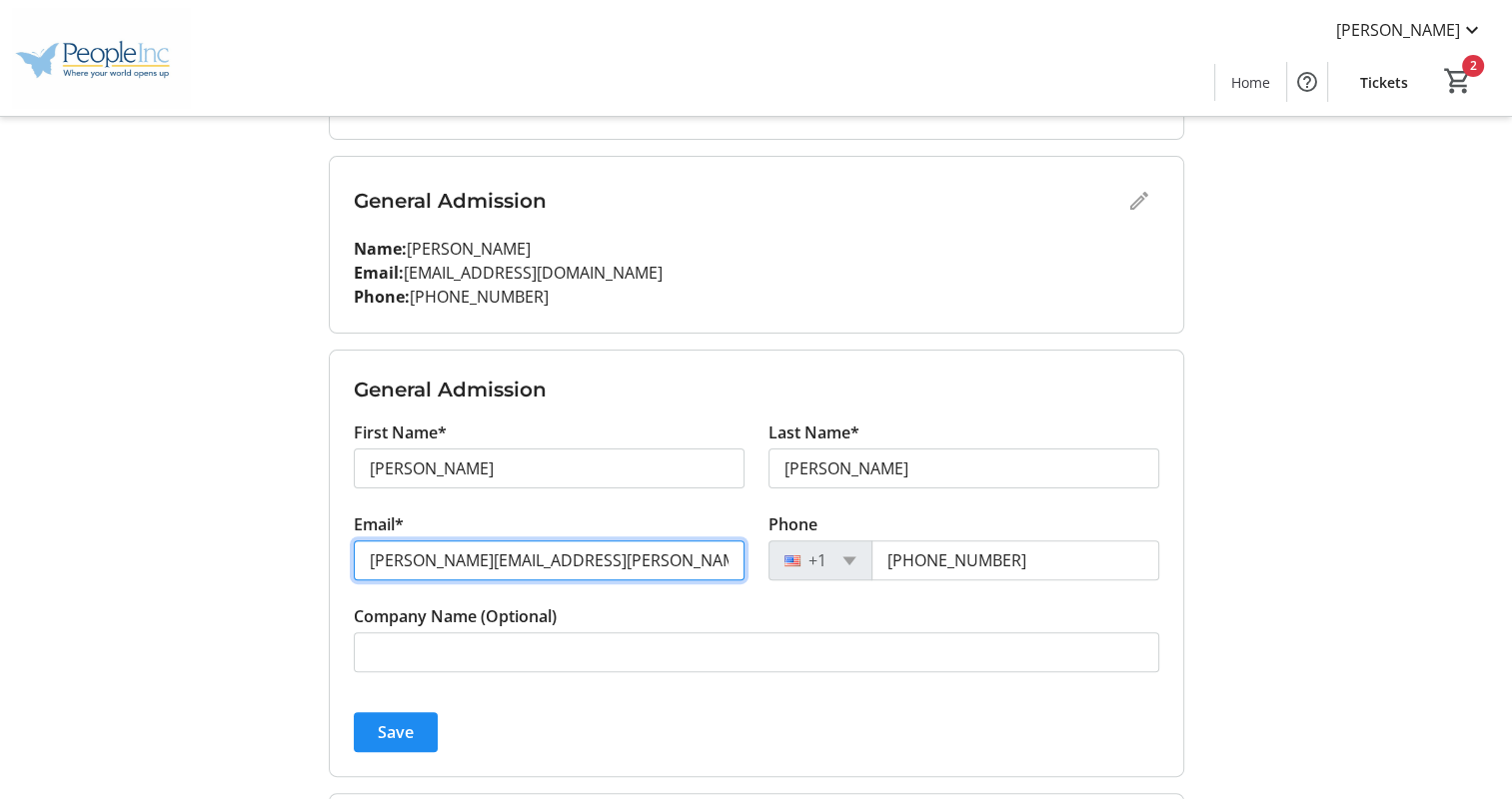 drag, startPoint x: 631, startPoint y: 557, endPoint x: 380, endPoint y: 563, distance: 251.0717 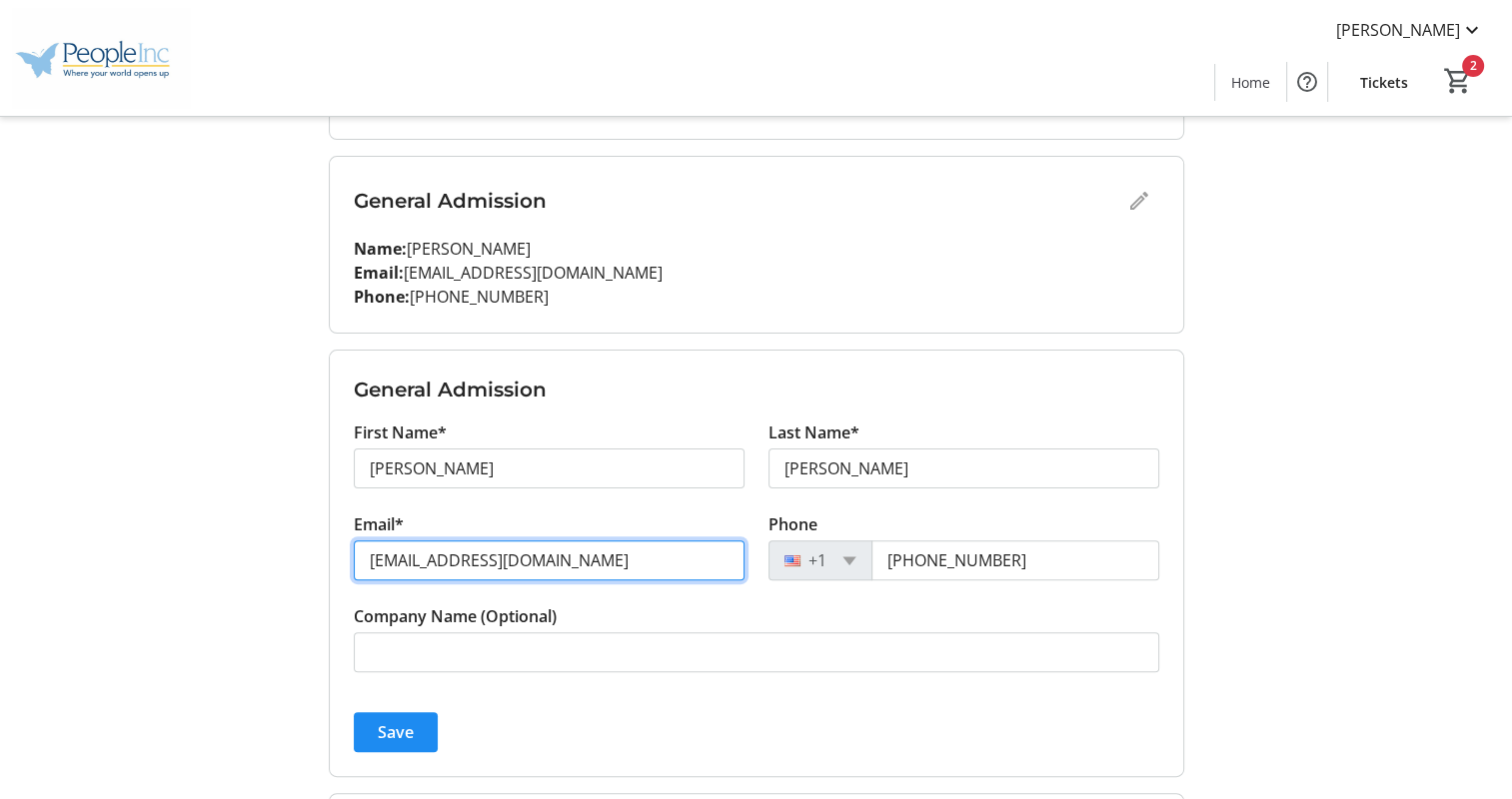 type on "mhidy27@gmail.com" 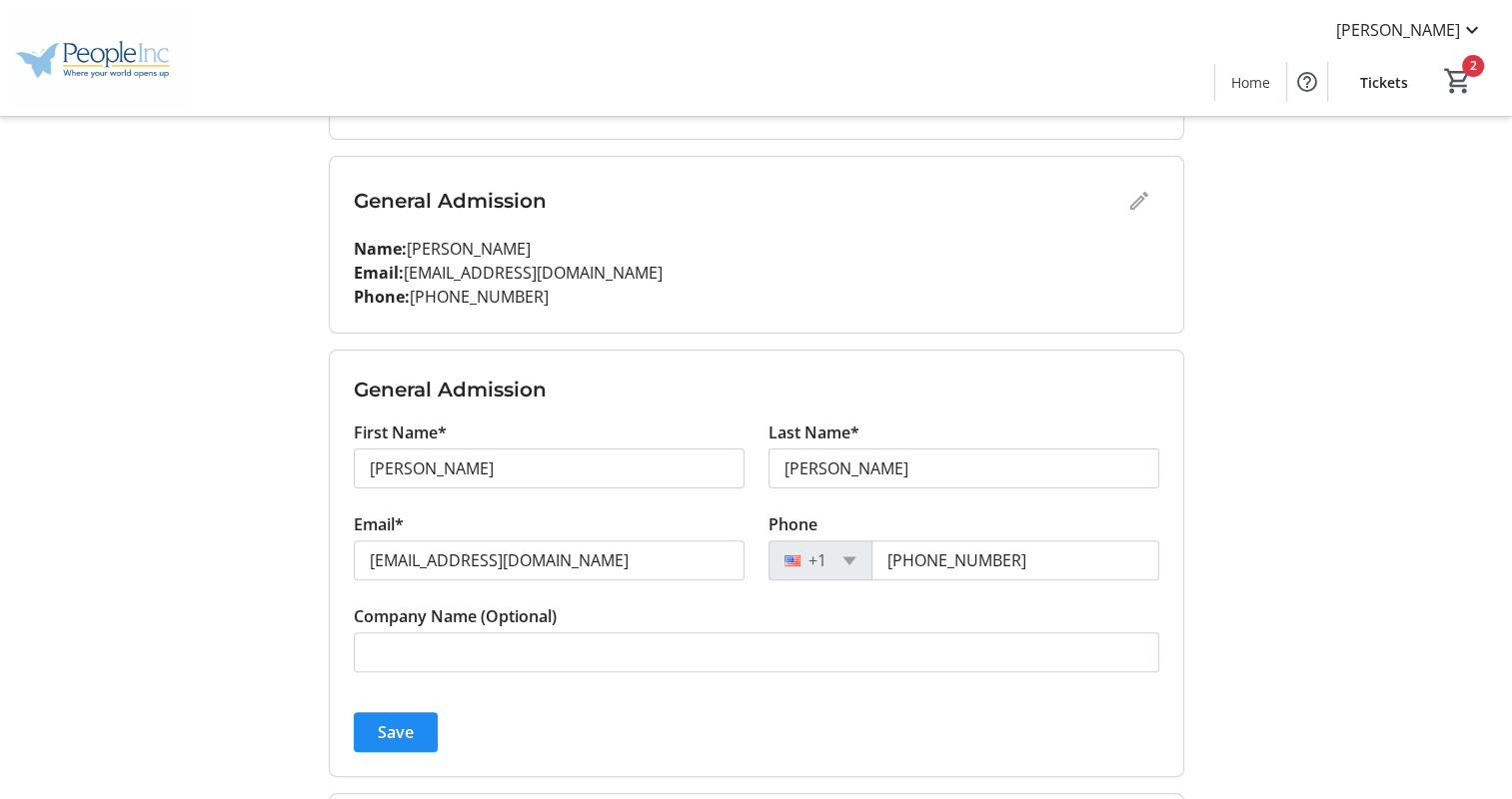 click on "Company Name (Optional)" 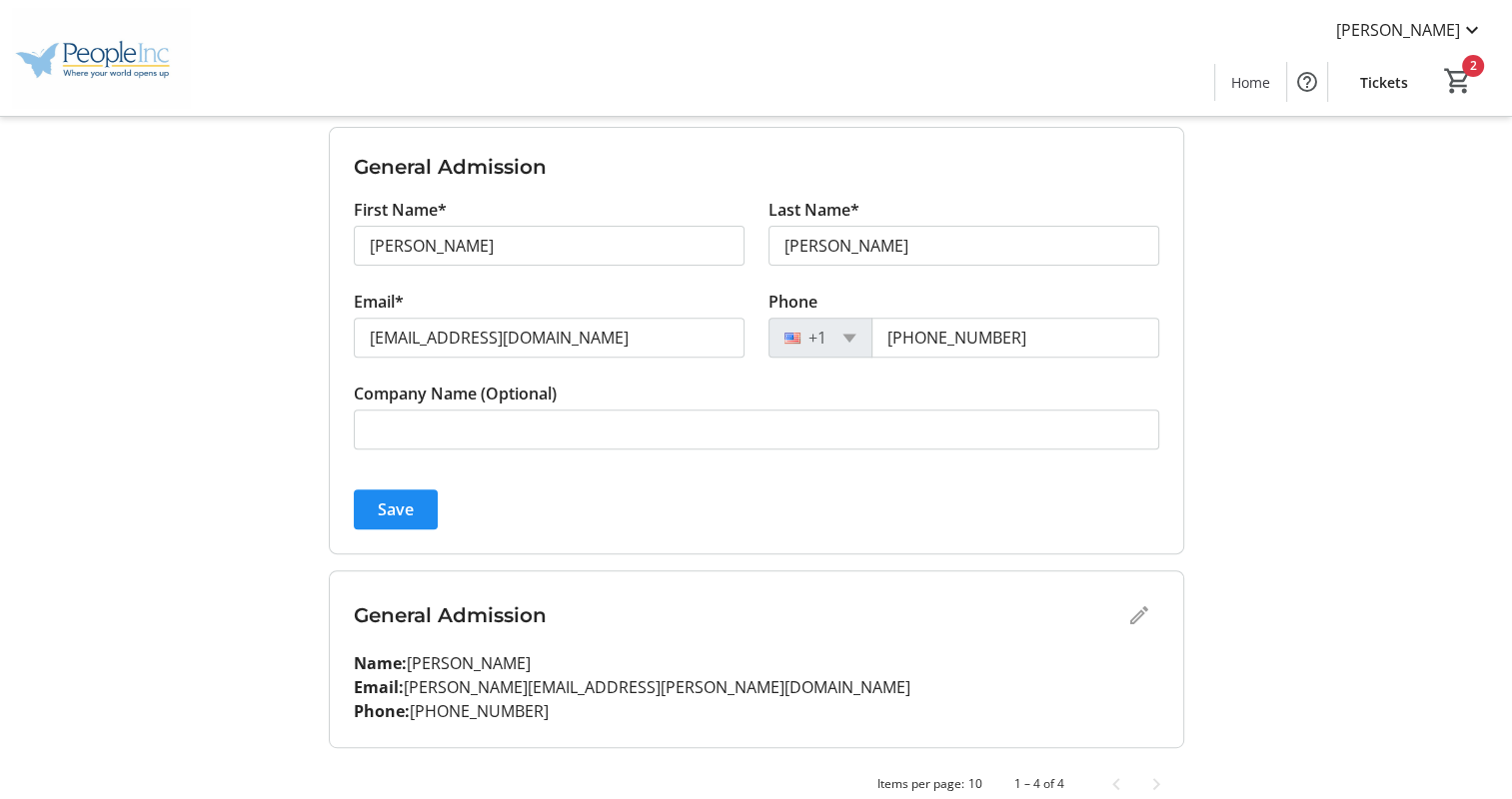 scroll, scrollTop: 674, scrollLeft: 0, axis: vertical 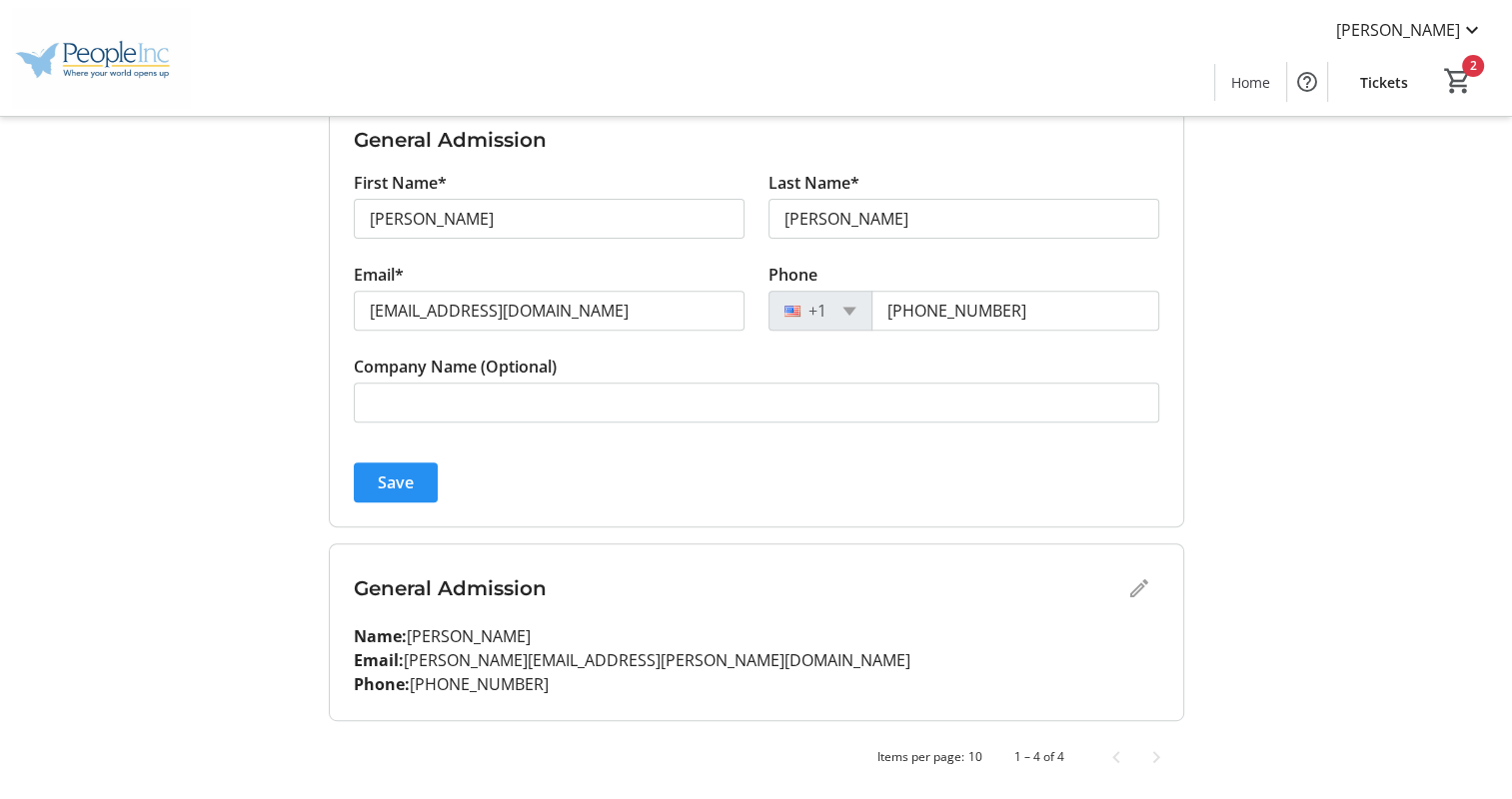 click 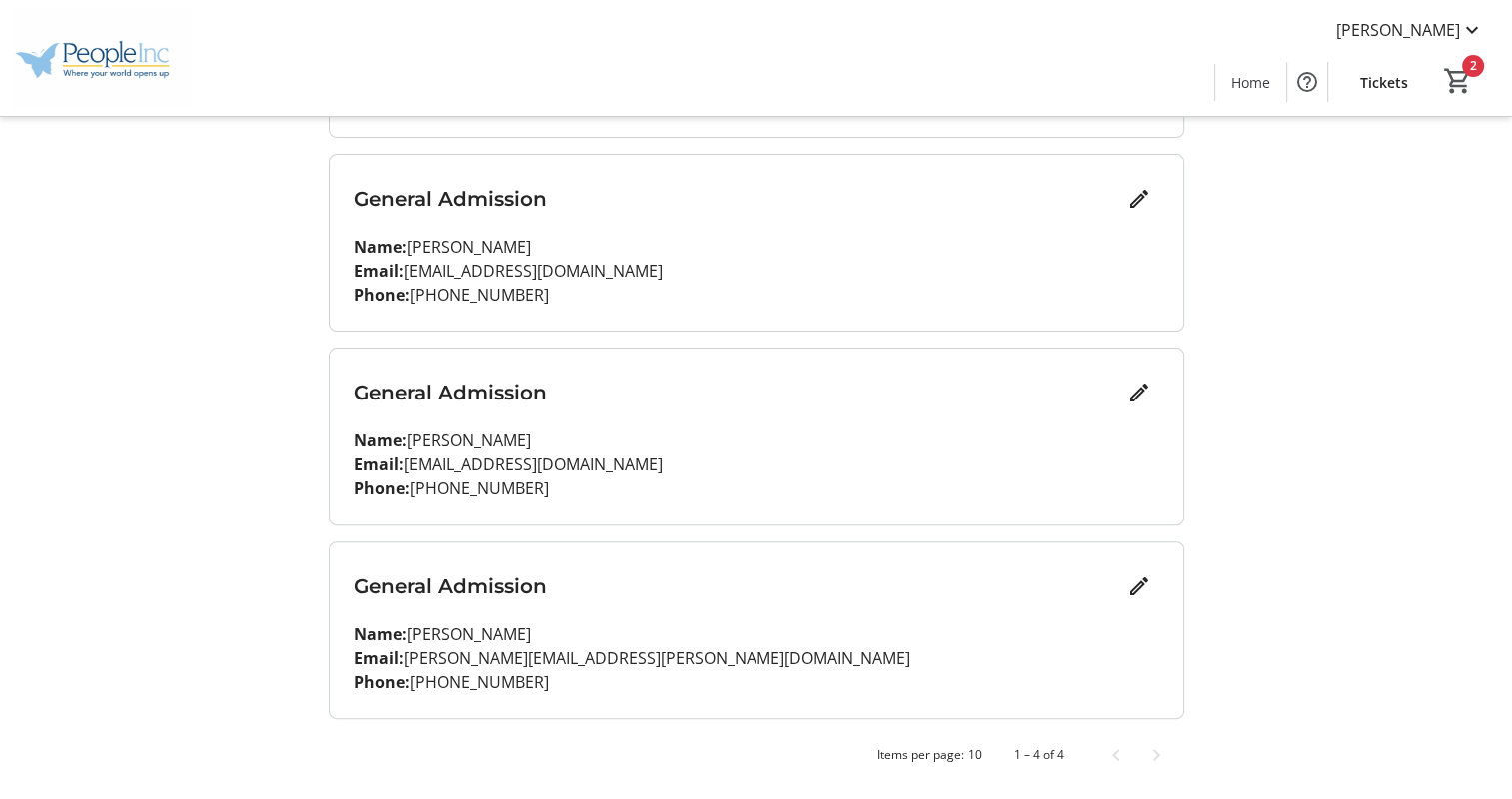 scroll, scrollTop: 424, scrollLeft: 0, axis: vertical 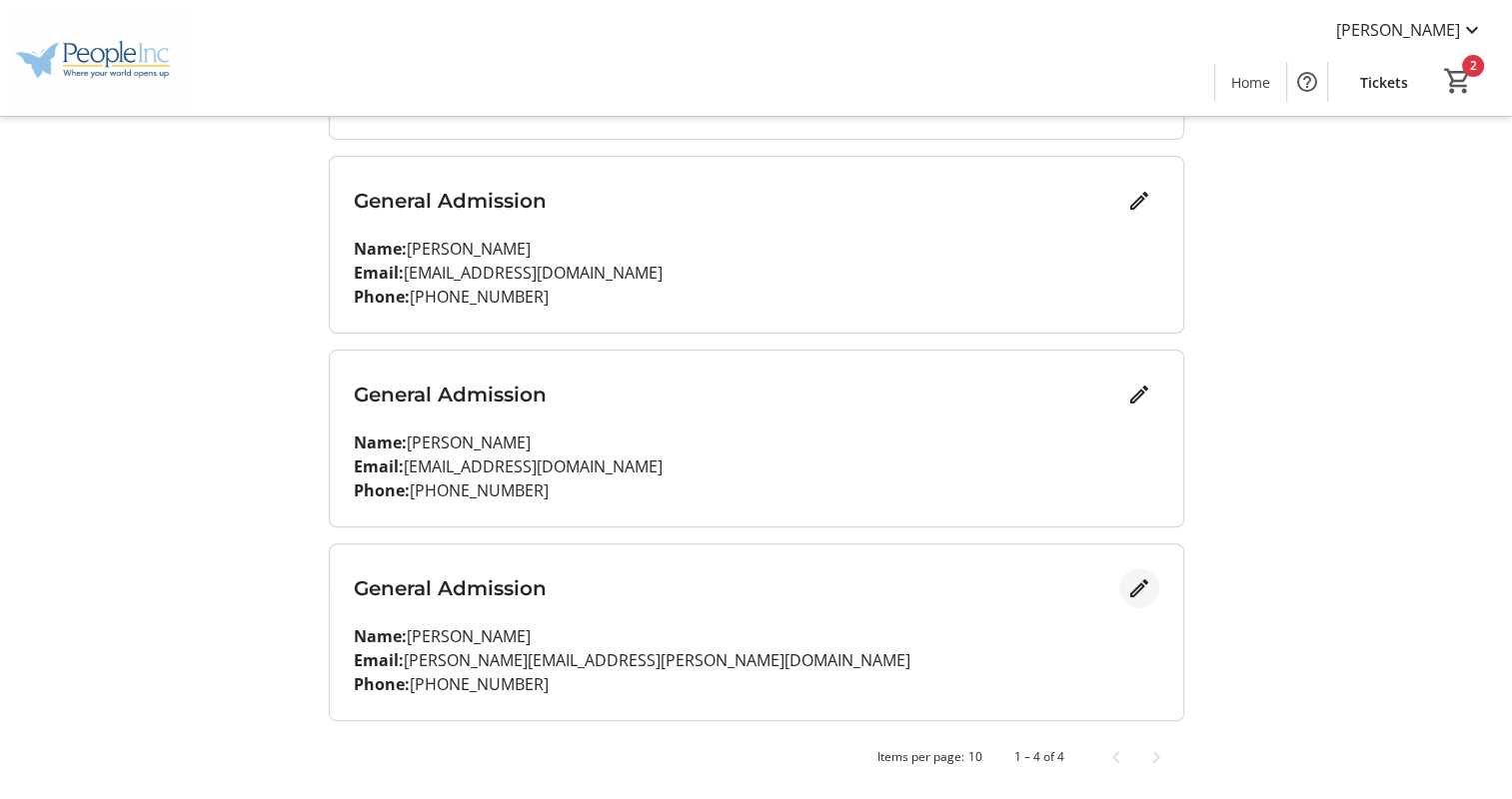 click 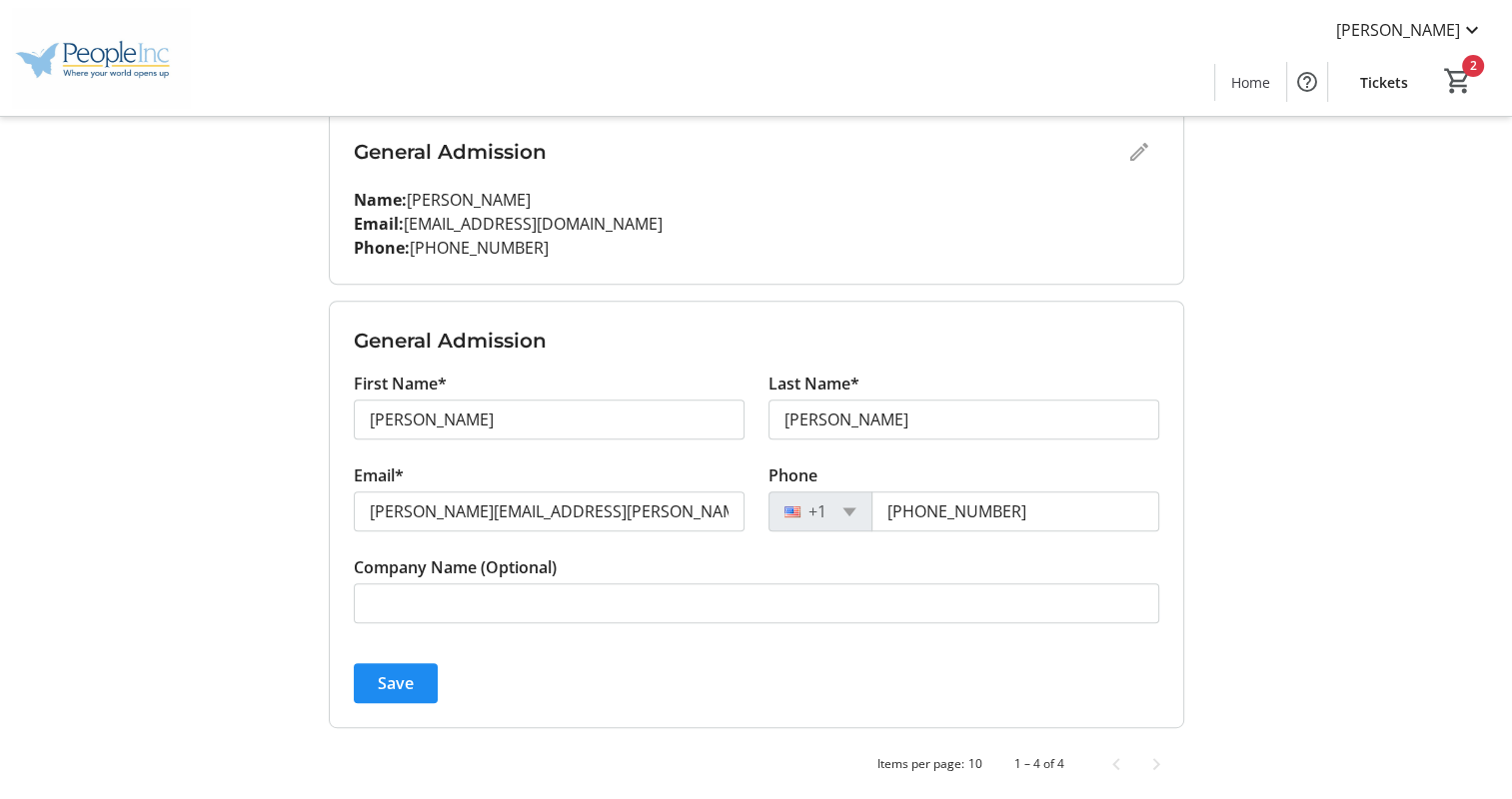 scroll, scrollTop: 674, scrollLeft: 0, axis: vertical 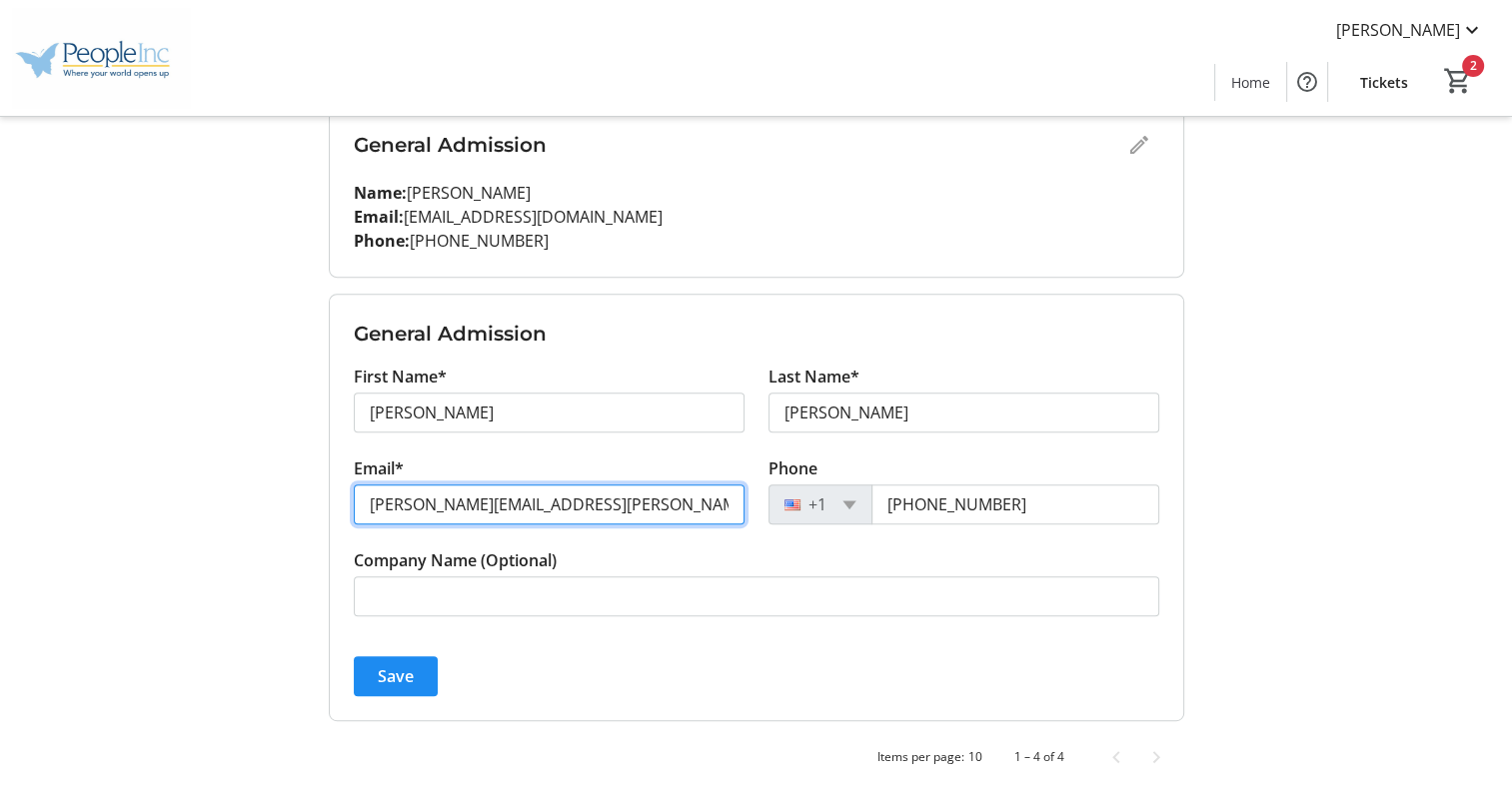 drag, startPoint x: 600, startPoint y: 502, endPoint x: 378, endPoint y: 494, distance: 222.1441 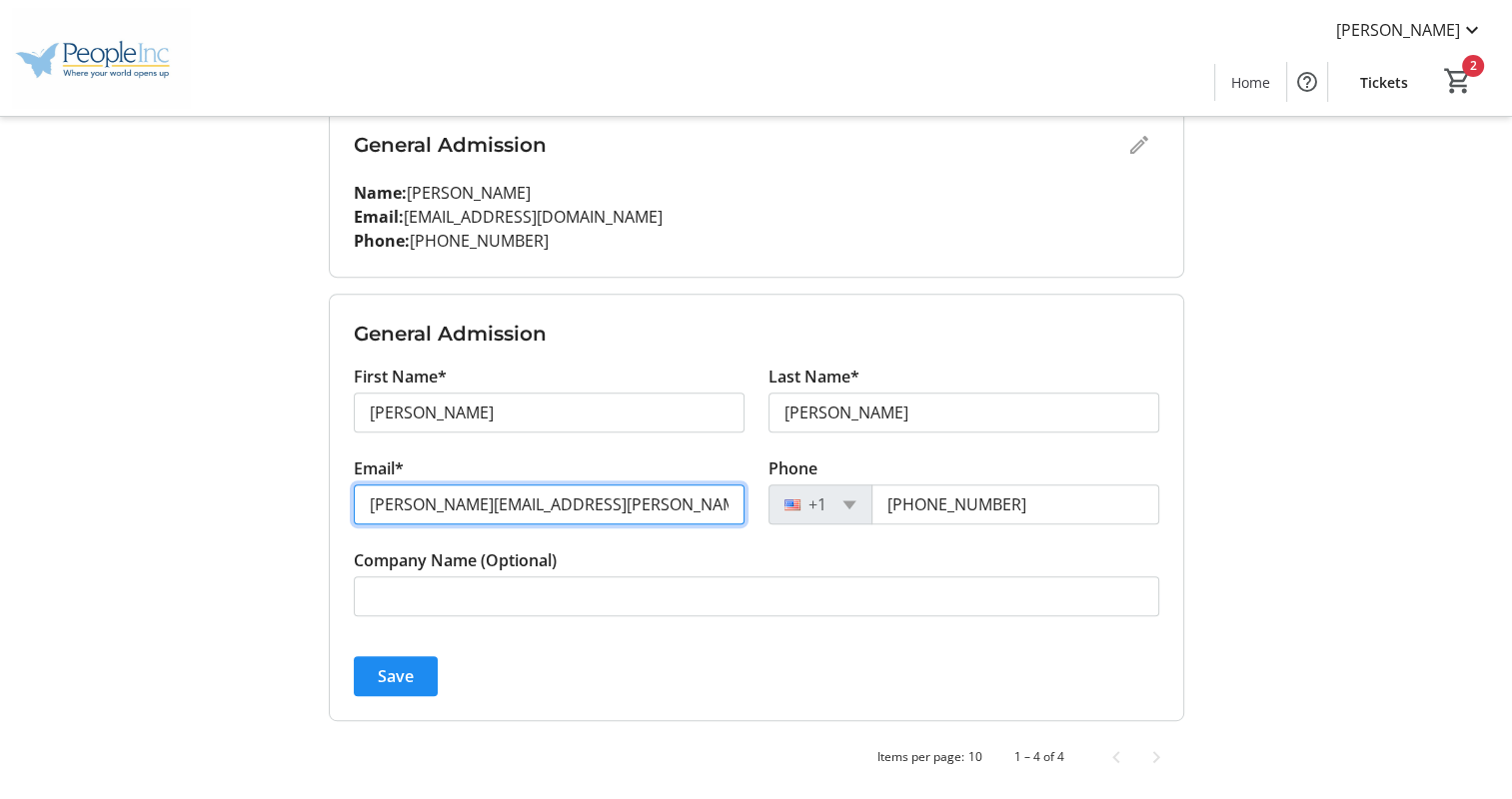 click on "[PERSON_NAME][EMAIL_ADDRESS][PERSON_NAME][DOMAIN_NAME]" at bounding box center [549, 504] 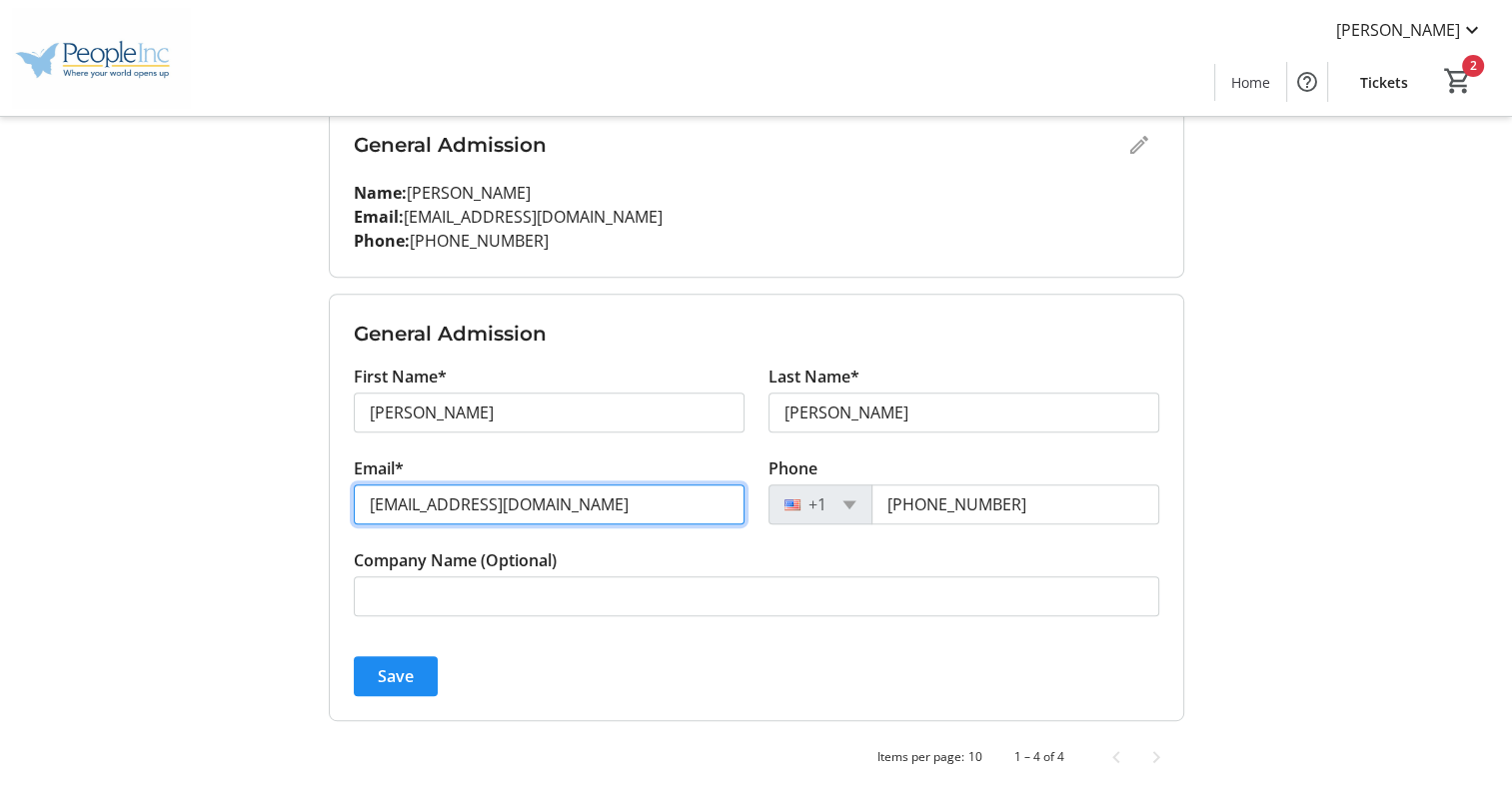 click on "mhidy27@gmail.com" at bounding box center (549, 504) 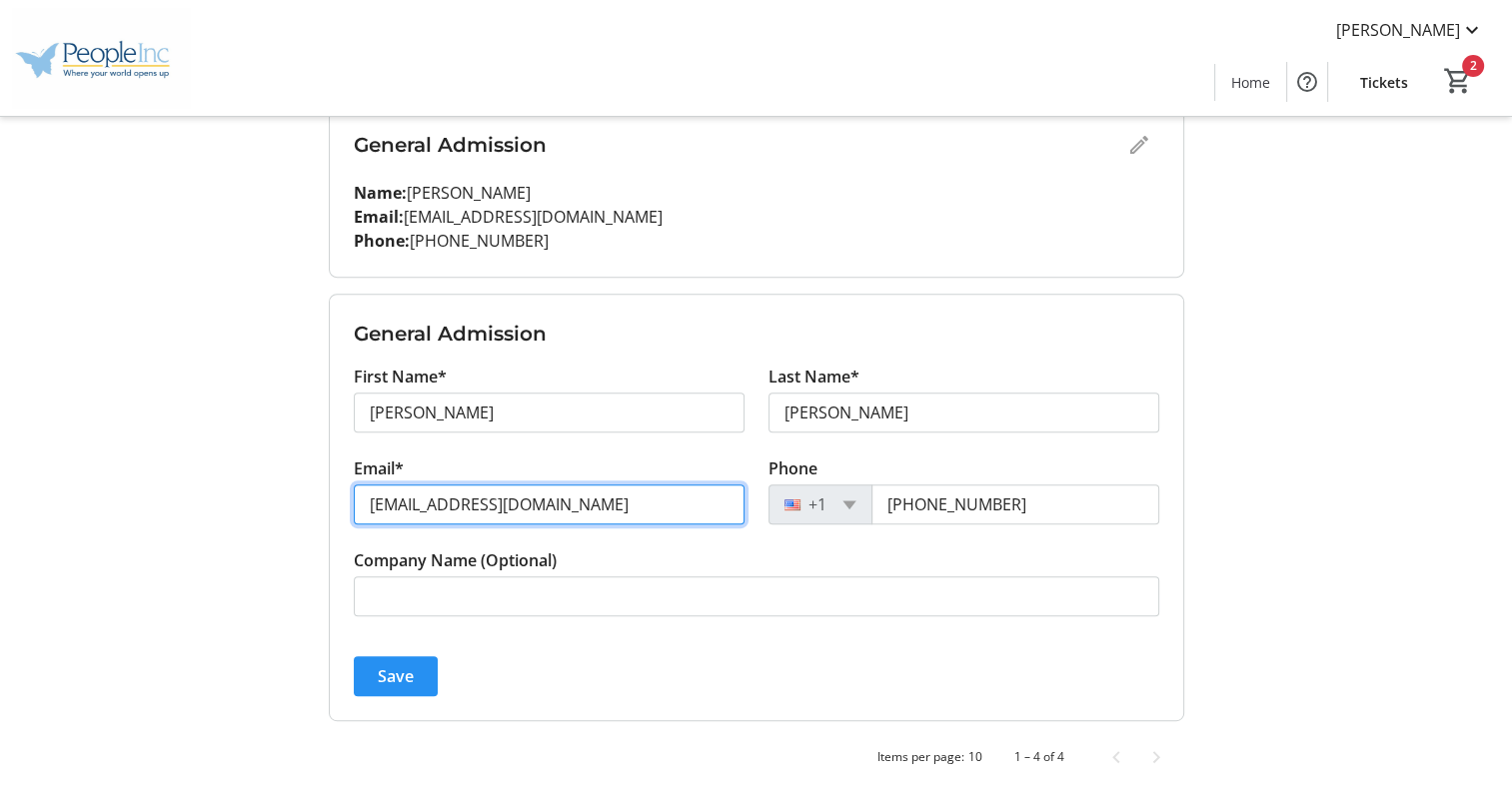 type on "mhidy27@gmail.com" 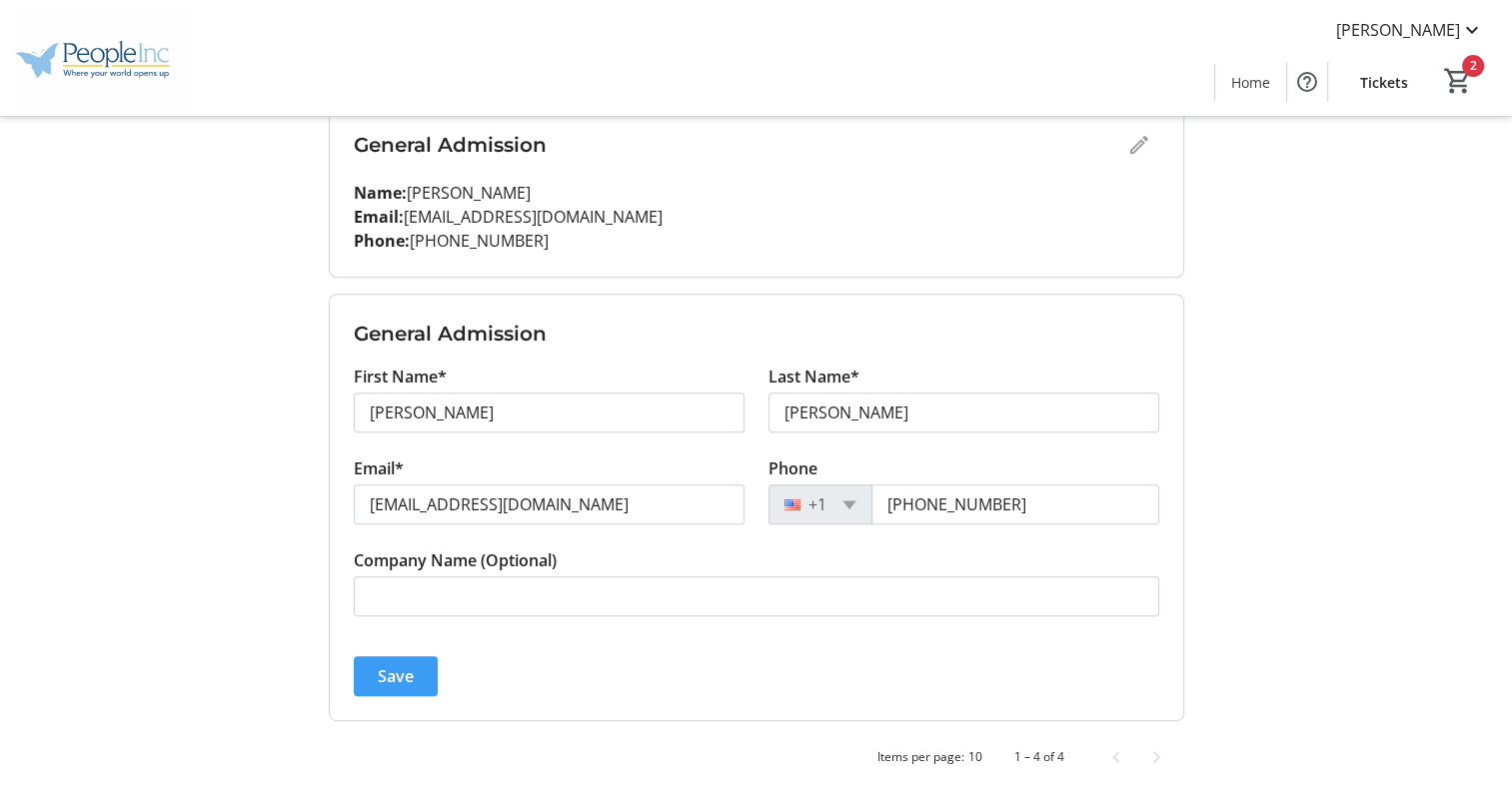 click on "Save" 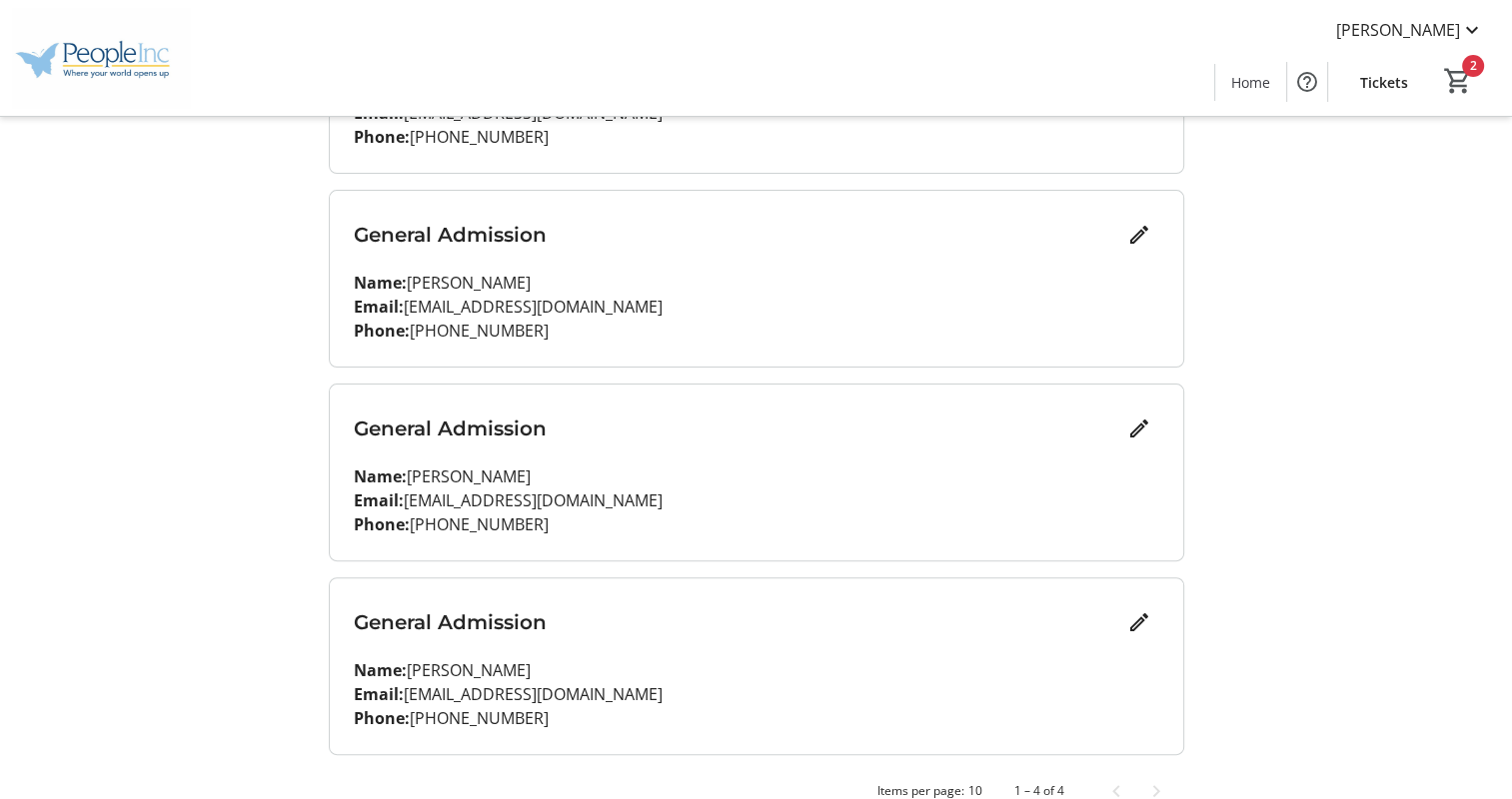 scroll, scrollTop: 424, scrollLeft: 0, axis: vertical 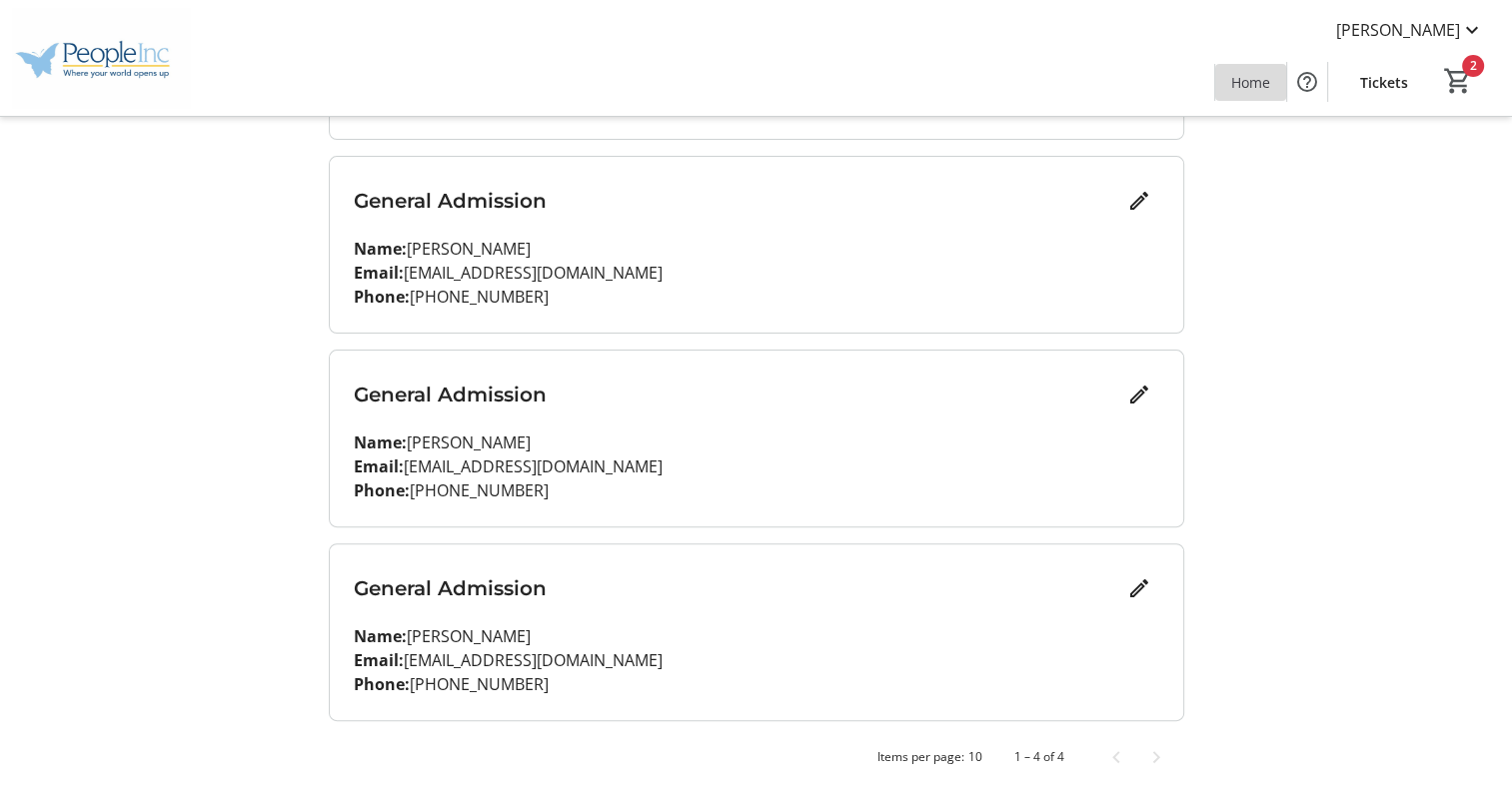 click on "Home" 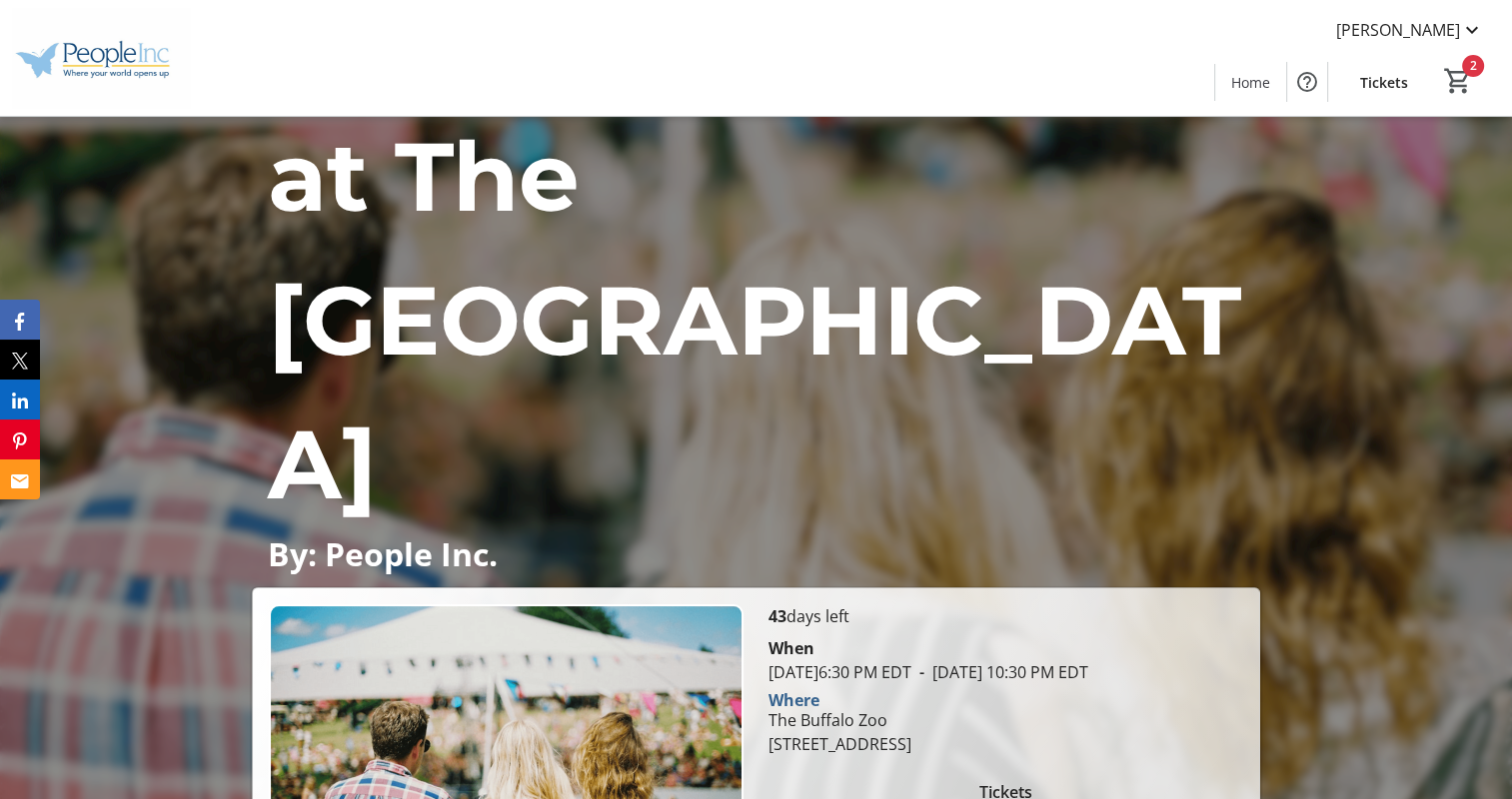 scroll, scrollTop: 499, scrollLeft: 0, axis: vertical 